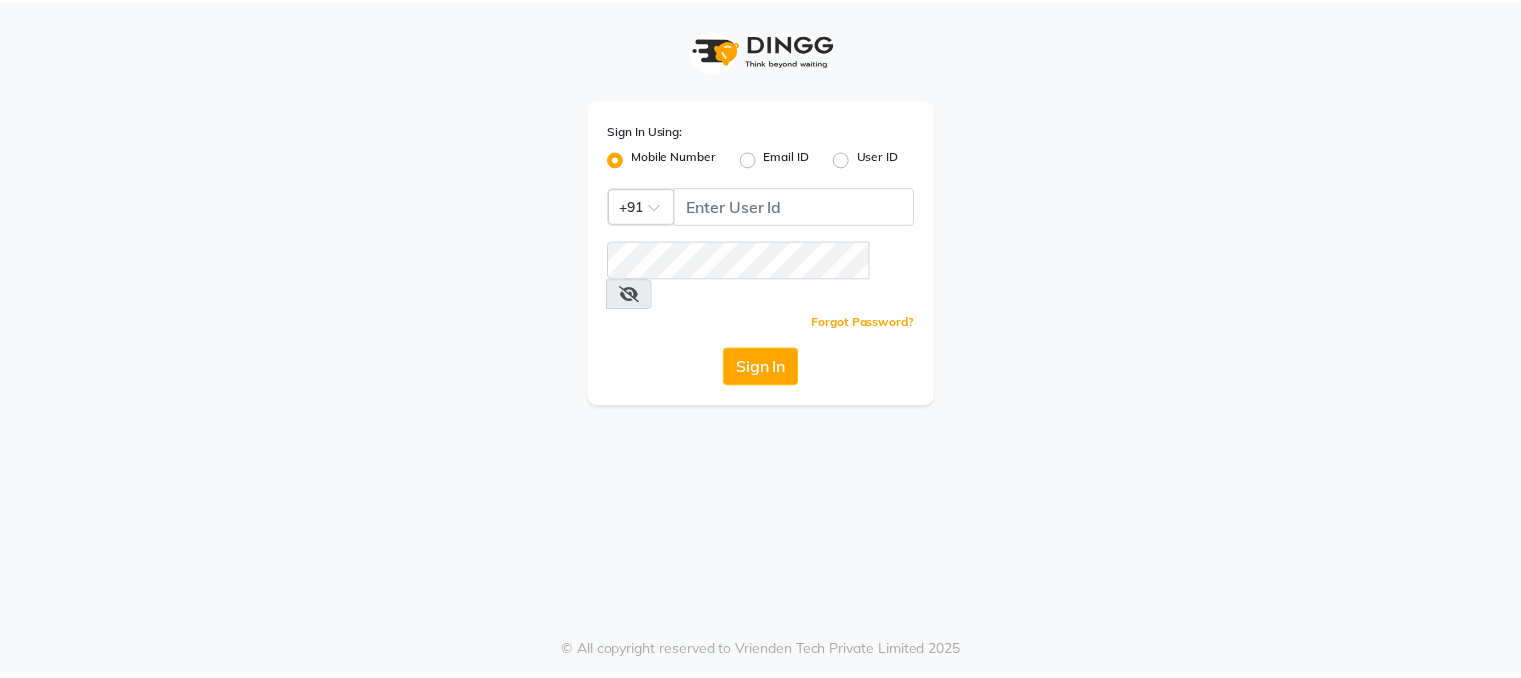scroll, scrollTop: 0, scrollLeft: 0, axis: both 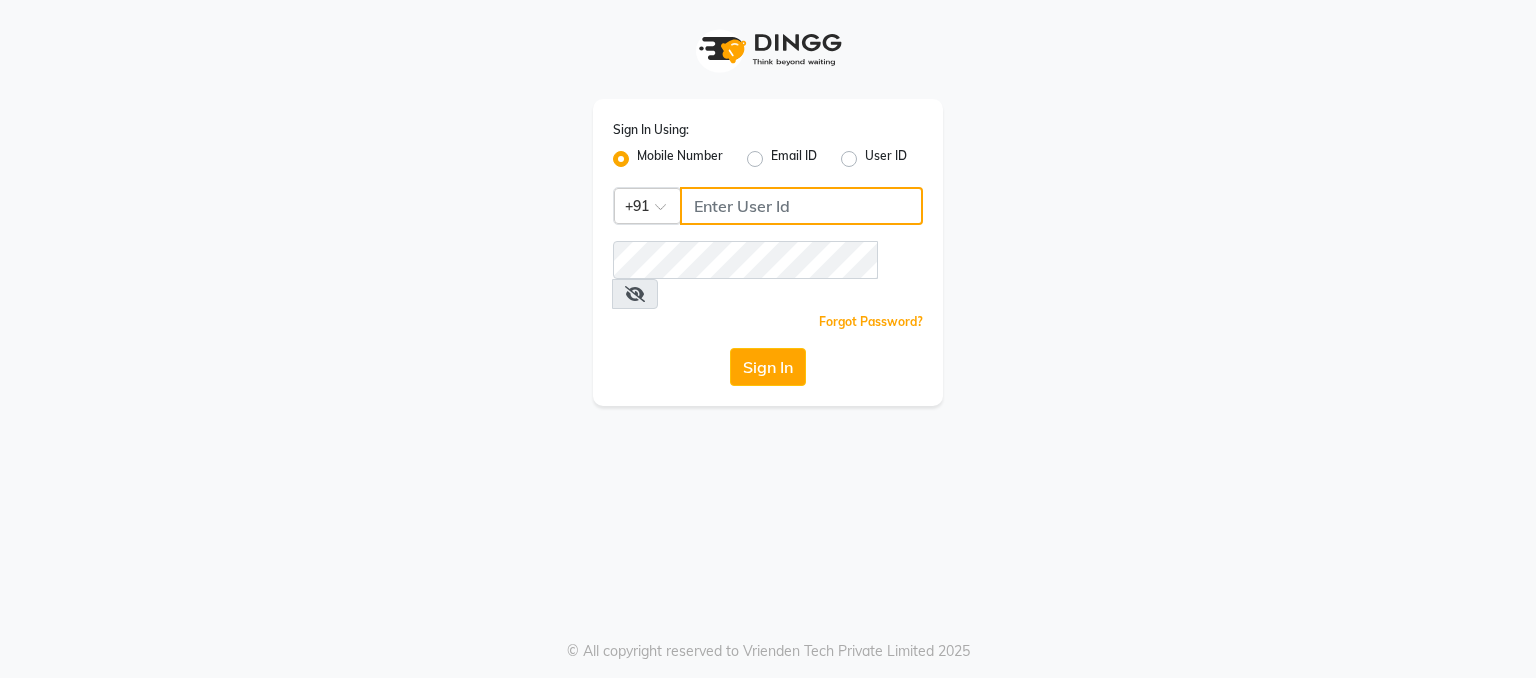 click 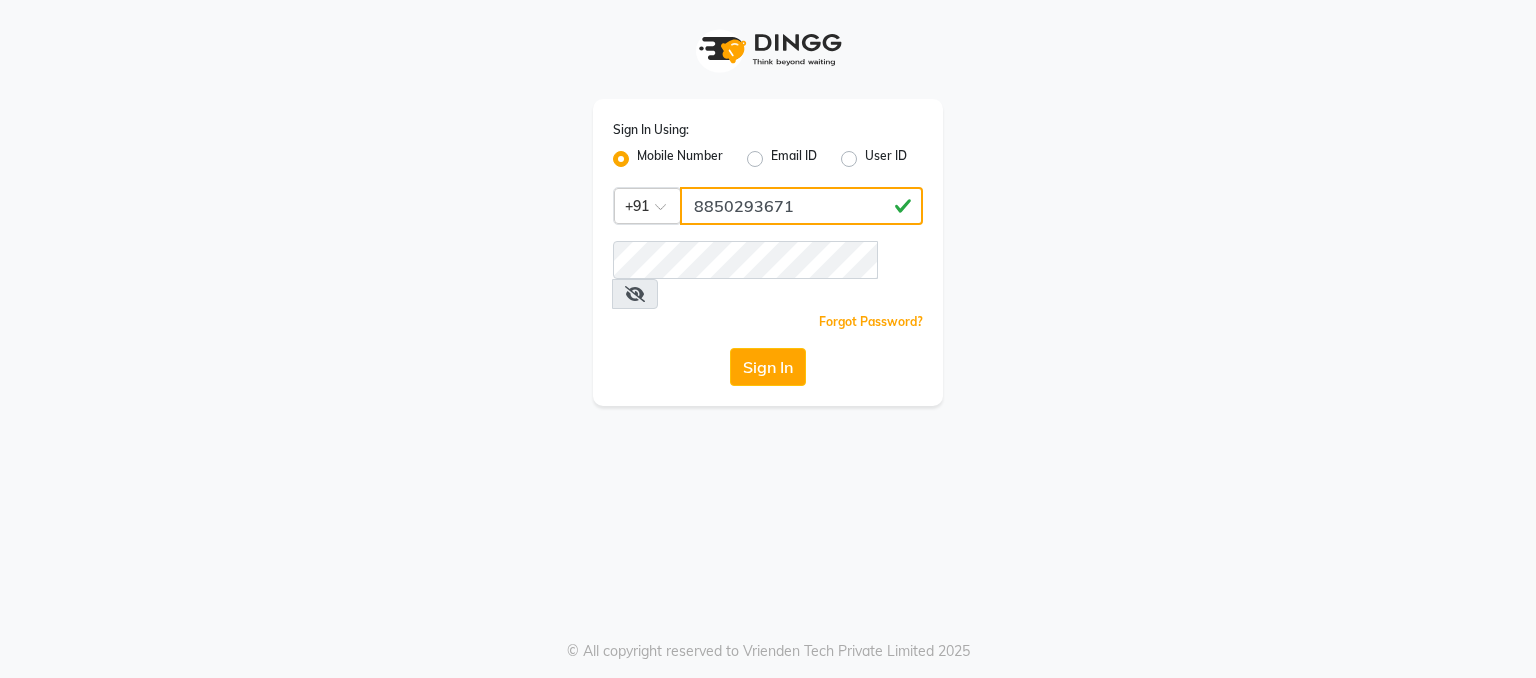 type on "8850293671" 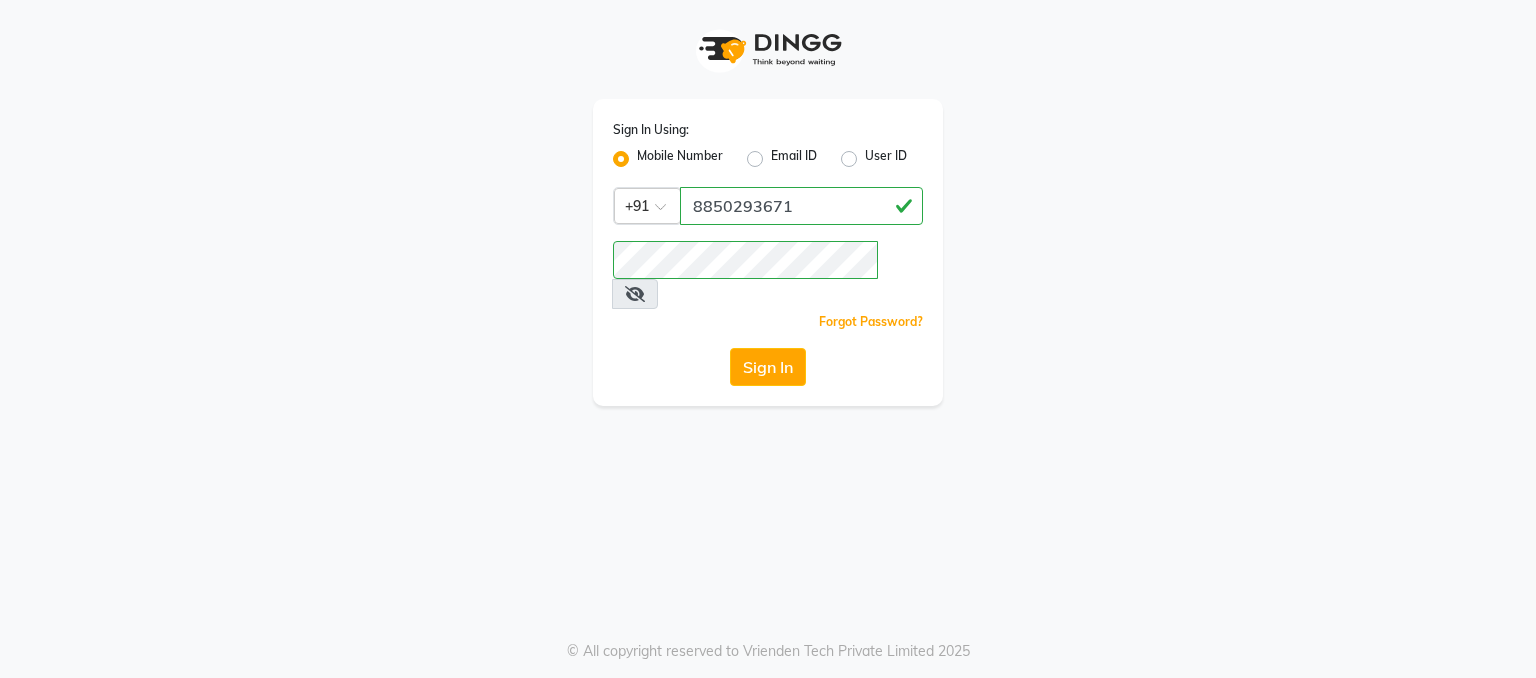 click at bounding box center [635, 294] 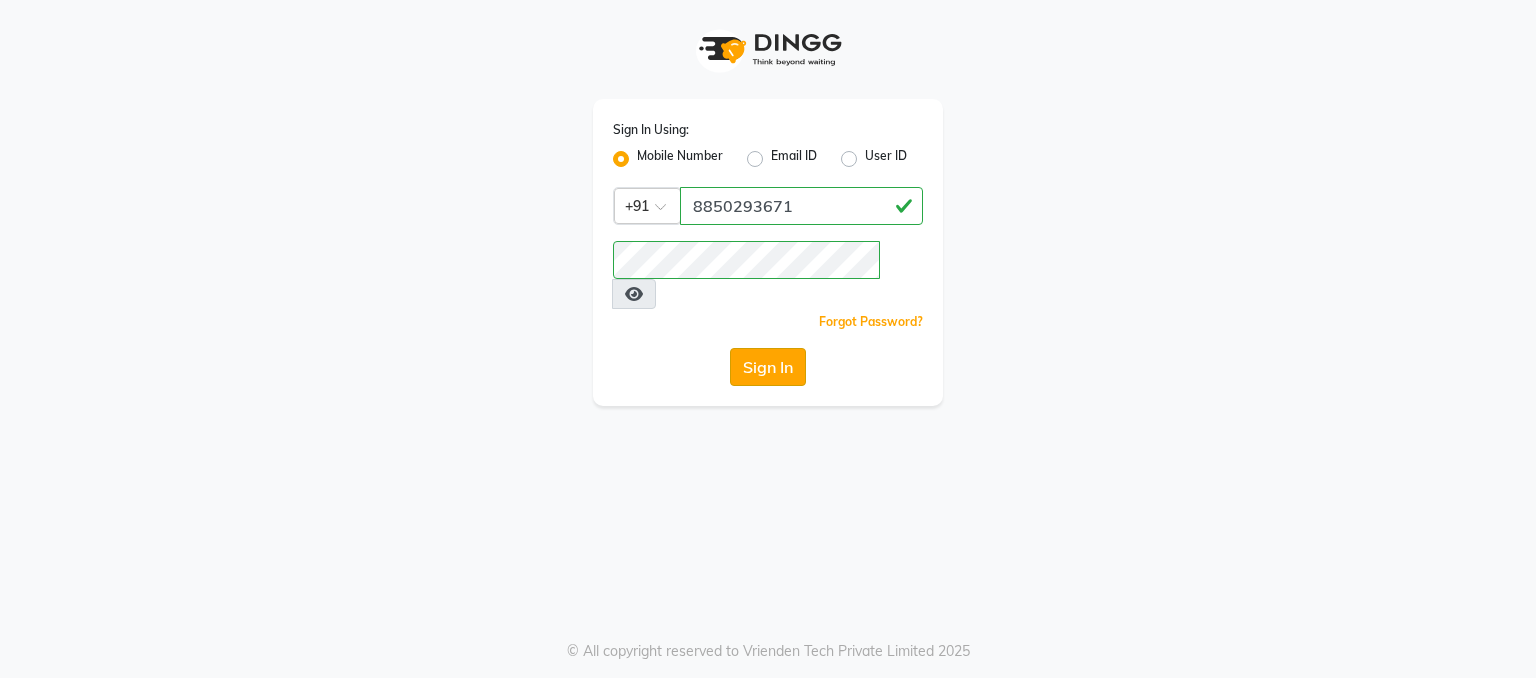 click on "Sign In" 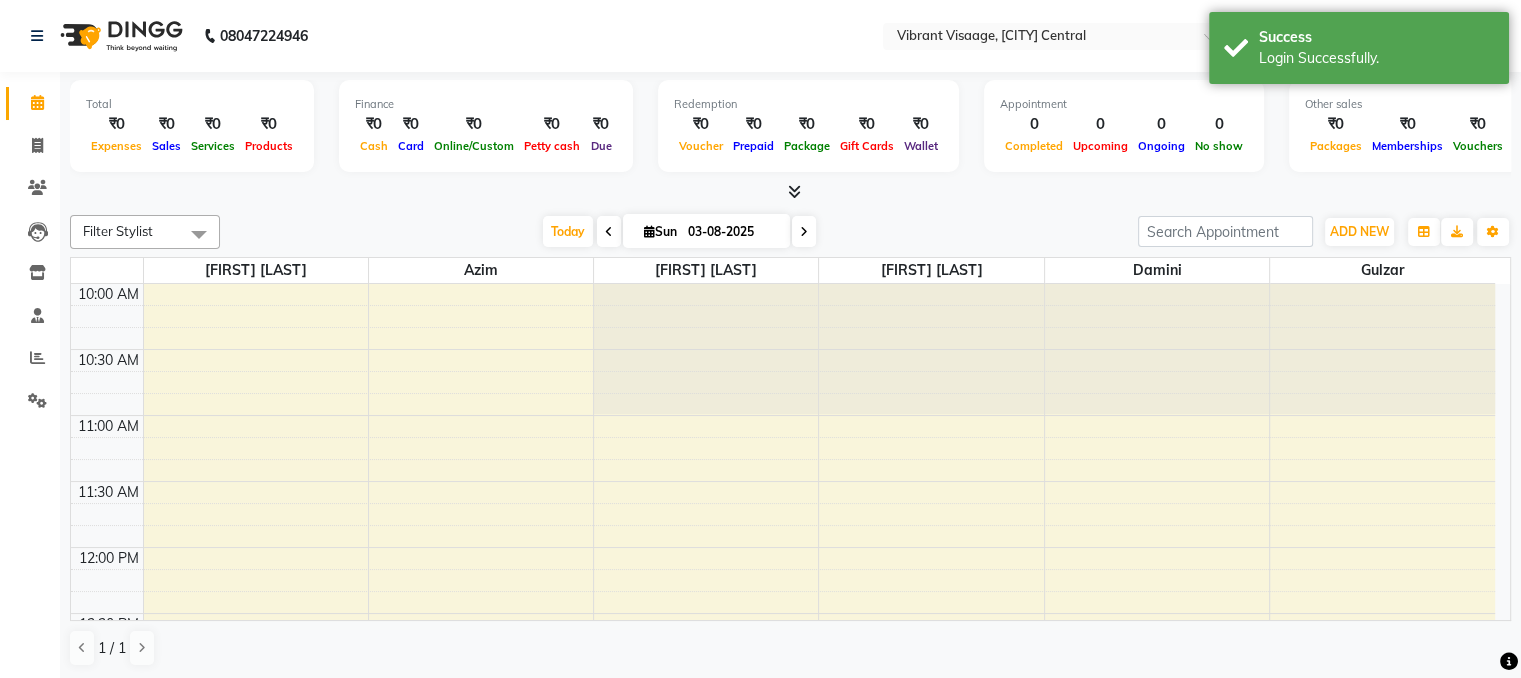 scroll, scrollTop: 0, scrollLeft: 0, axis: both 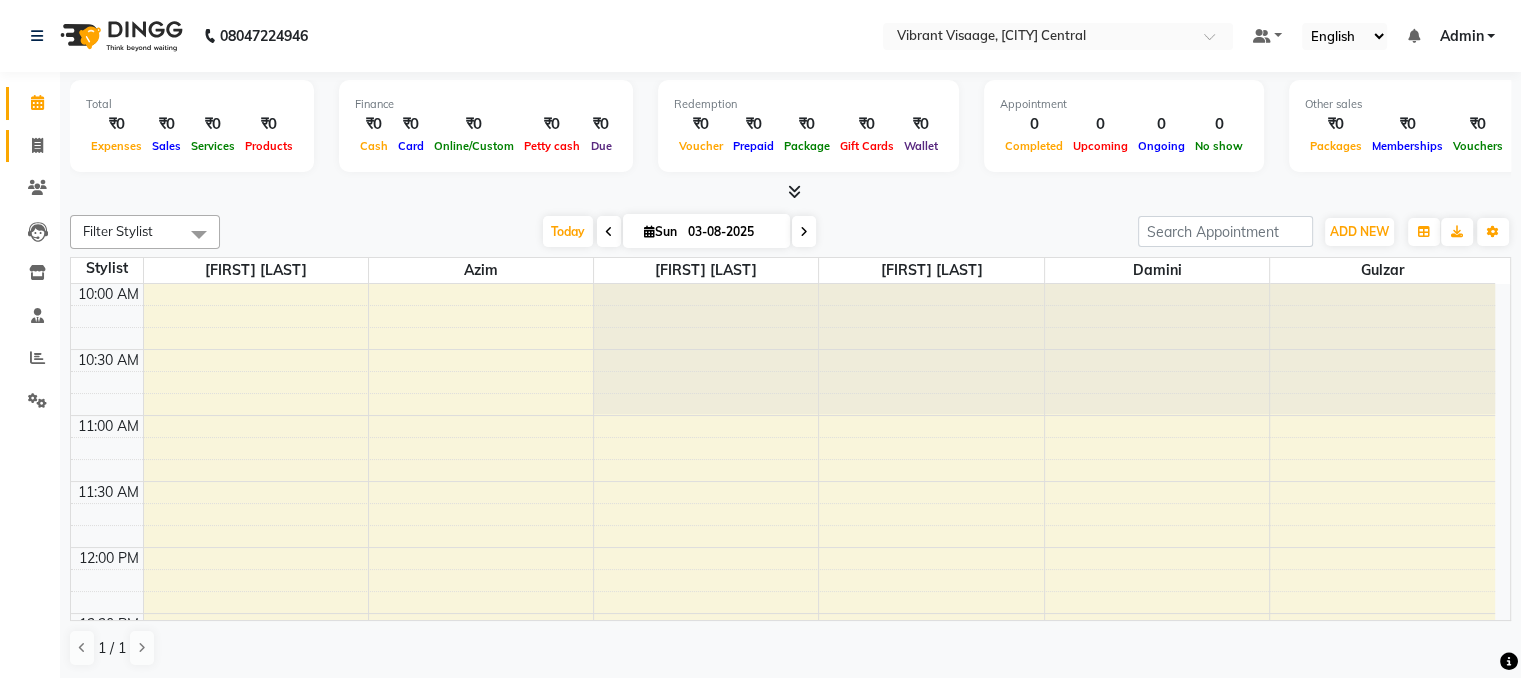 click 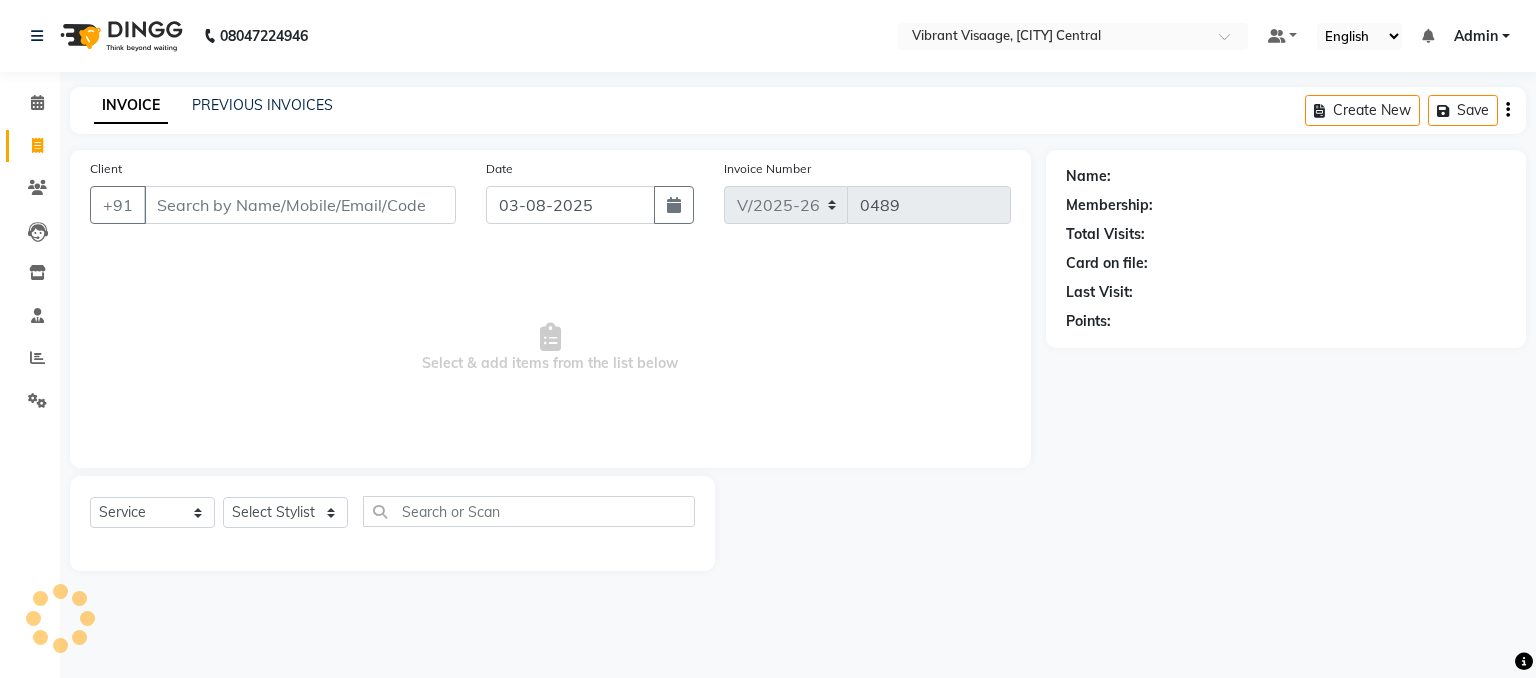 click on "Client" at bounding box center (300, 205) 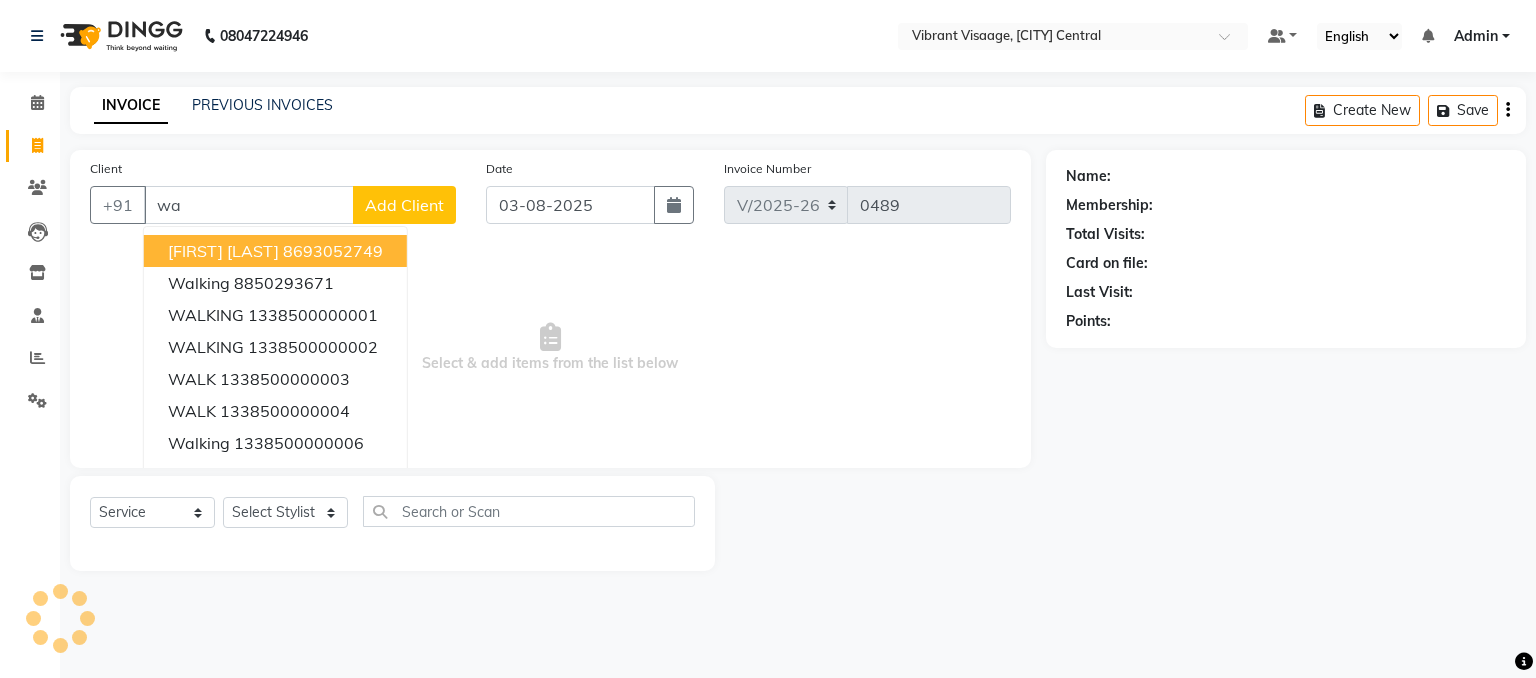 type on "w" 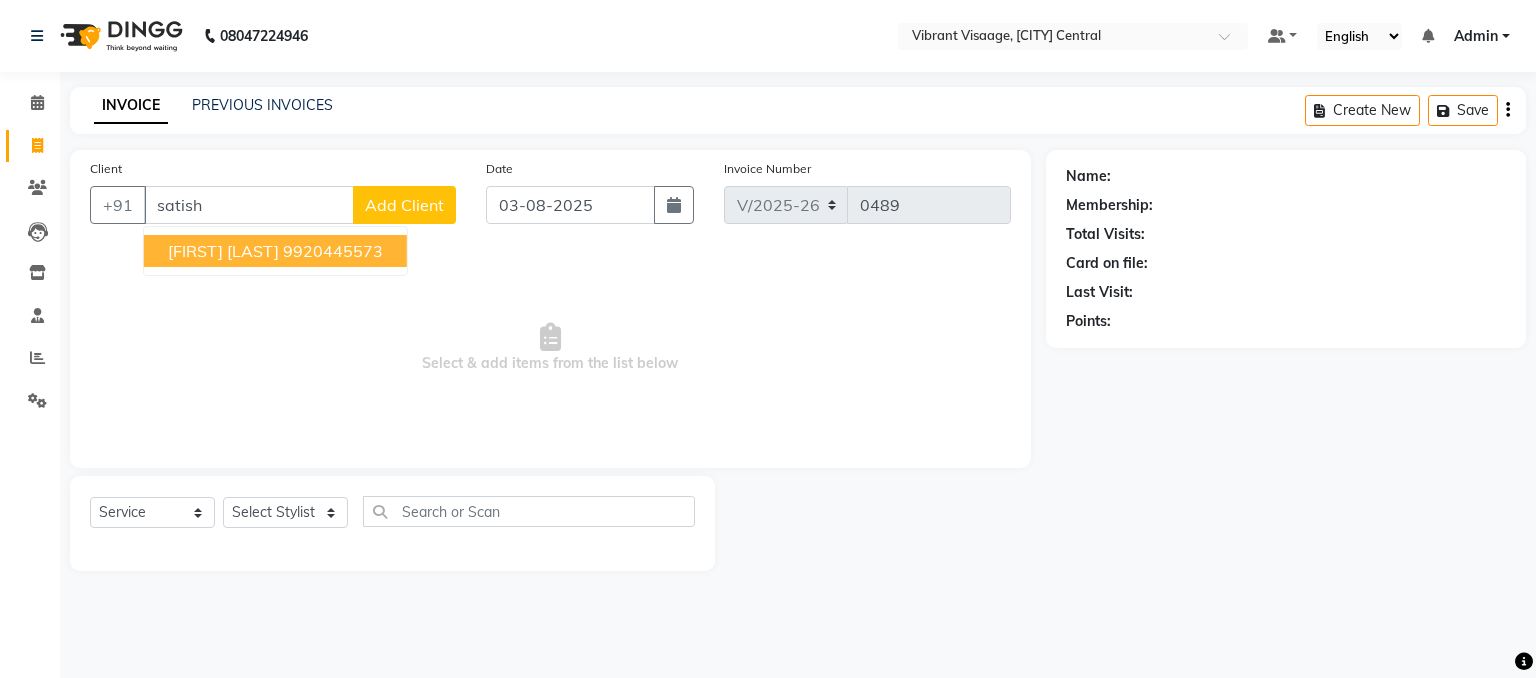 click on "9920445573" at bounding box center [333, 251] 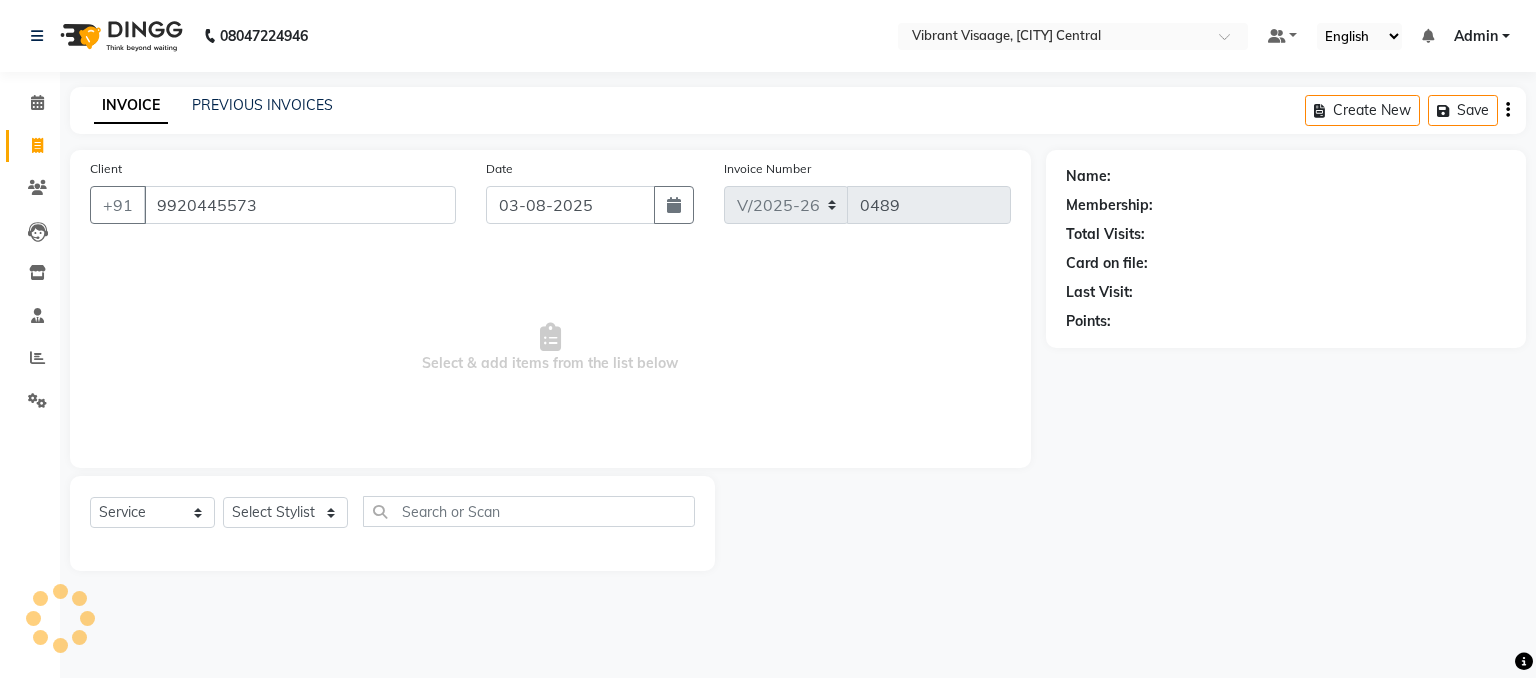 type on "9920445573" 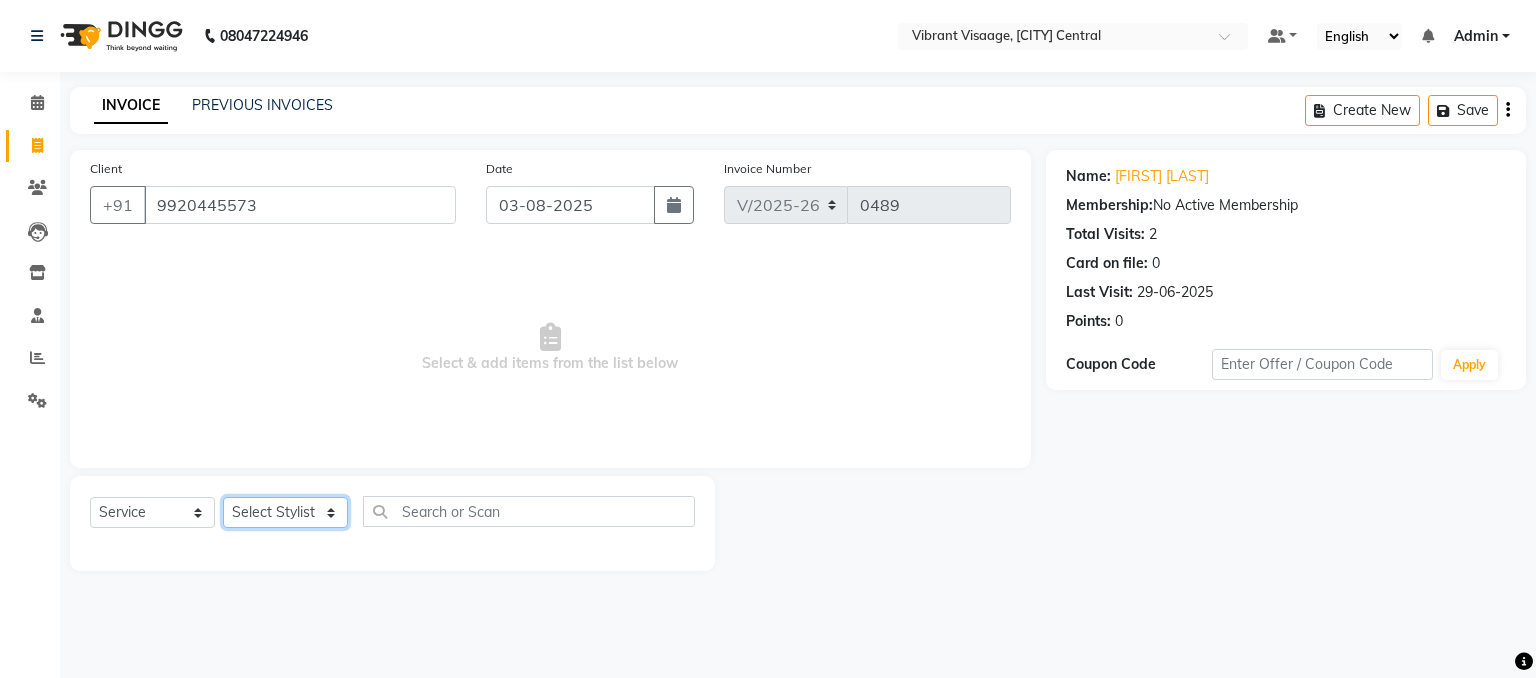 click on "Select Stylist [FIRST] [LAST] Admin [FIRST] [LAST] [FIRST] [LAST] [FIRST] [LAST] [FIRST] [LAST] [FIRST] [LAST]" 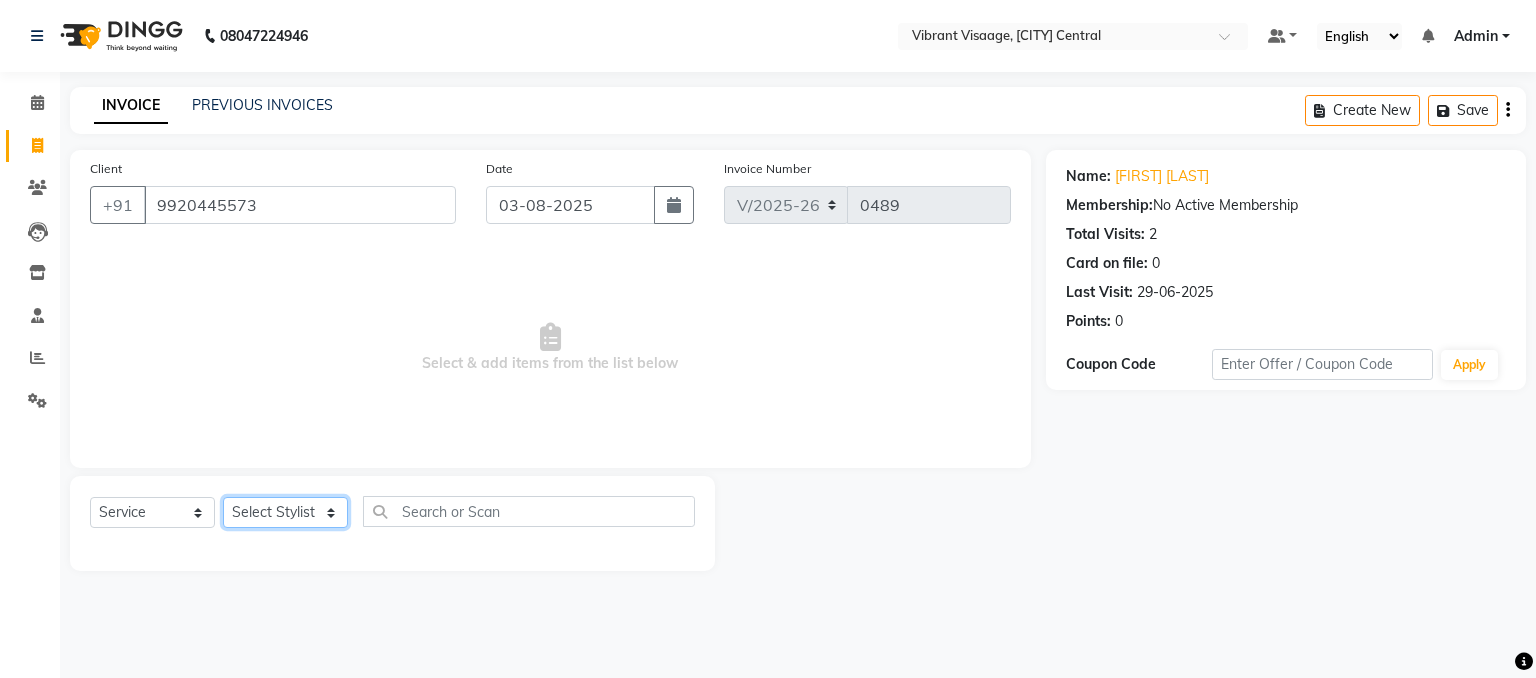 select on "85263" 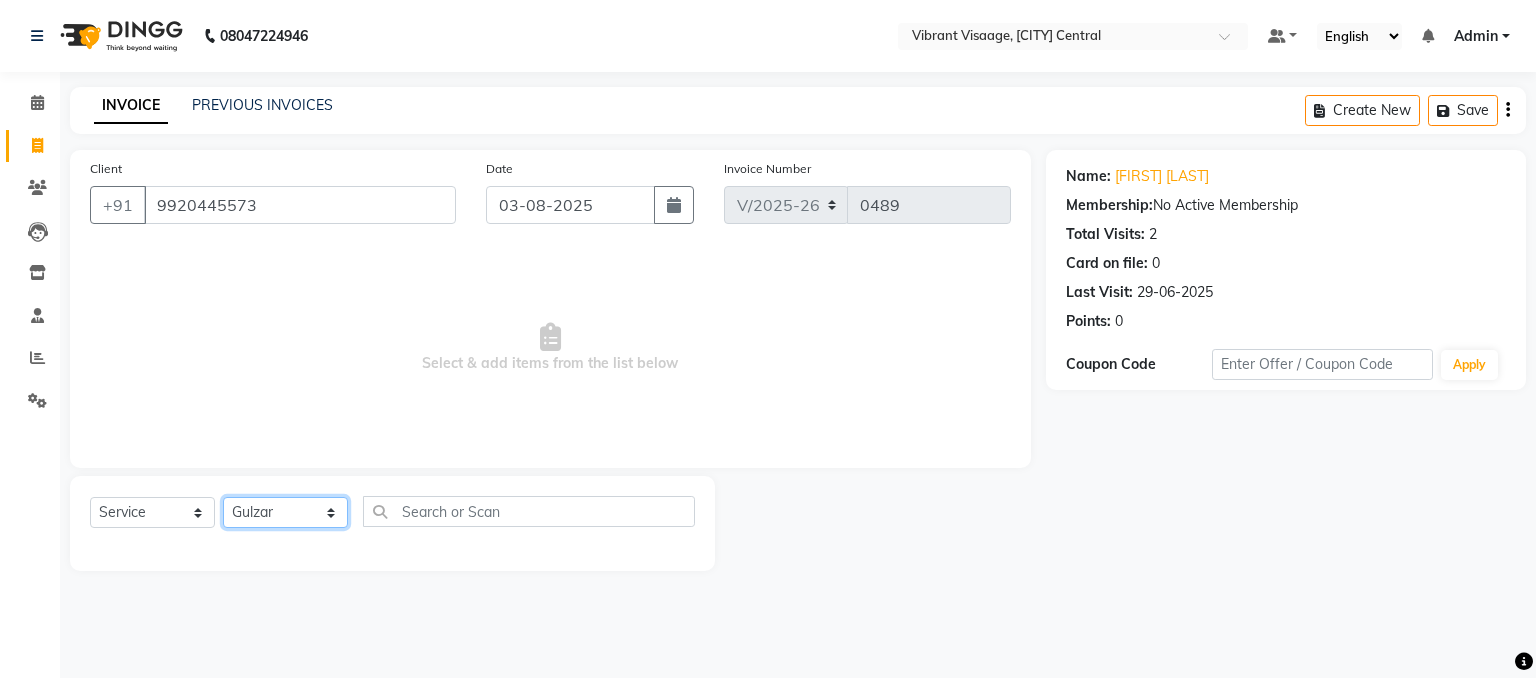 click on "Select Stylist [FIRST] [LAST] Admin [FIRST] [LAST] [FIRST] [LAST] [FIRST] [LAST] [FIRST] [LAST] [FIRST] [LAST]" 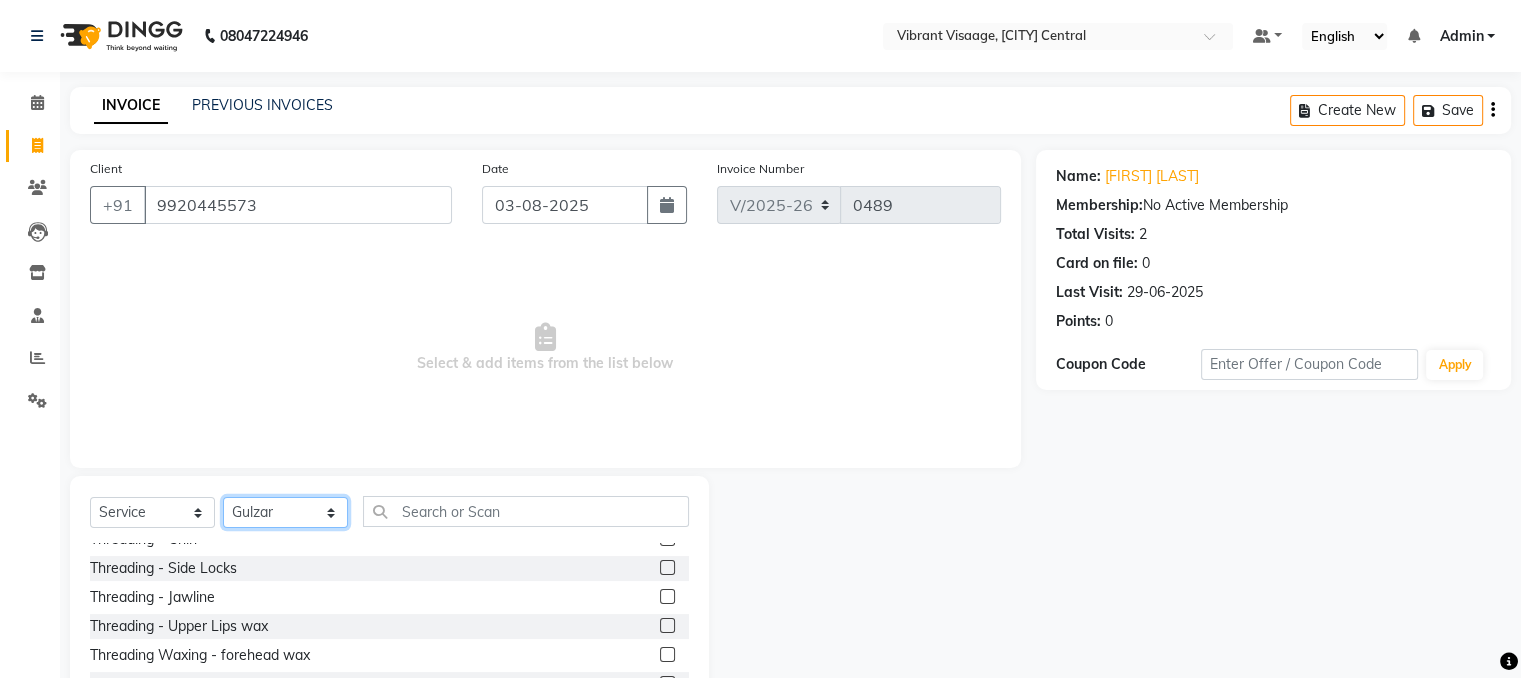 scroll, scrollTop: 104, scrollLeft: 0, axis: vertical 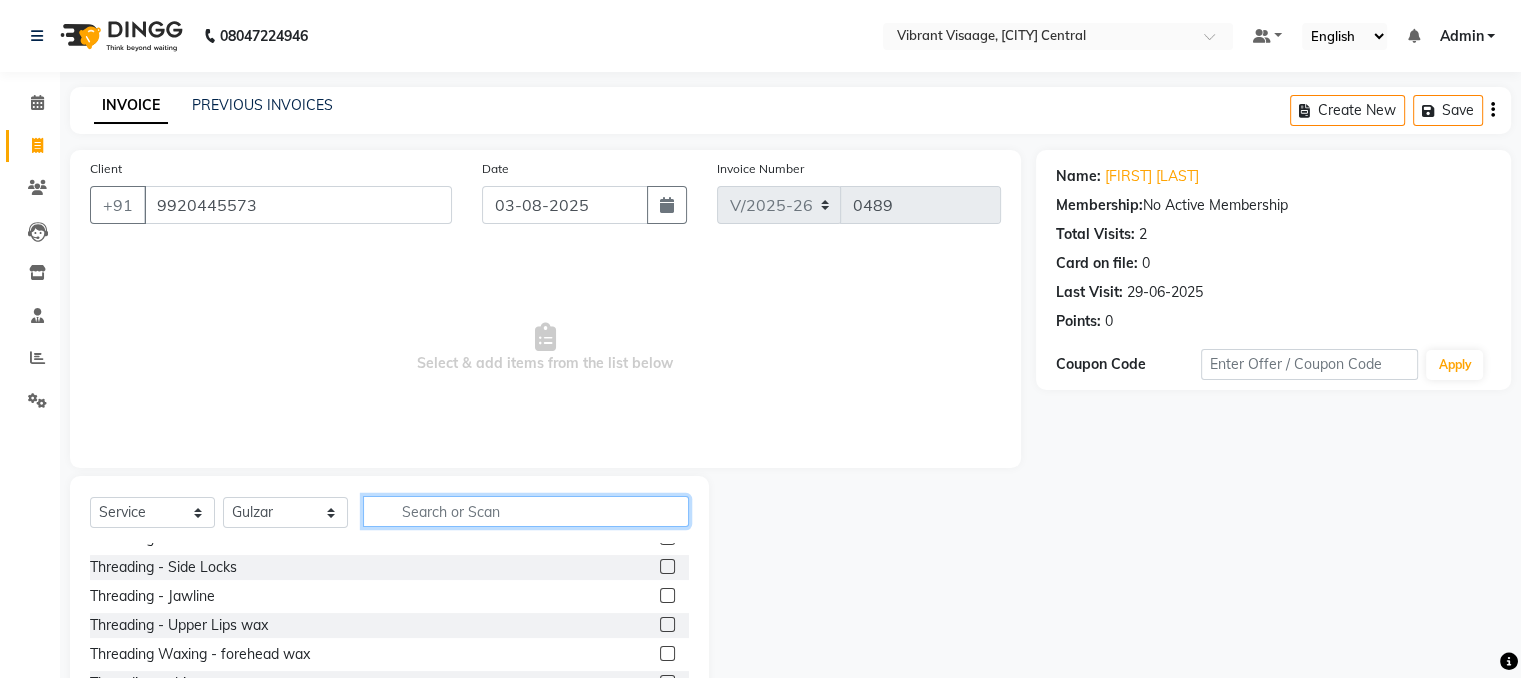 click 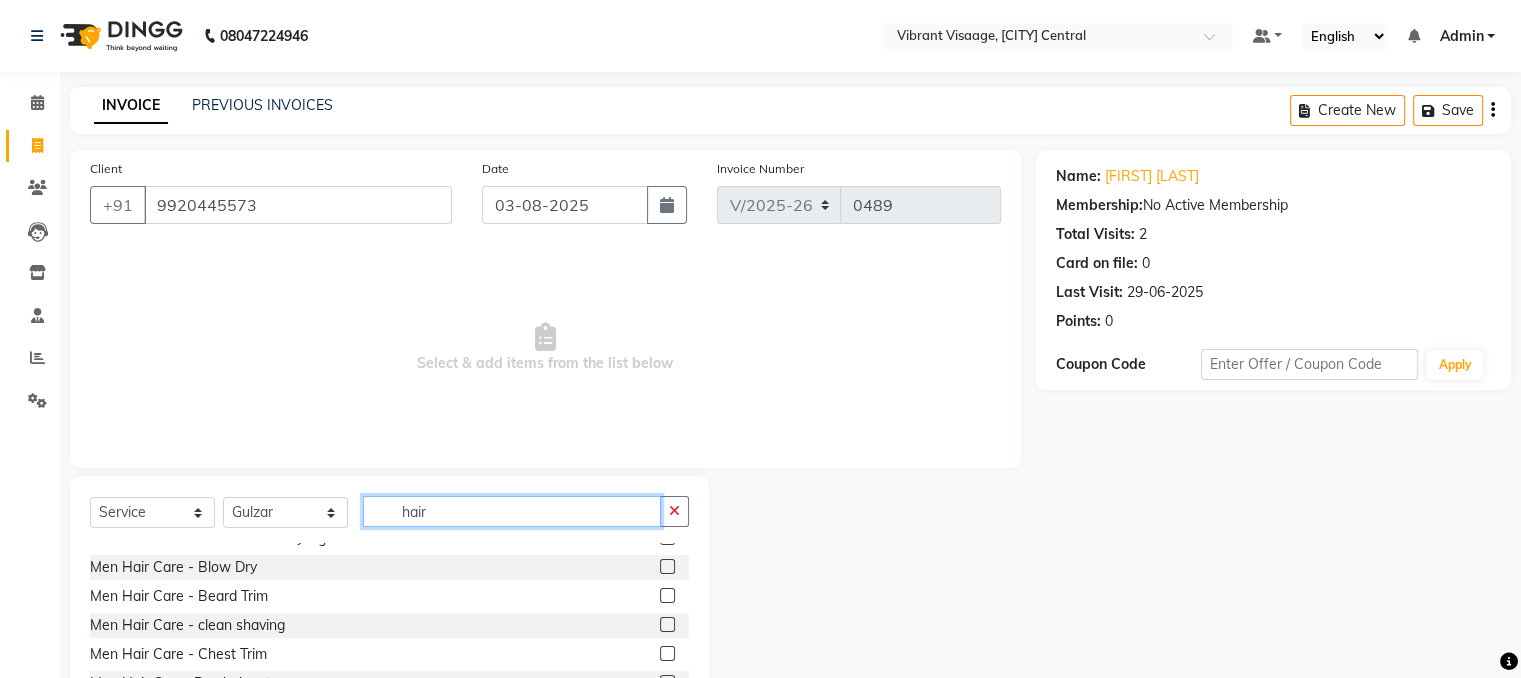 scroll, scrollTop: 0, scrollLeft: 0, axis: both 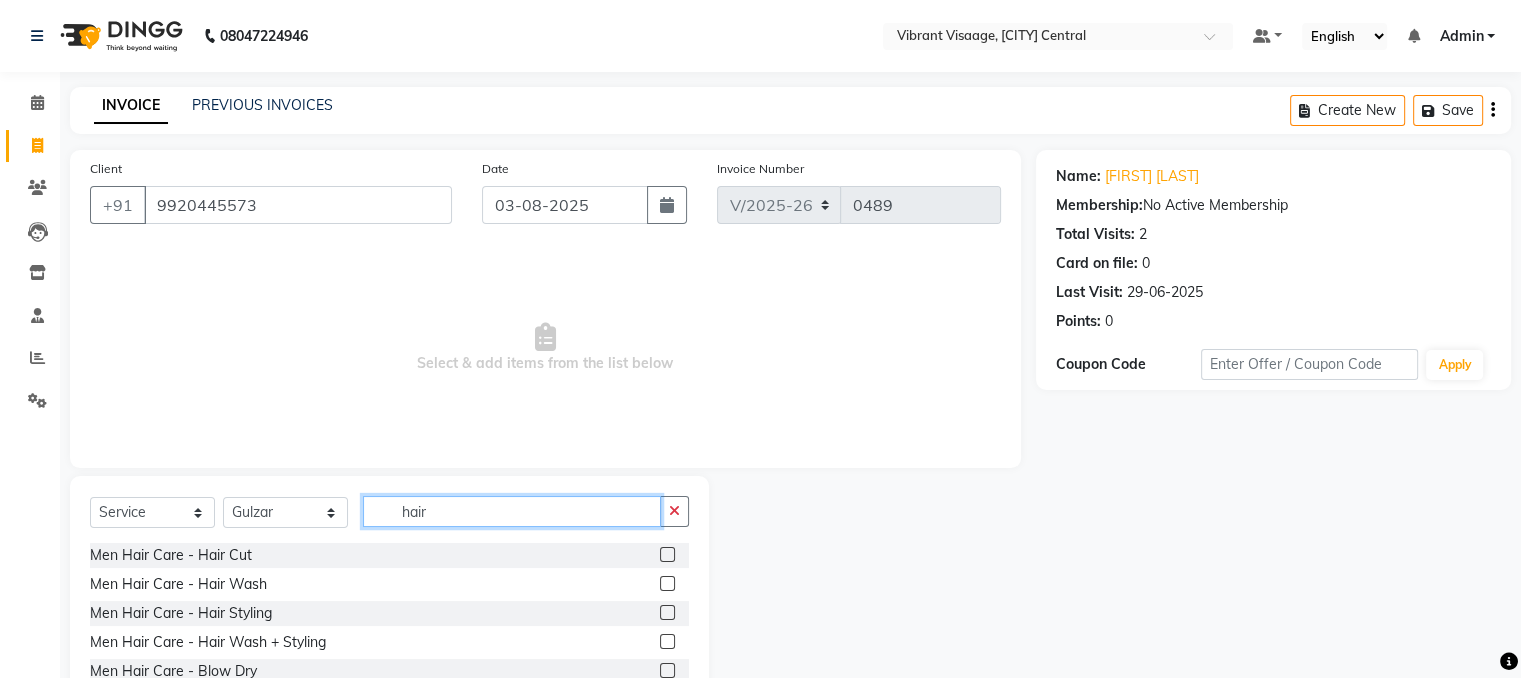 type on "hair" 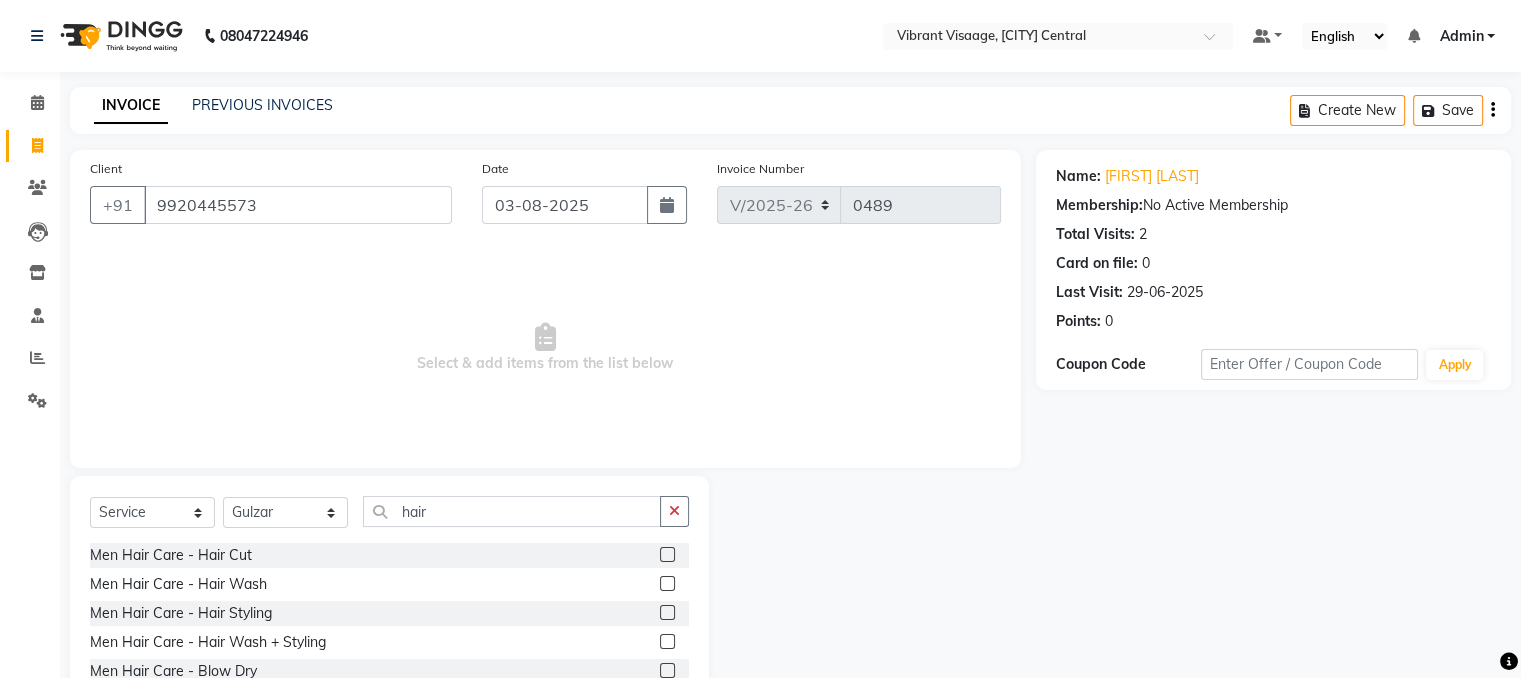click 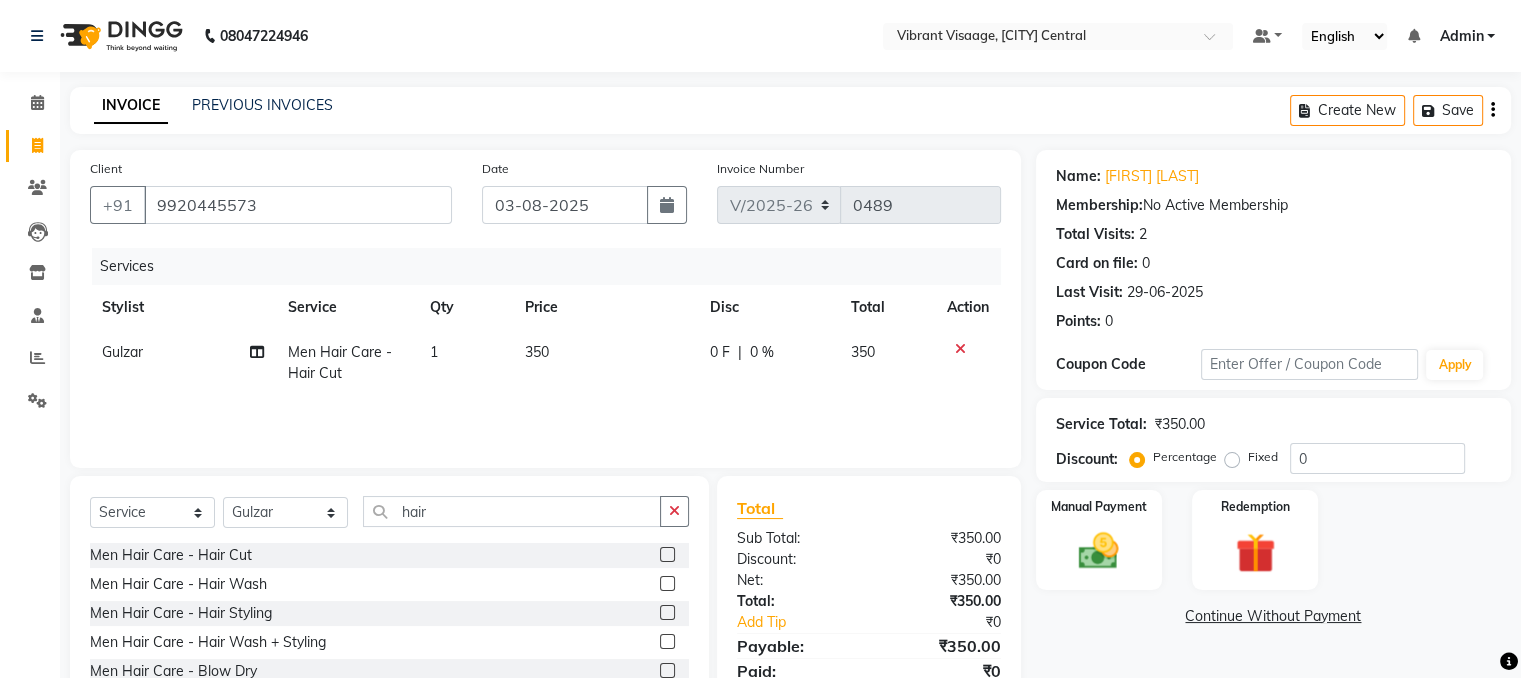 click 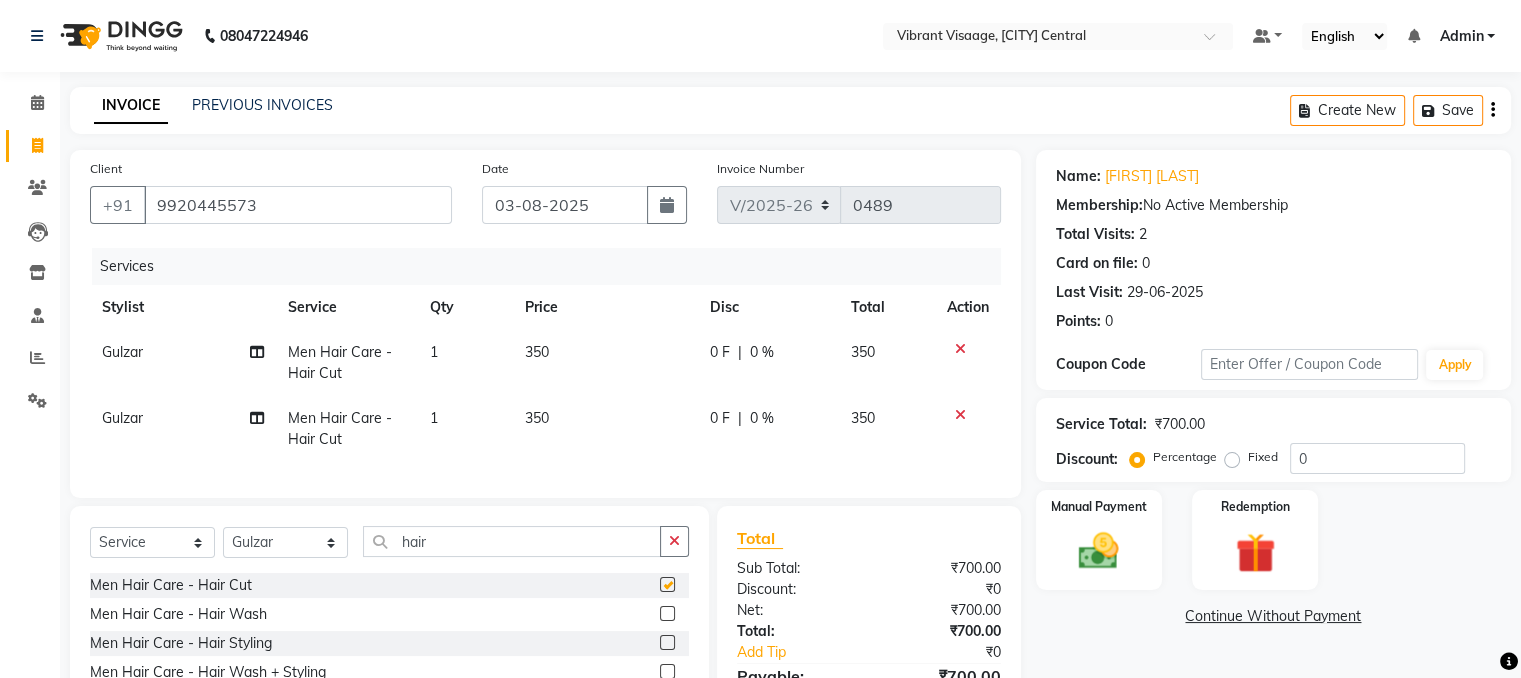 checkbox on "false" 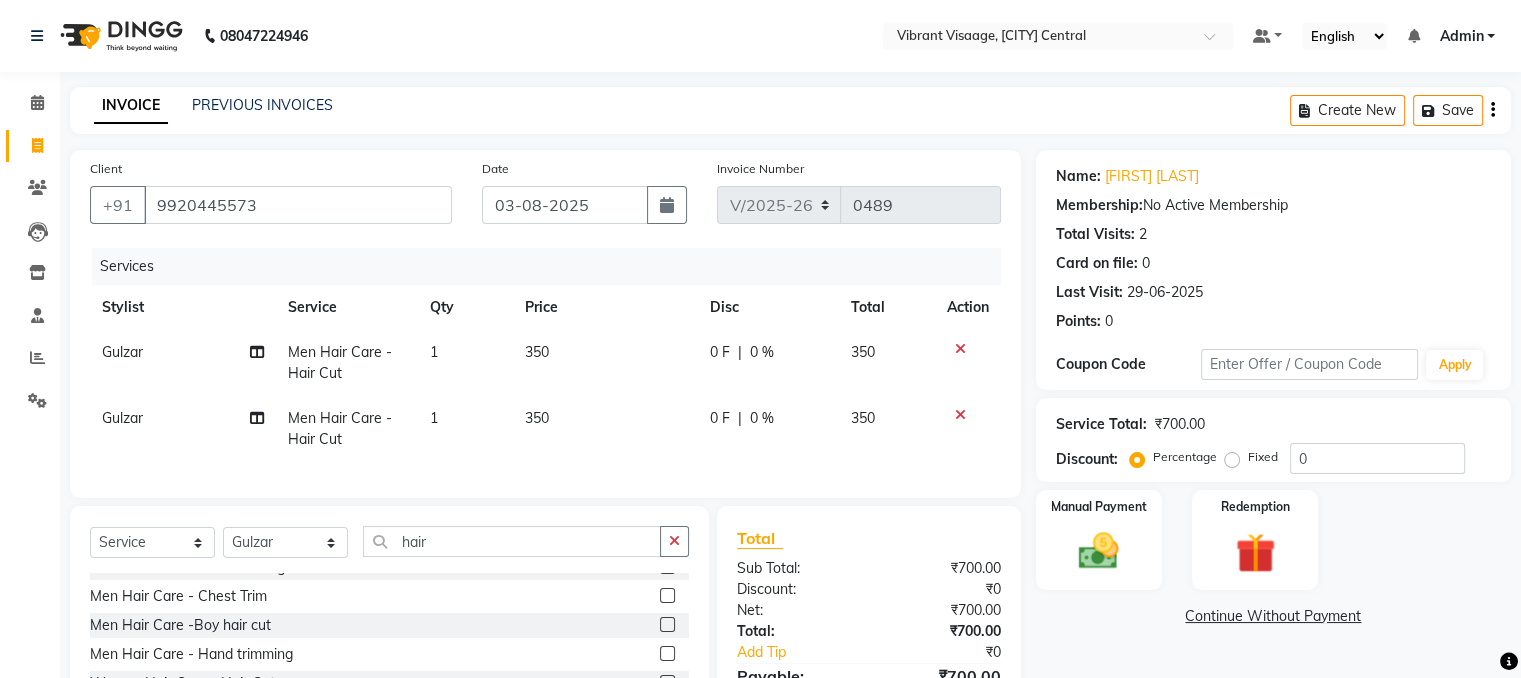 scroll, scrollTop: 192, scrollLeft: 0, axis: vertical 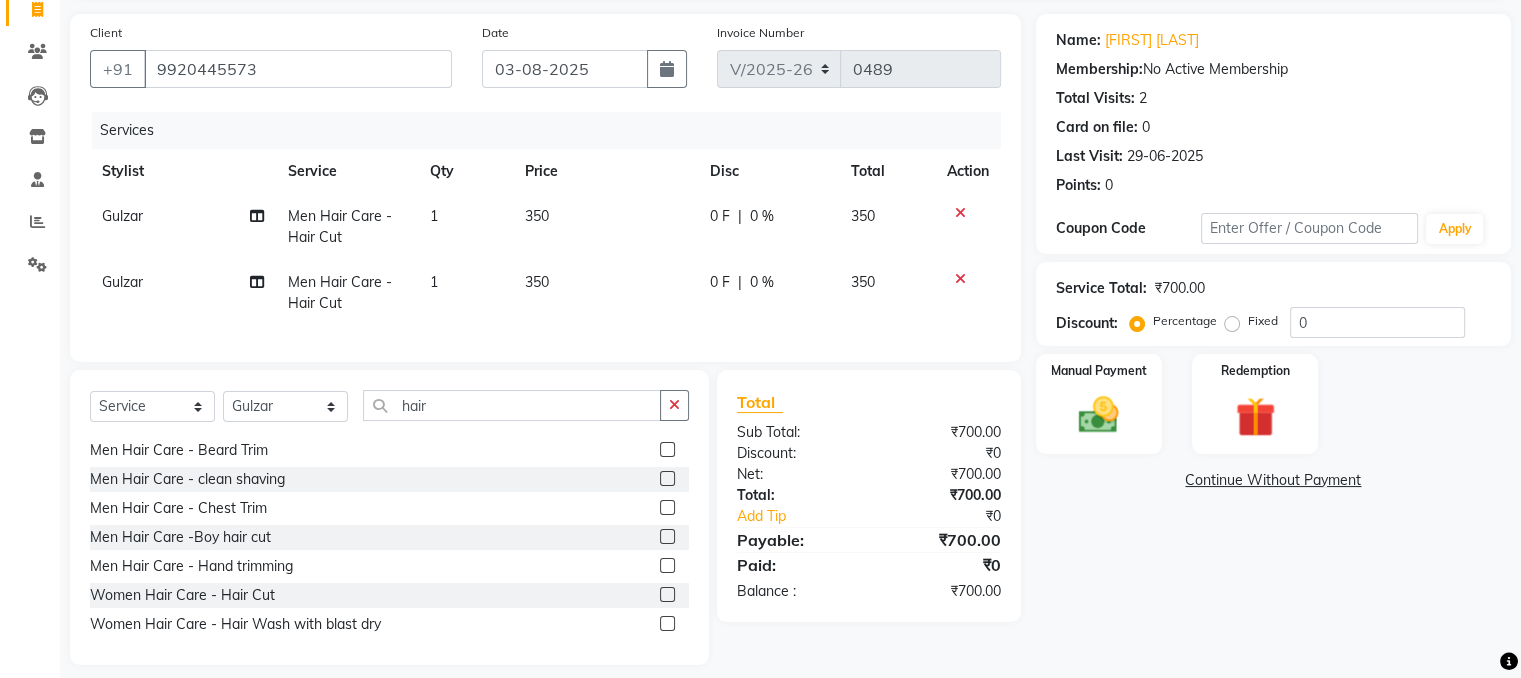 click 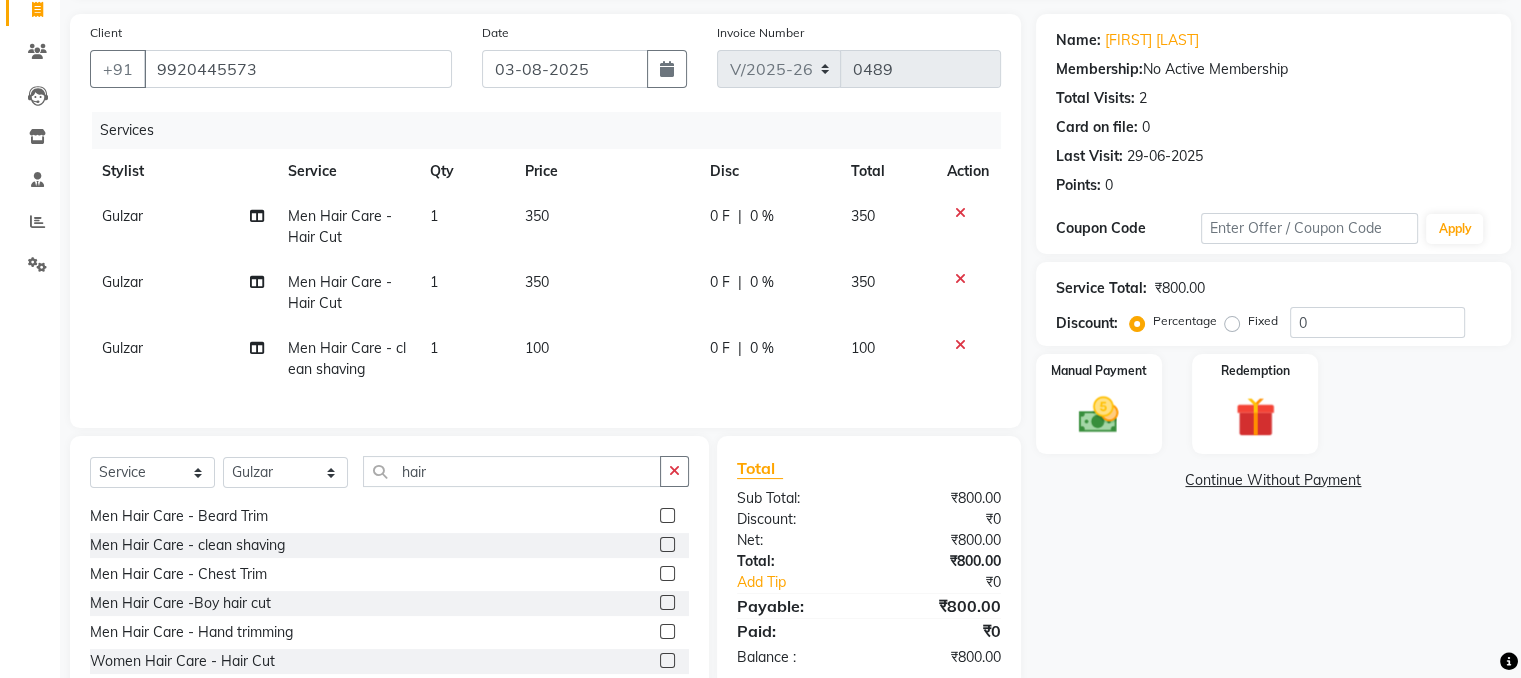 click 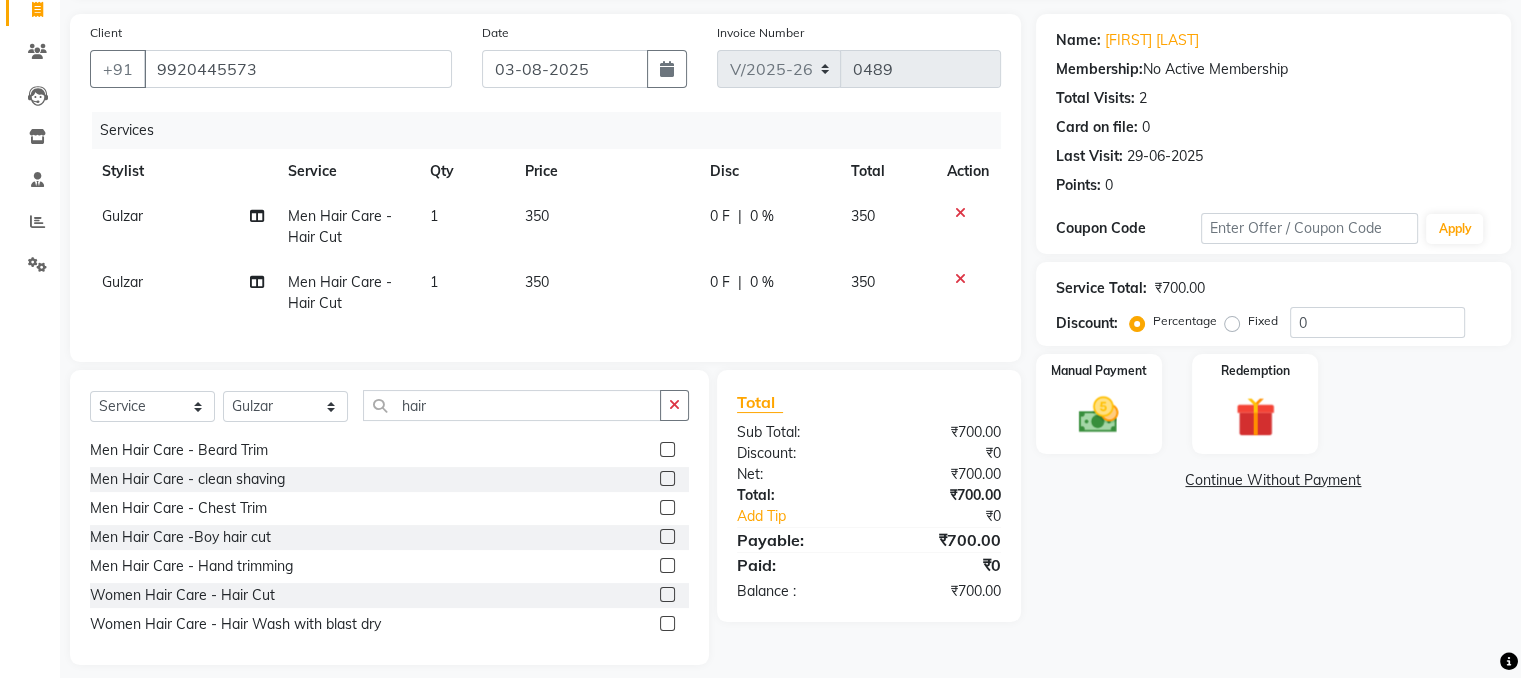 click 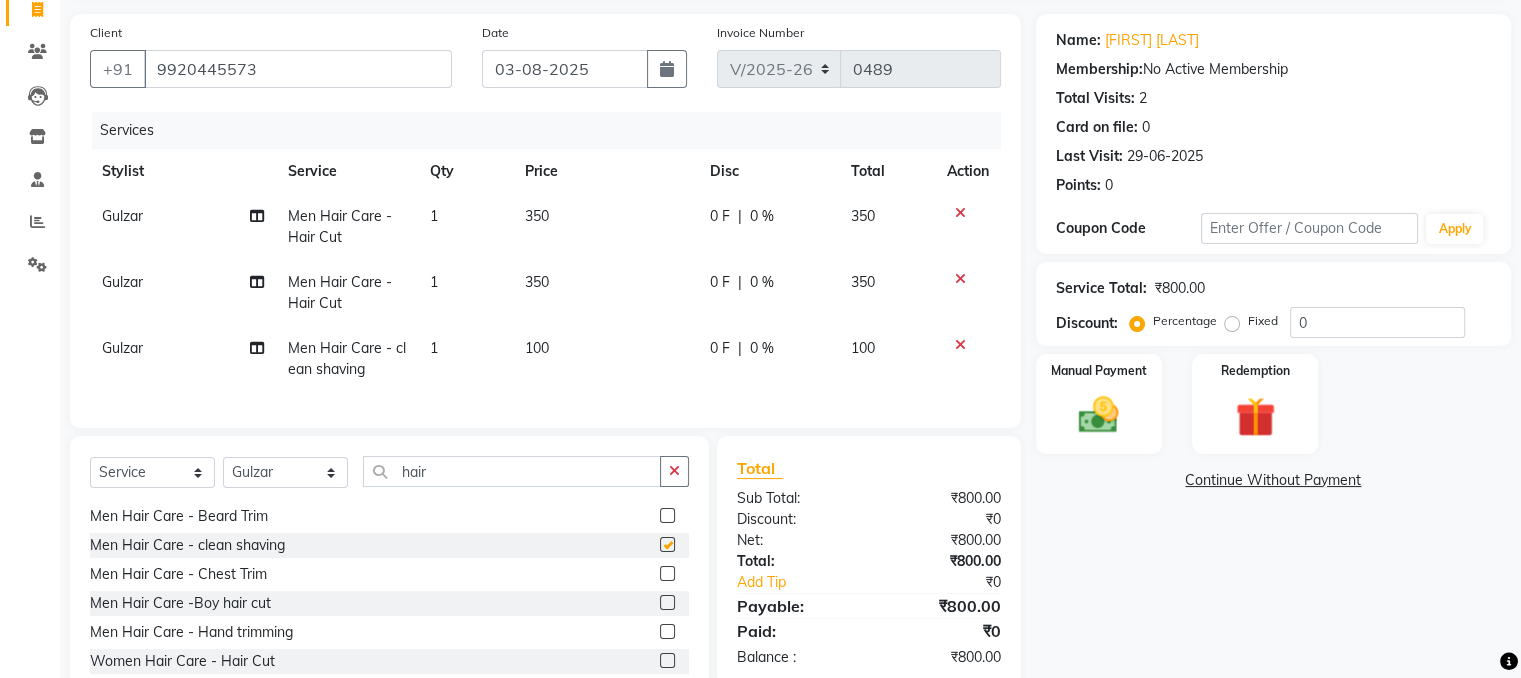 checkbox on "false" 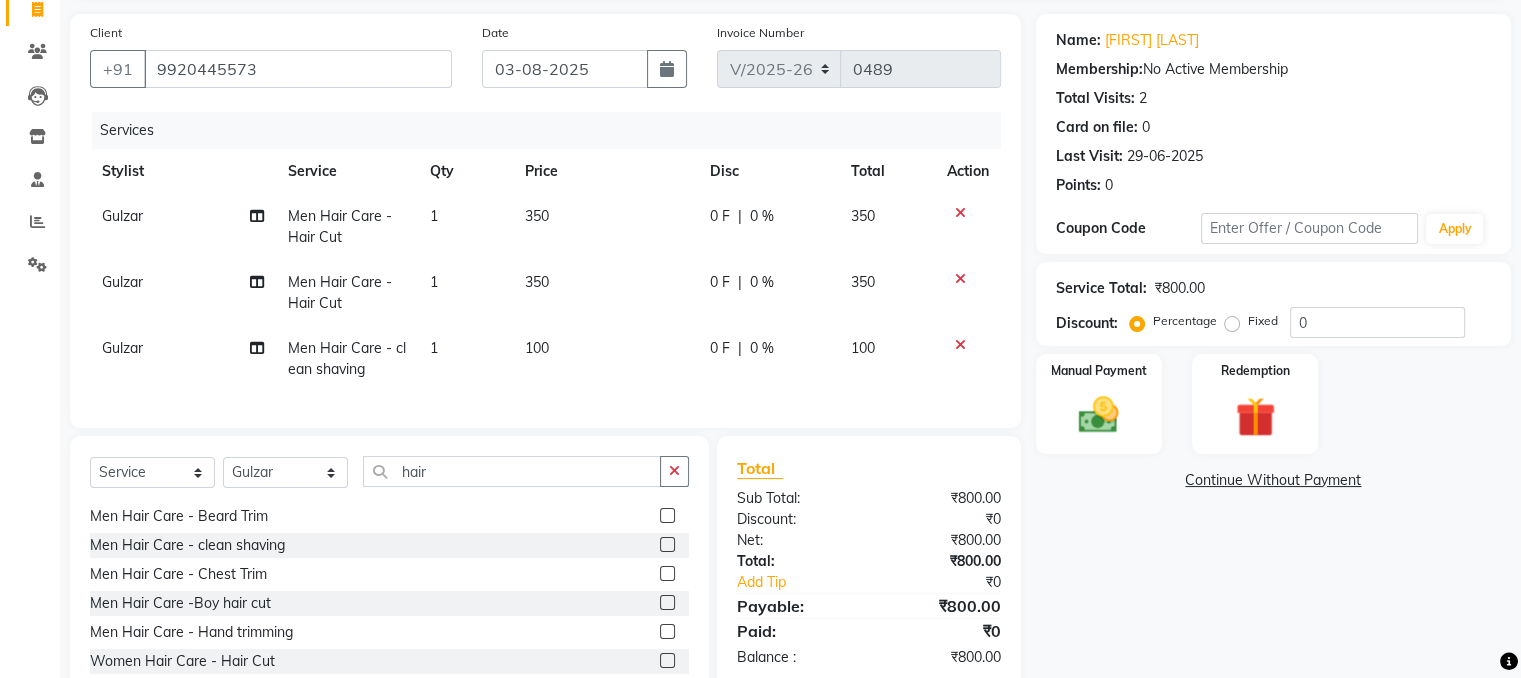 click on "100" 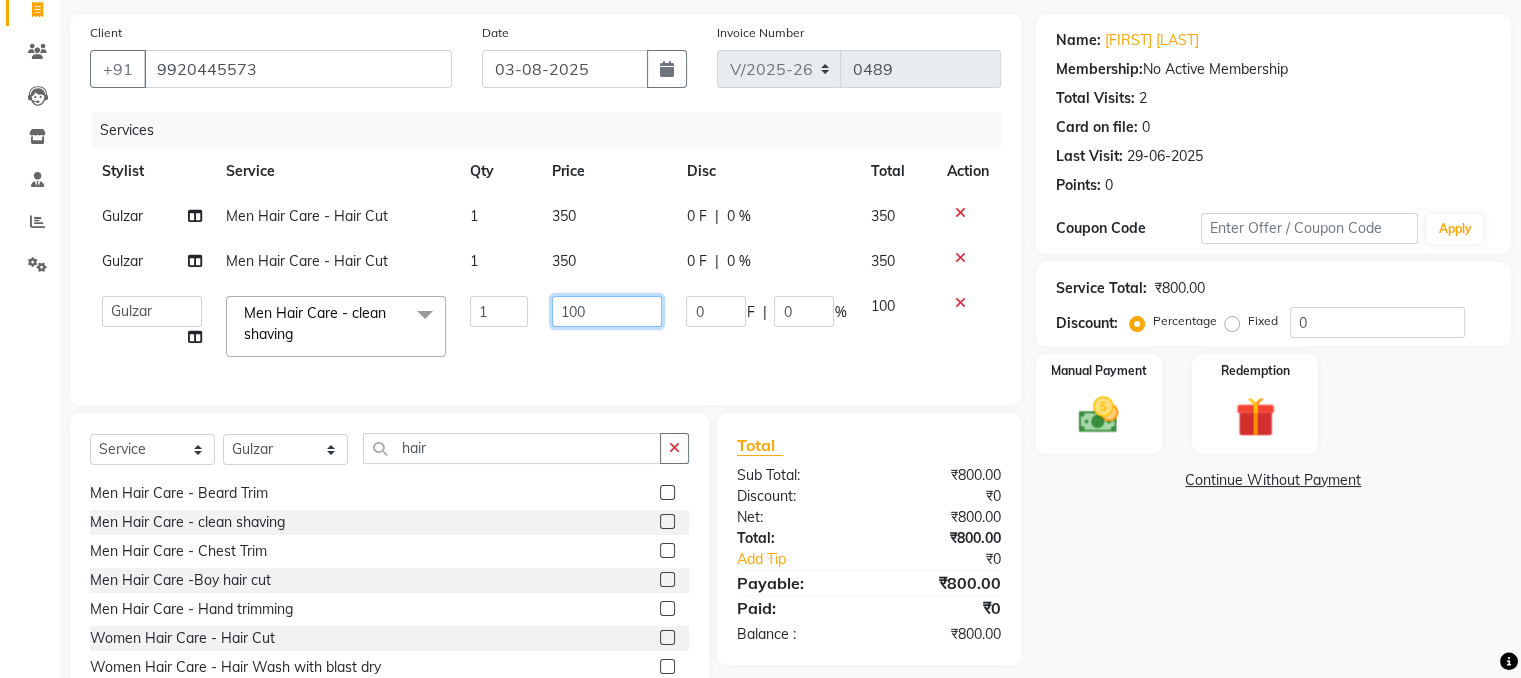 click on "100" 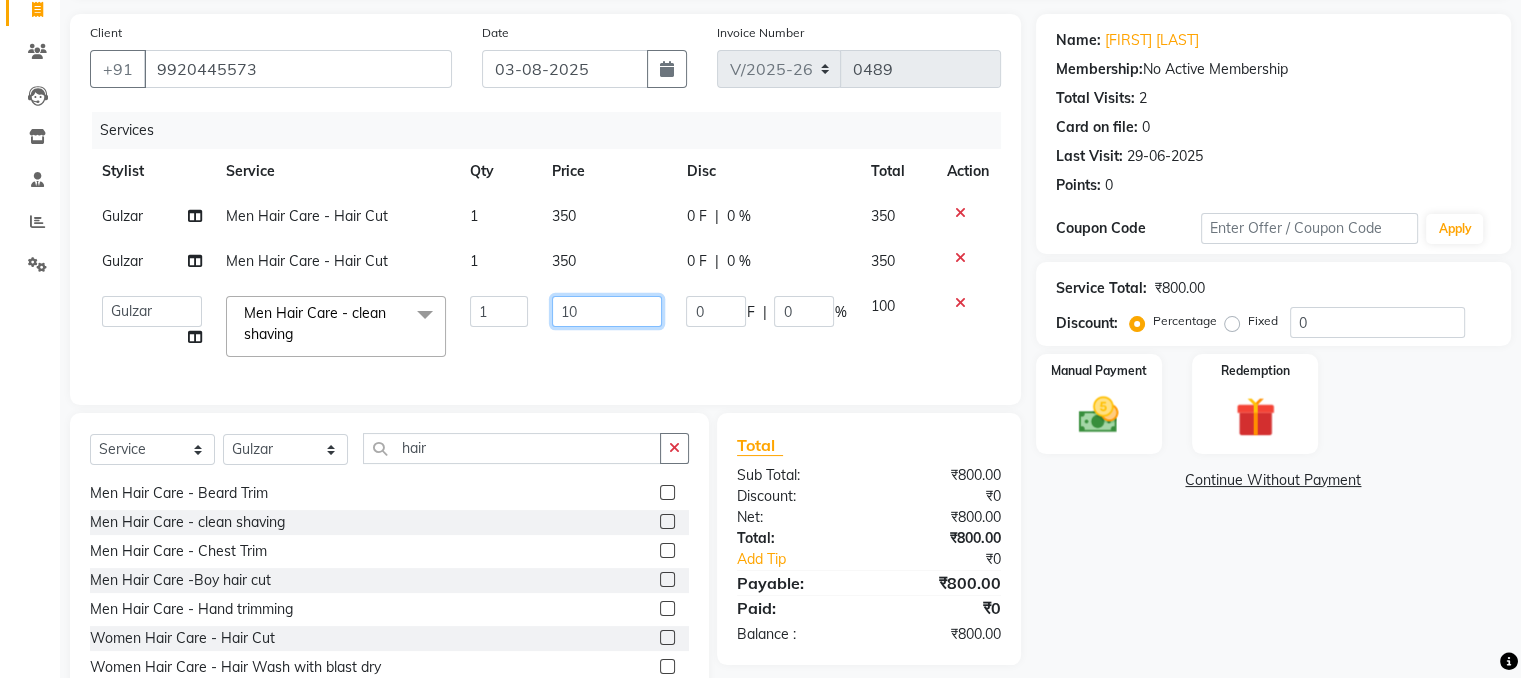 type on "1" 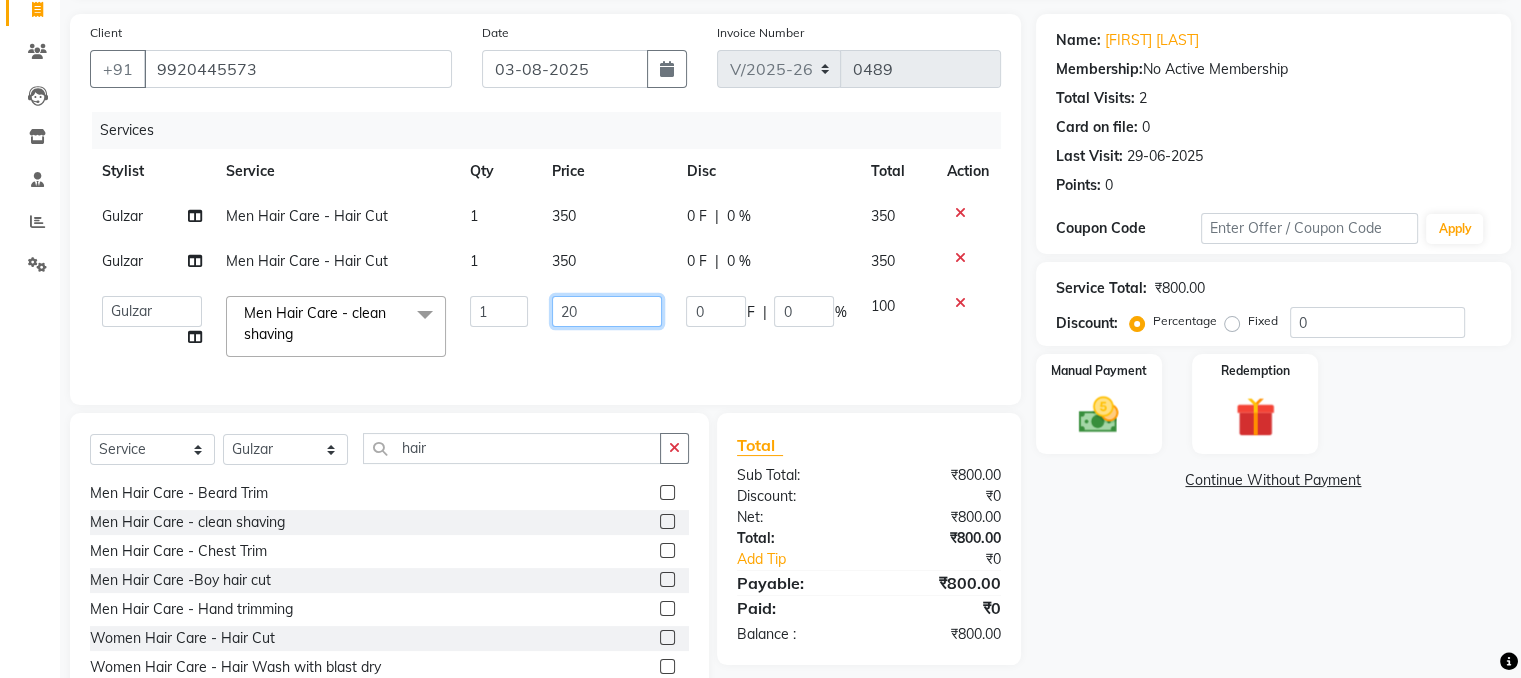 type on "2" 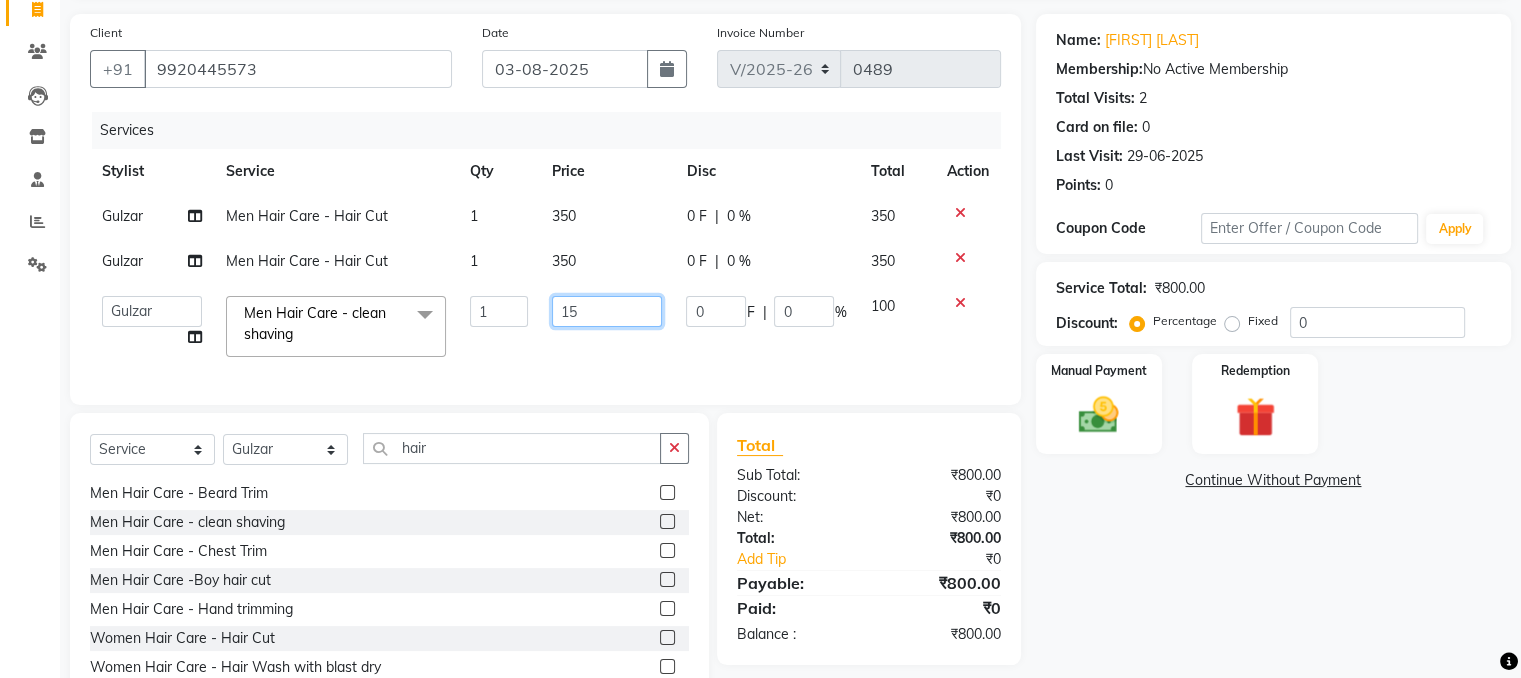 type on "150" 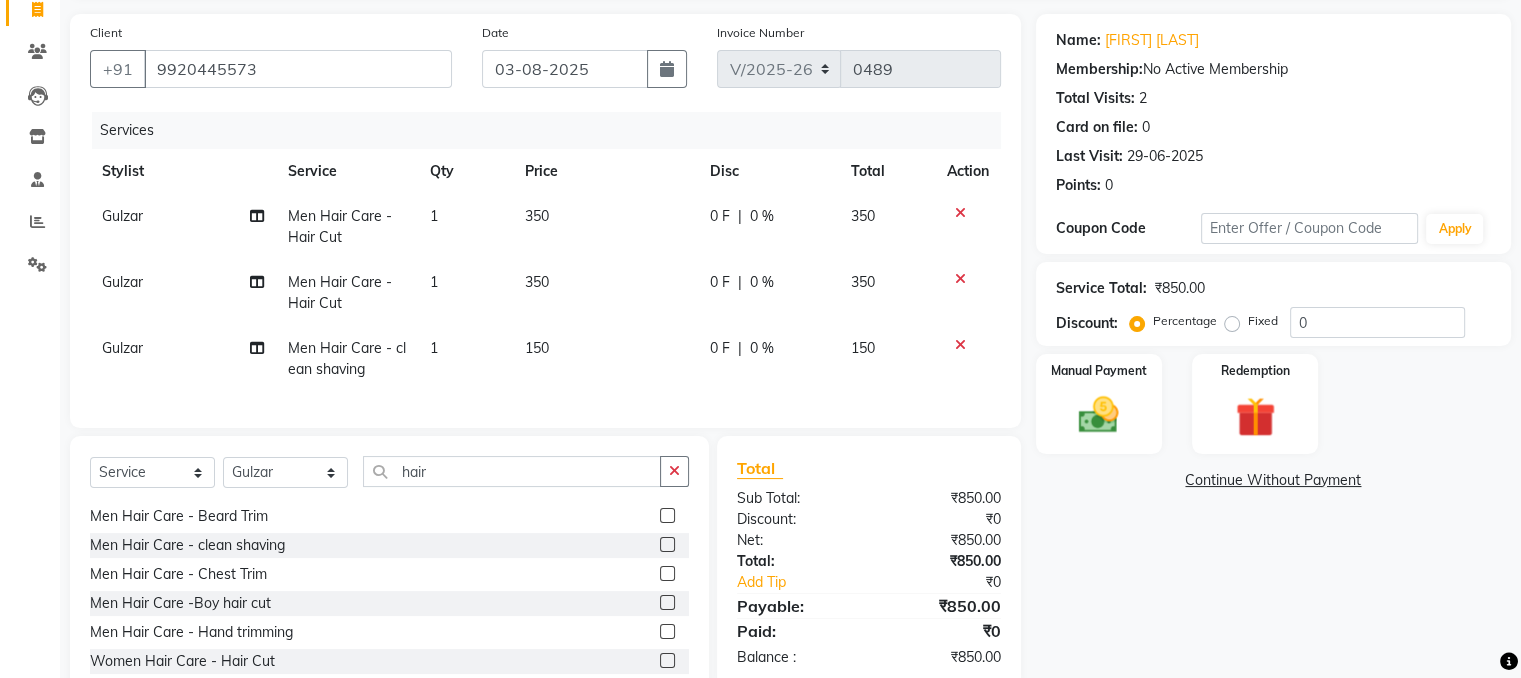 click on "350" 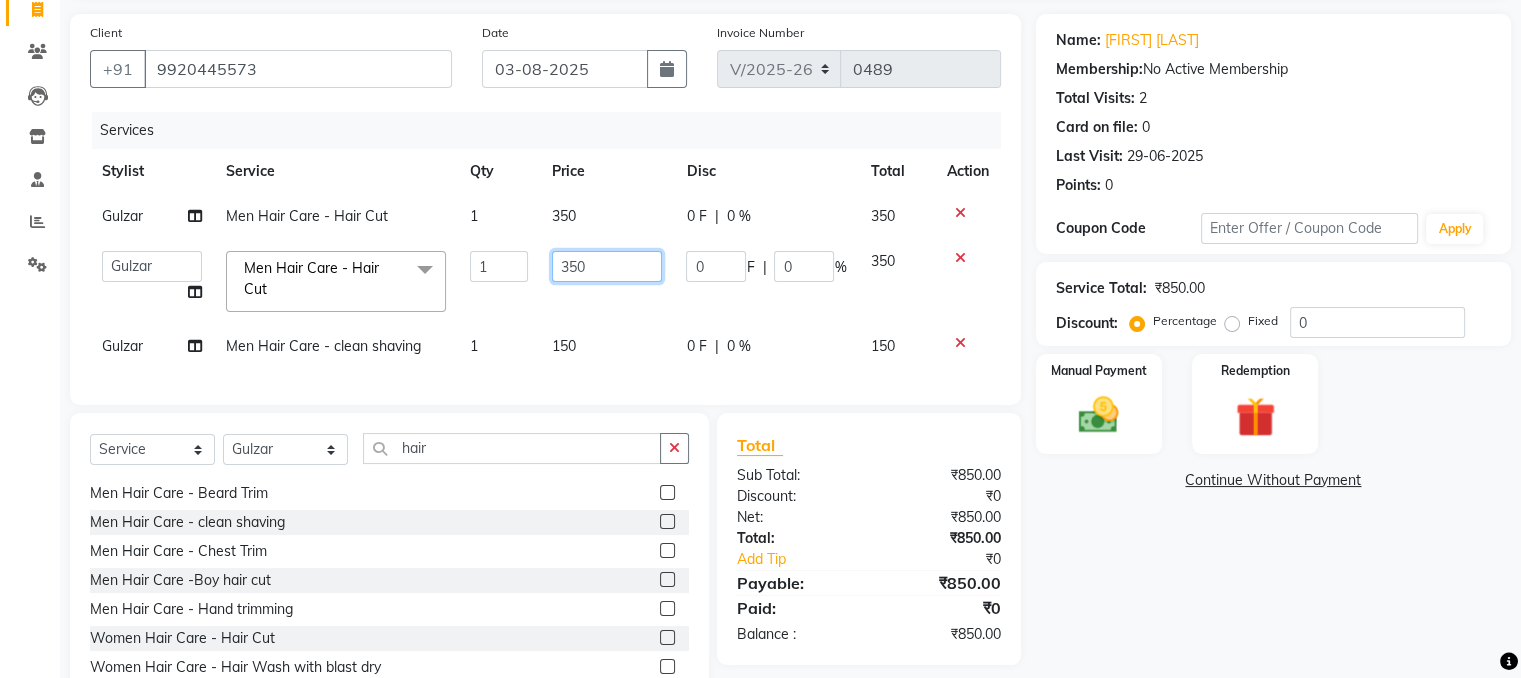 click on "350" 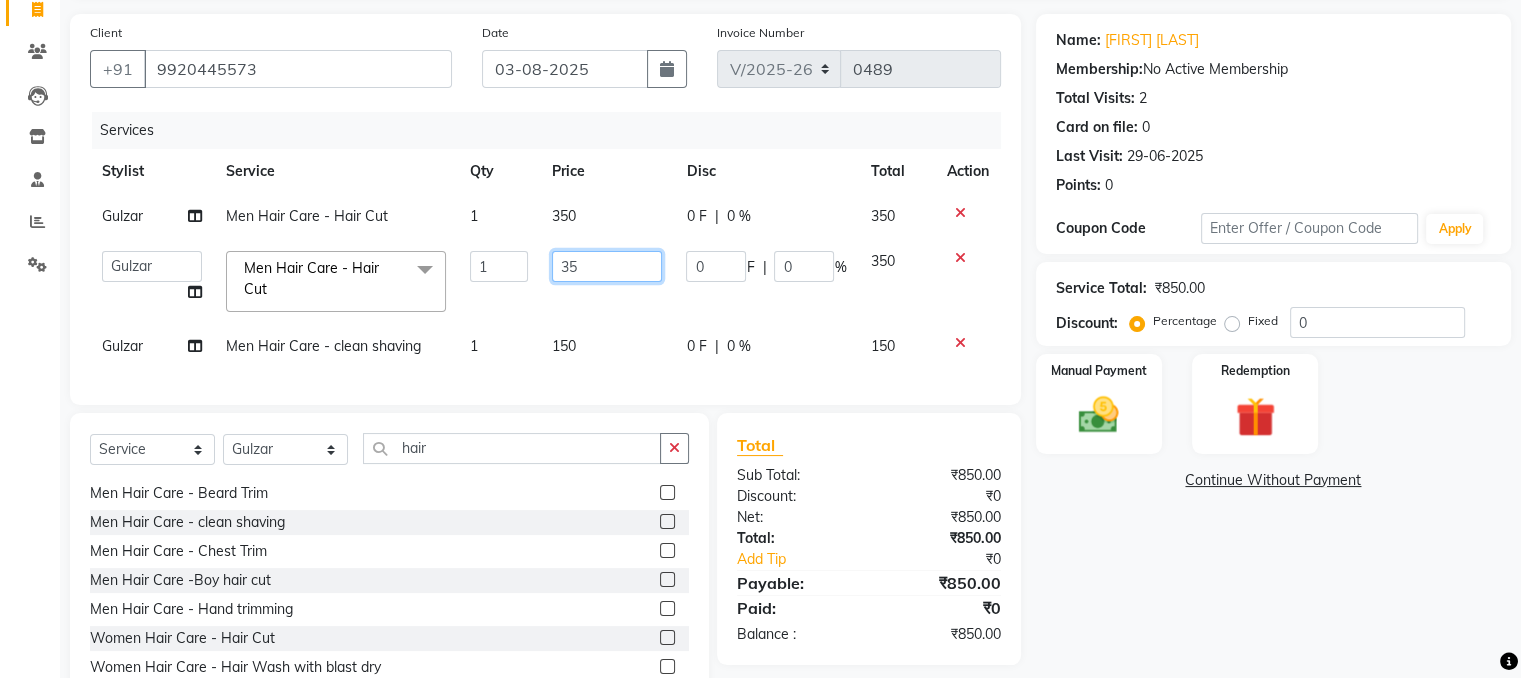 type on "3" 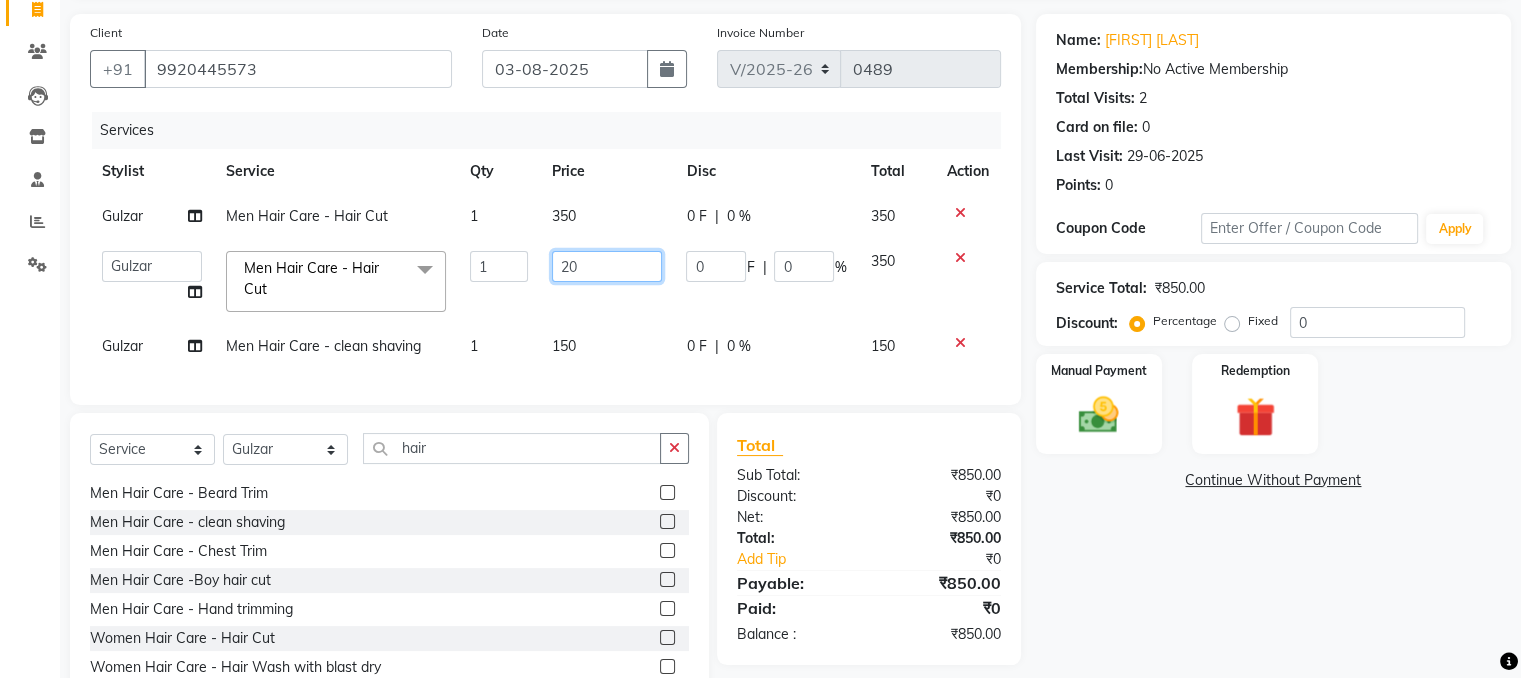 type on "200" 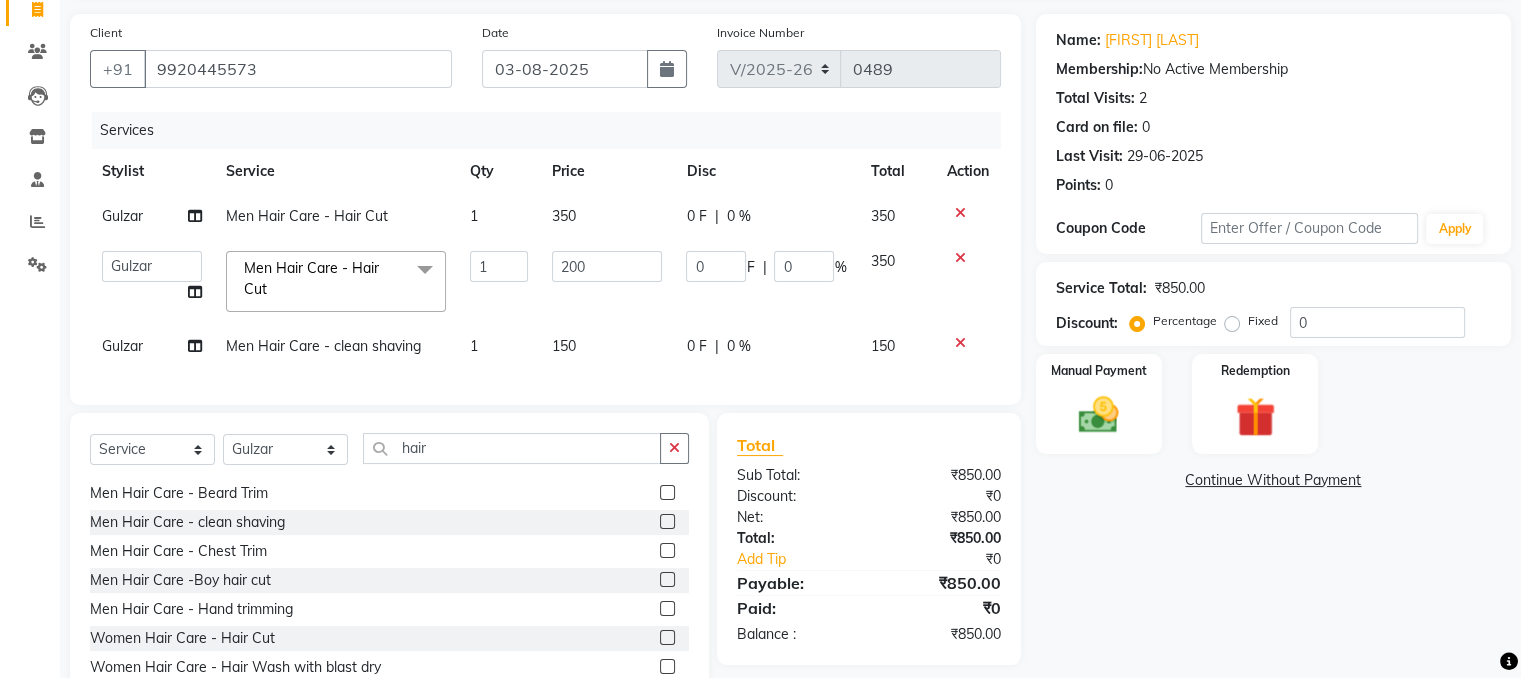 click on "350" 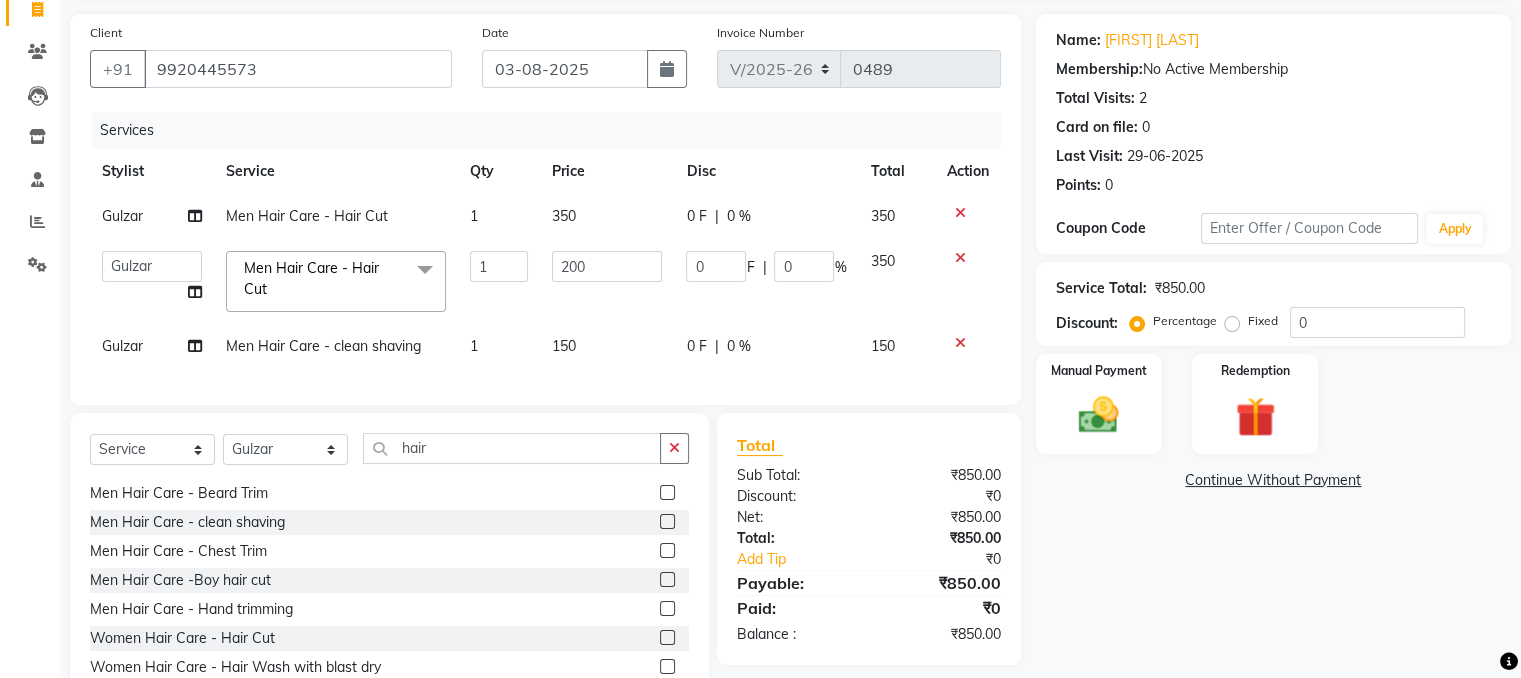 select on "85263" 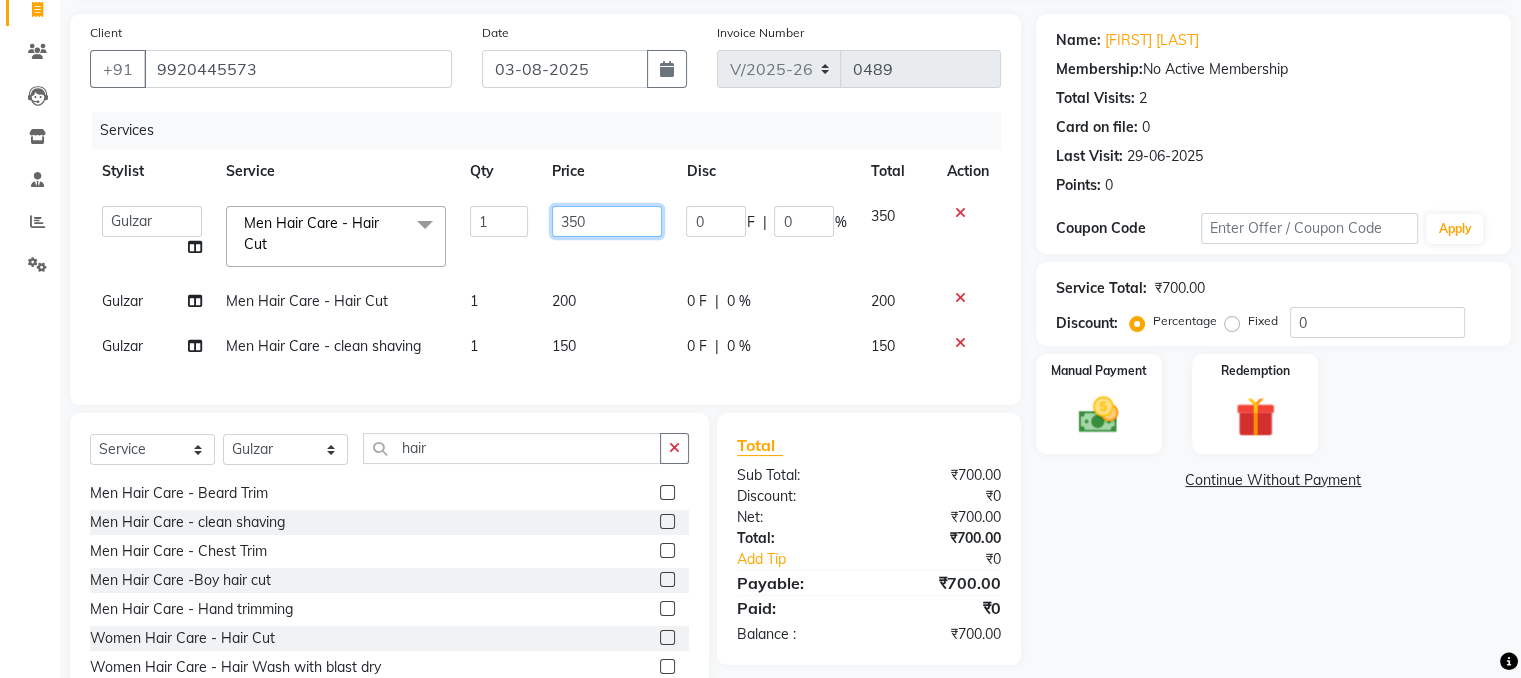 click on "350" 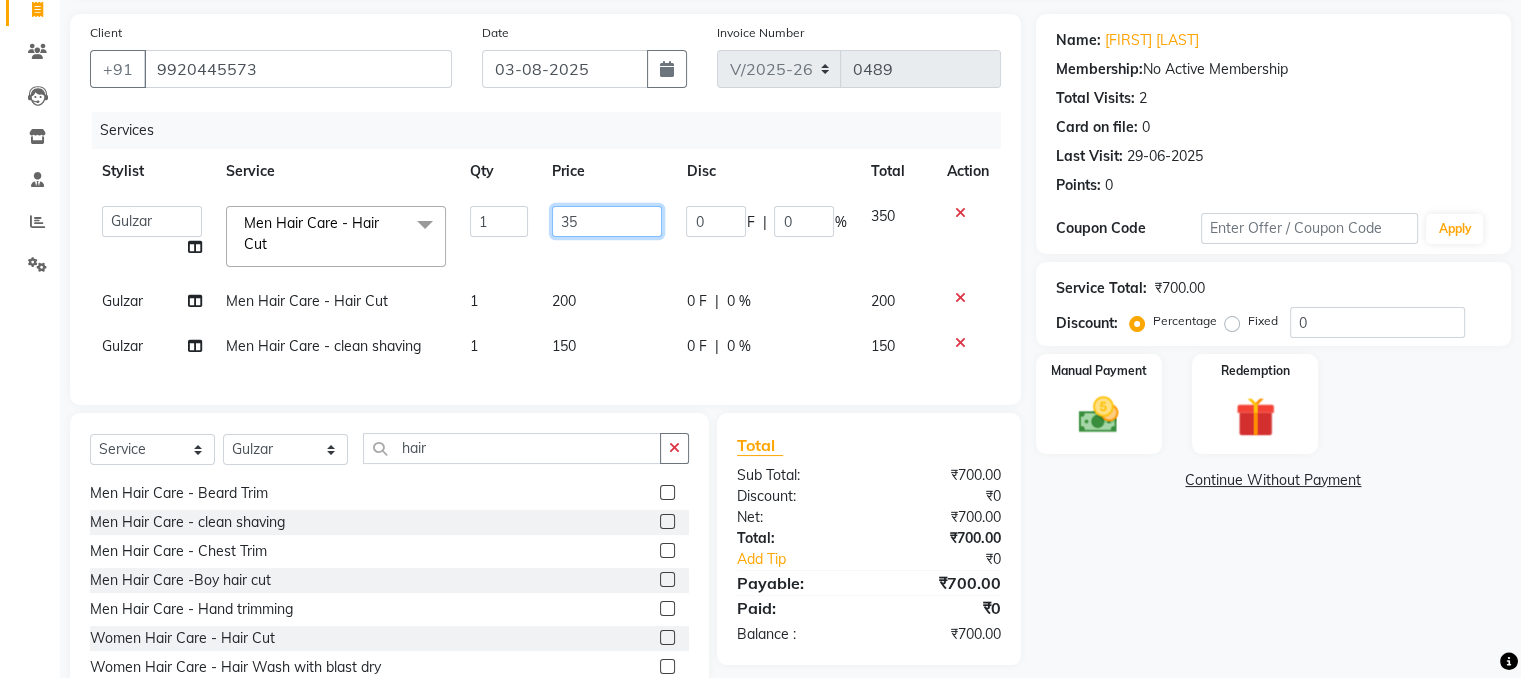 type on "3" 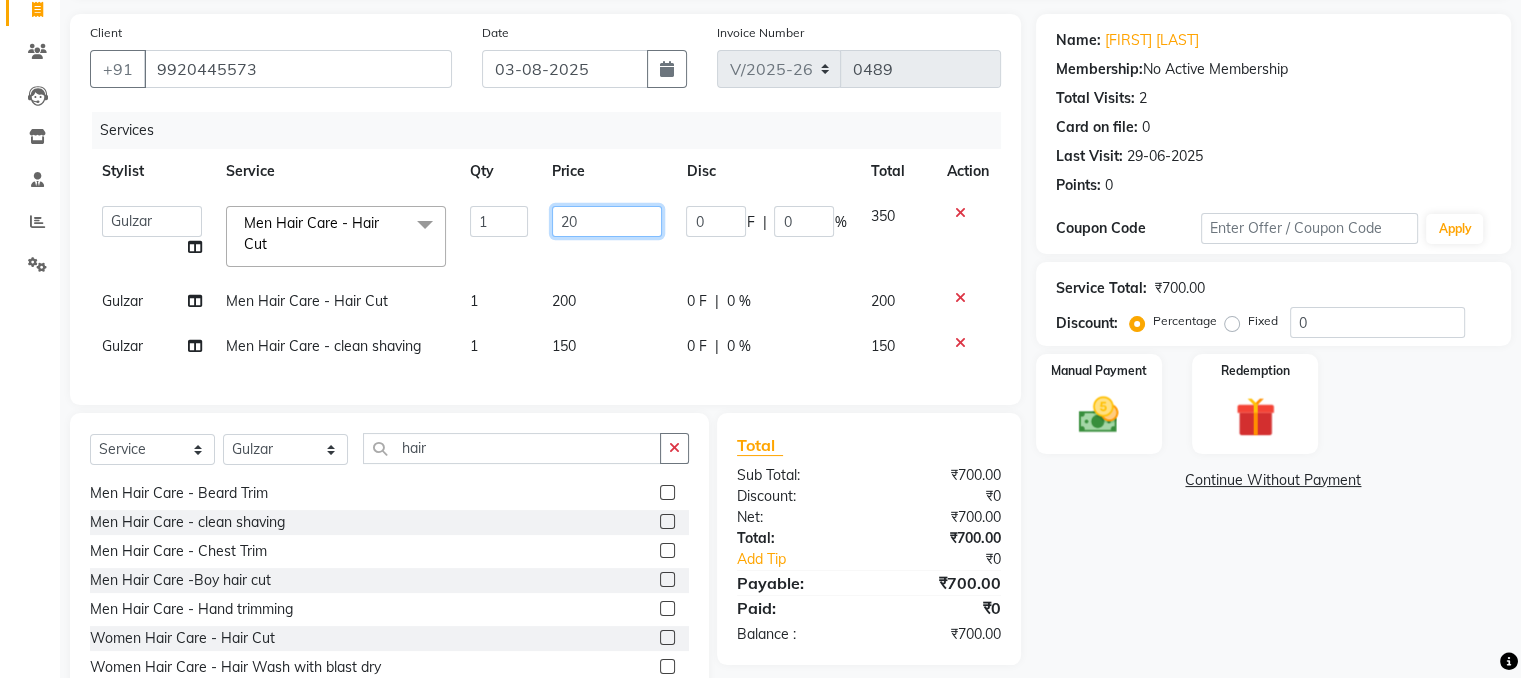 type on "200" 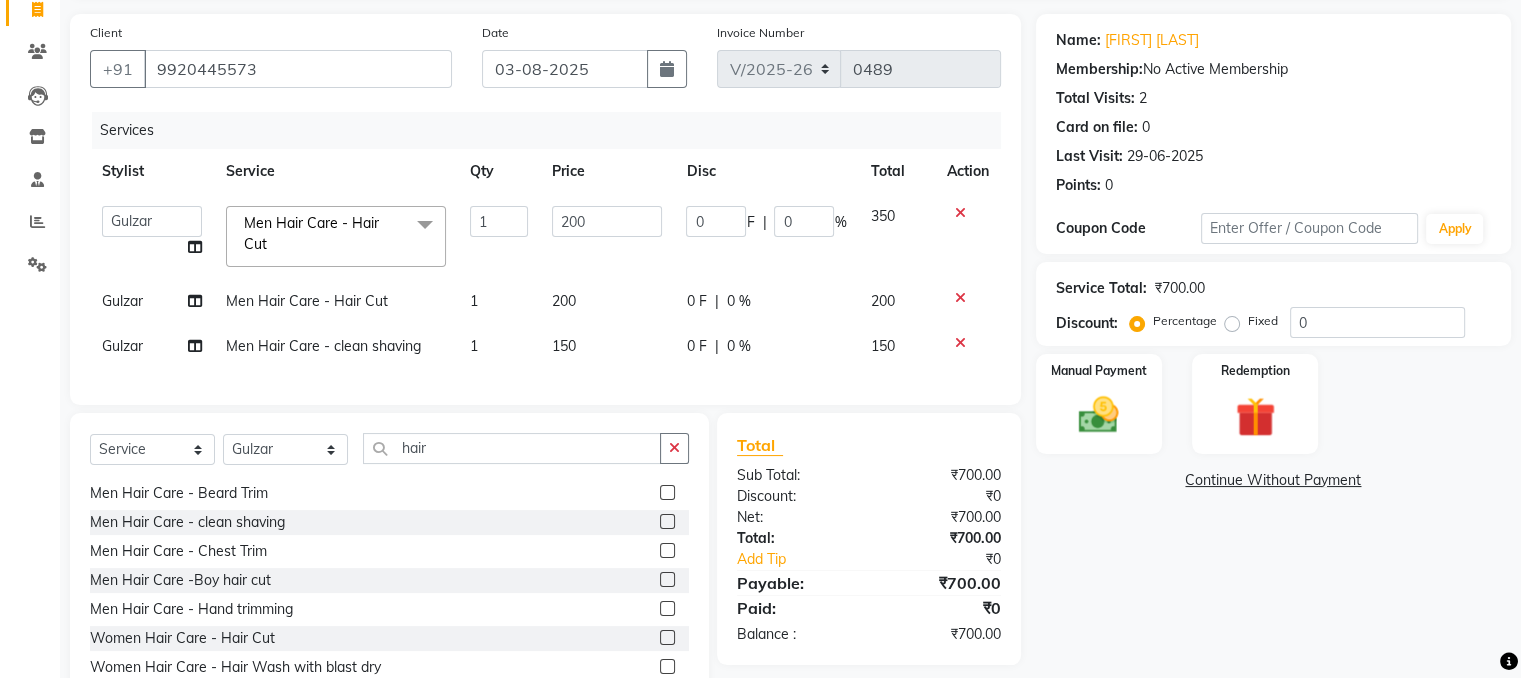 click on "Name: [FIRST] [LAST] Membership:  No Active Membership  Total Visits:  2 Card on file:  0 Last Visit:   29-06-2025 Points:   0  Coupon Code Apply Service Total:  ₹700.00  Discount:  Percentage   Fixed  0 Manual Payment Redemption  Continue Without Payment" 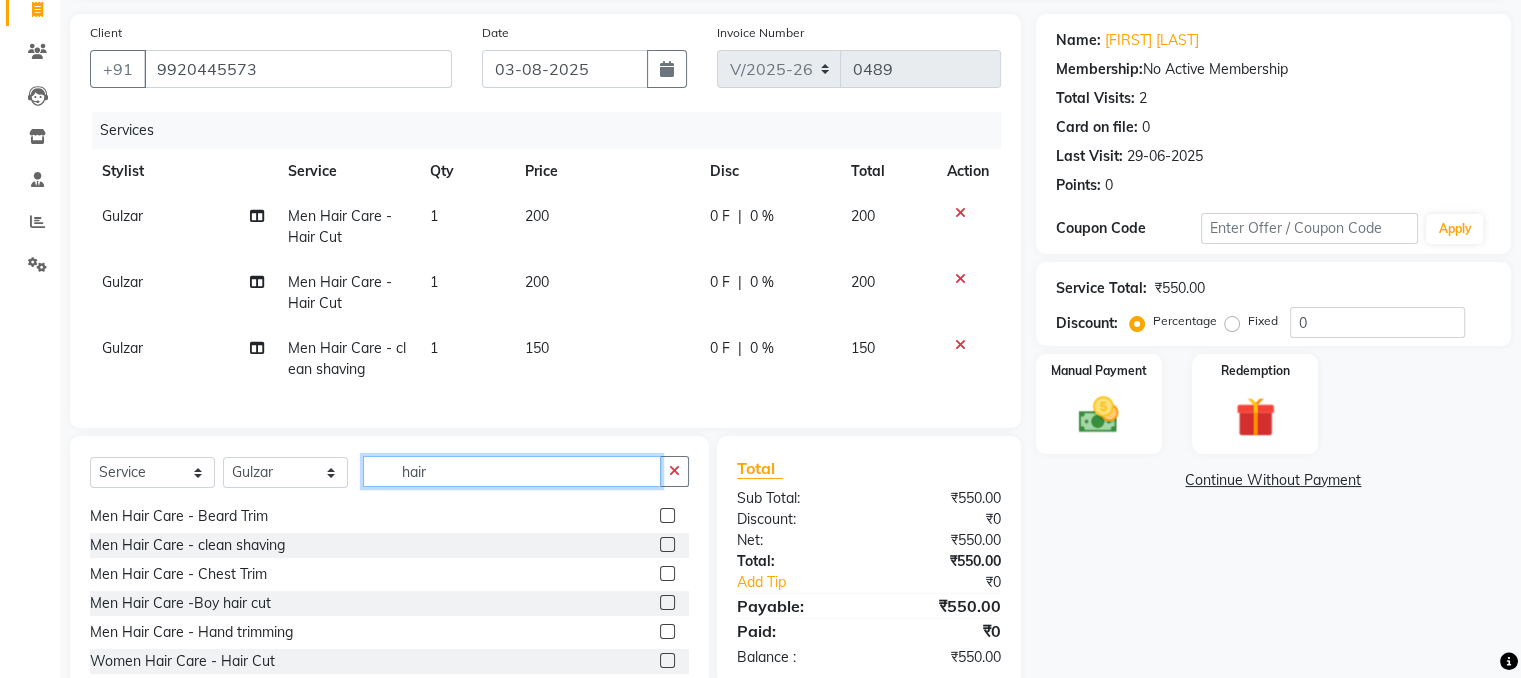 click on "hair" 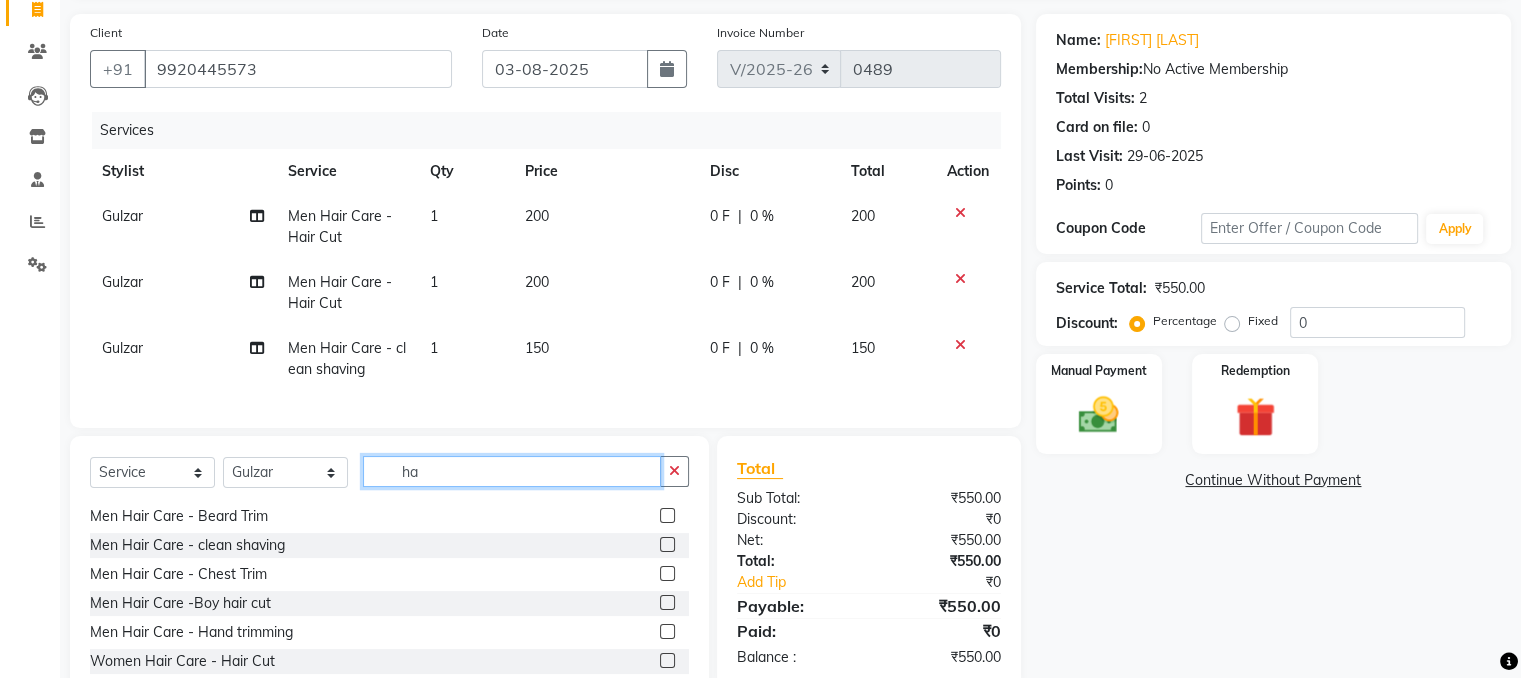 type on "h" 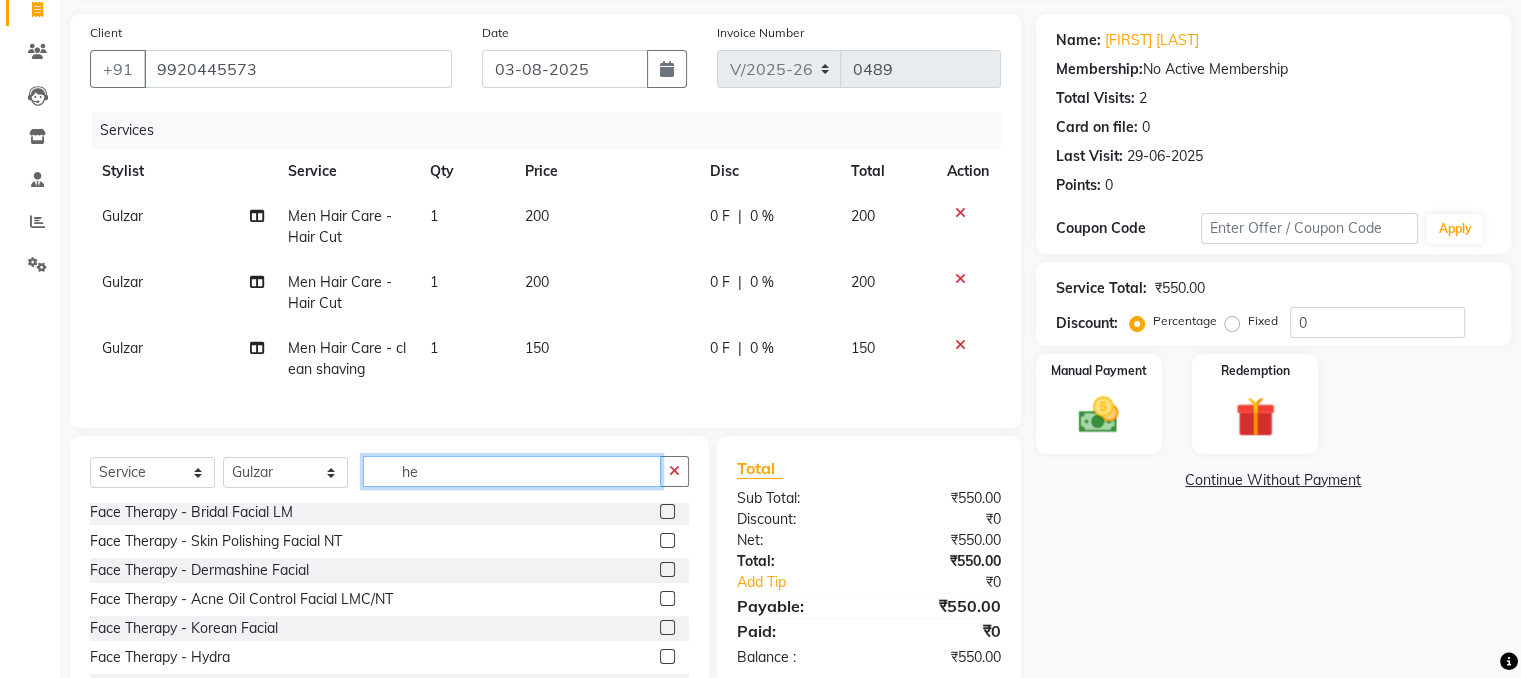 scroll, scrollTop: 0, scrollLeft: 0, axis: both 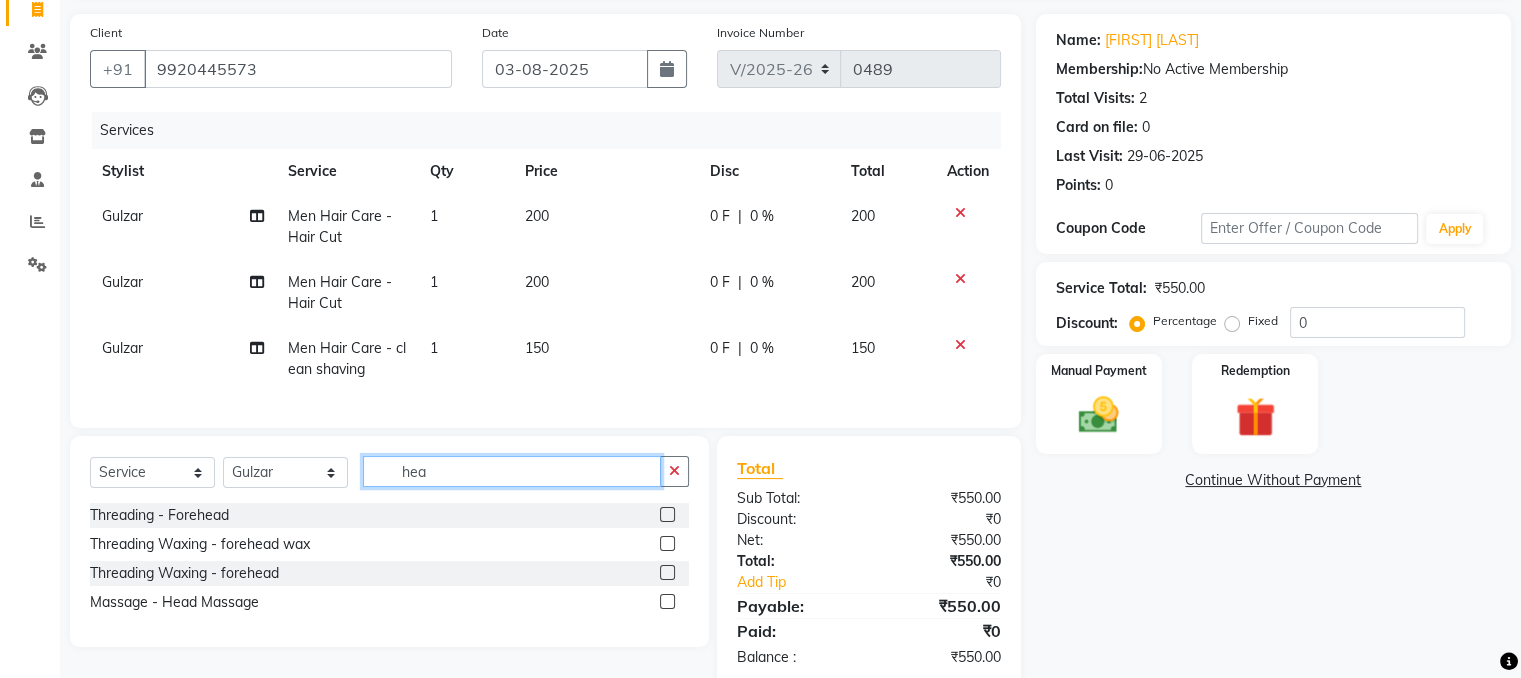 type on "hea" 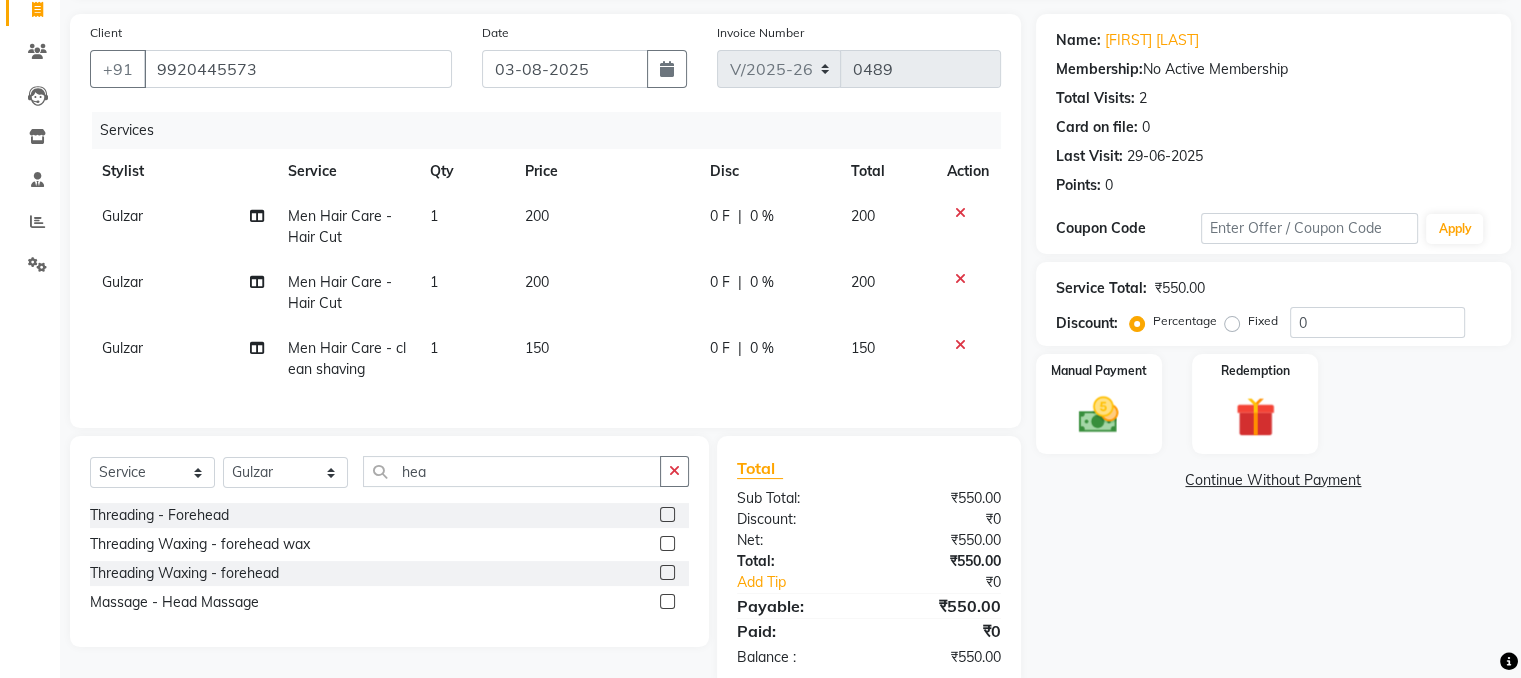 click 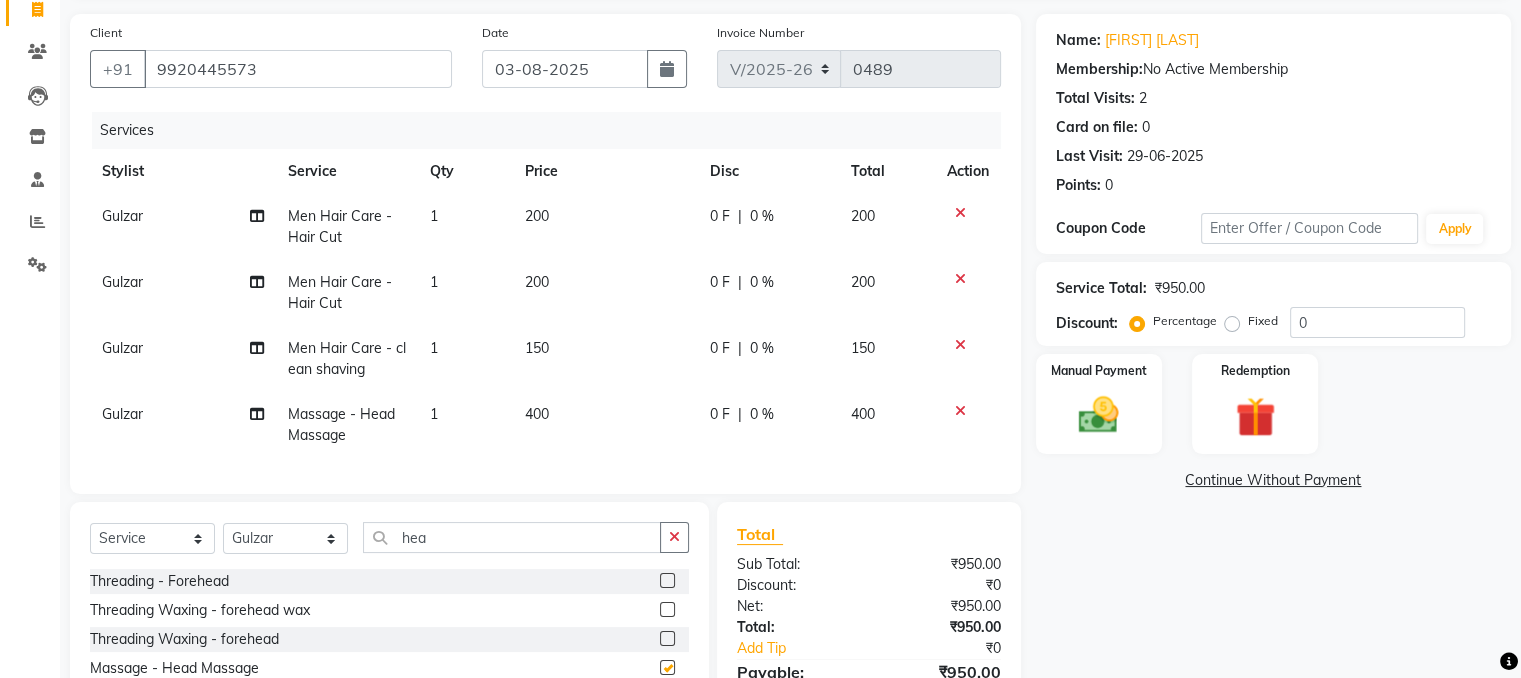 checkbox on "false" 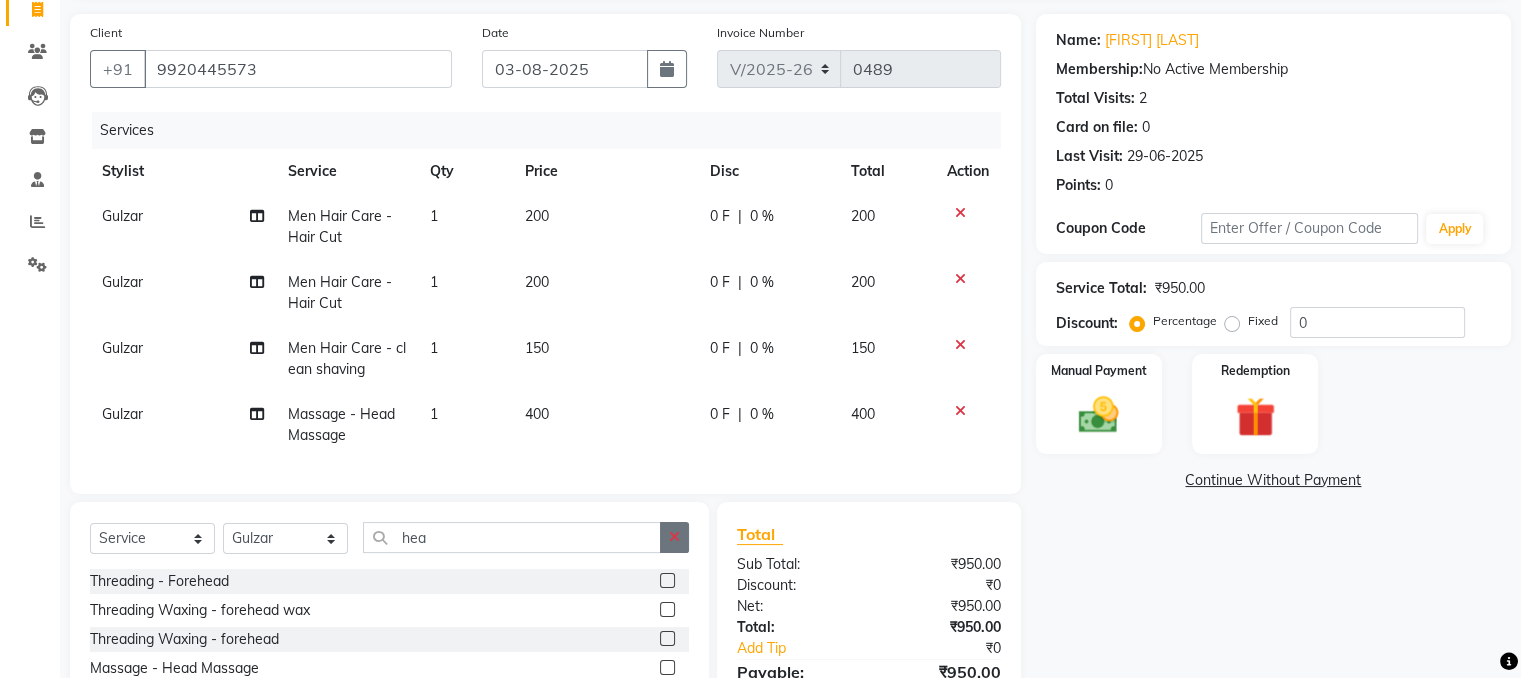 click 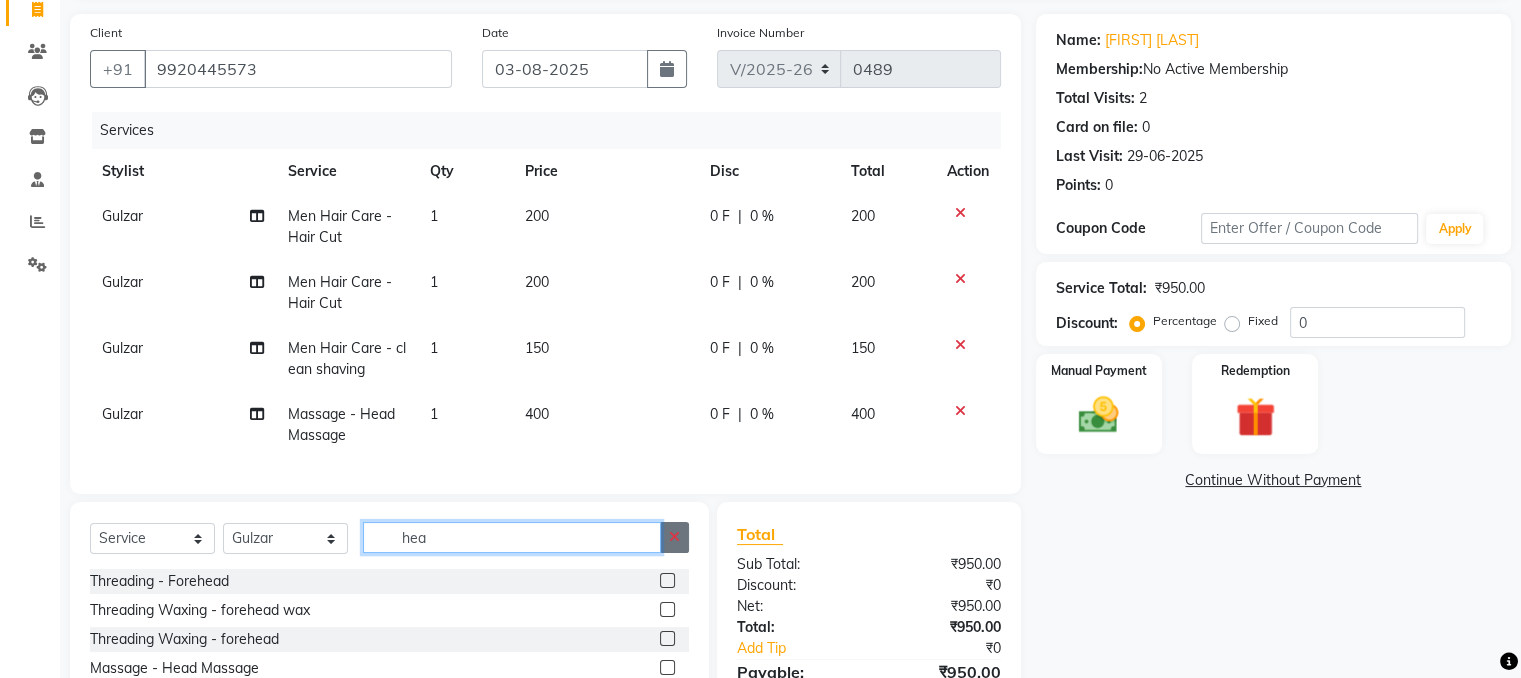 type 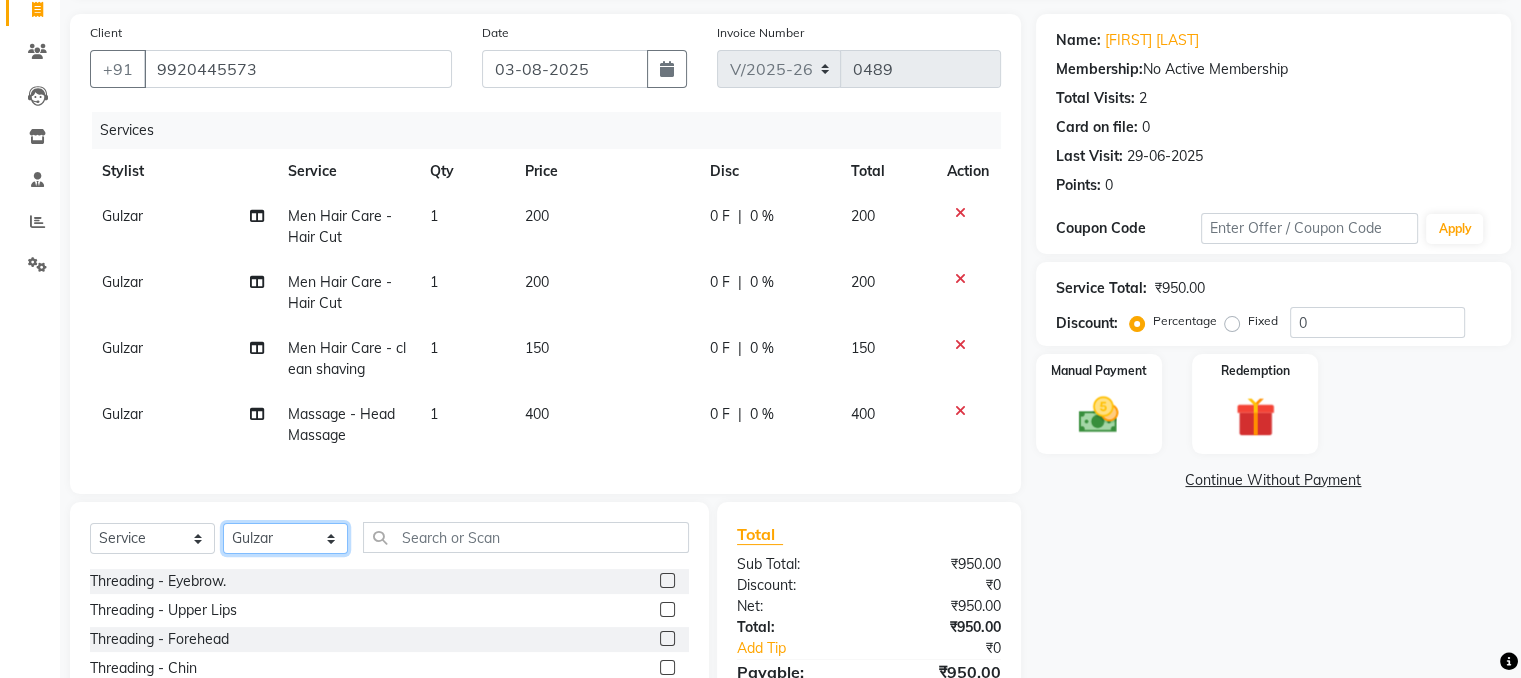 click on "Select Stylist [FIRST] [LAST] Admin [FIRST] [LAST] [FIRST] [LAST] [FIRST] [LAST] [FIRST] [LAST] [FIRST] [LAST]" 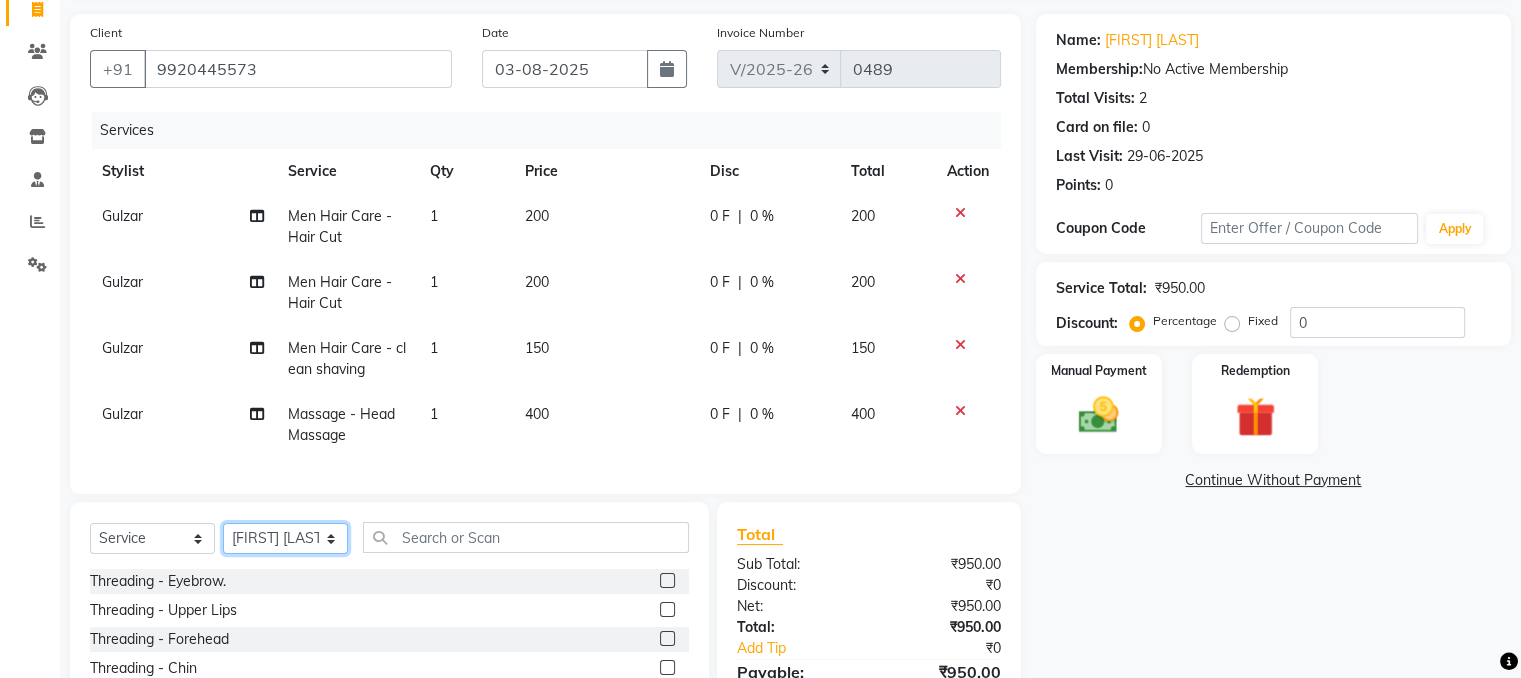click on "Select Stylist [FIRST] [LAST] Admin [FIRST] [LAST] [FIRST] [LAST] [FIRST] [LAST] [FIRST] [LAST] [FIRST] [LAST]" 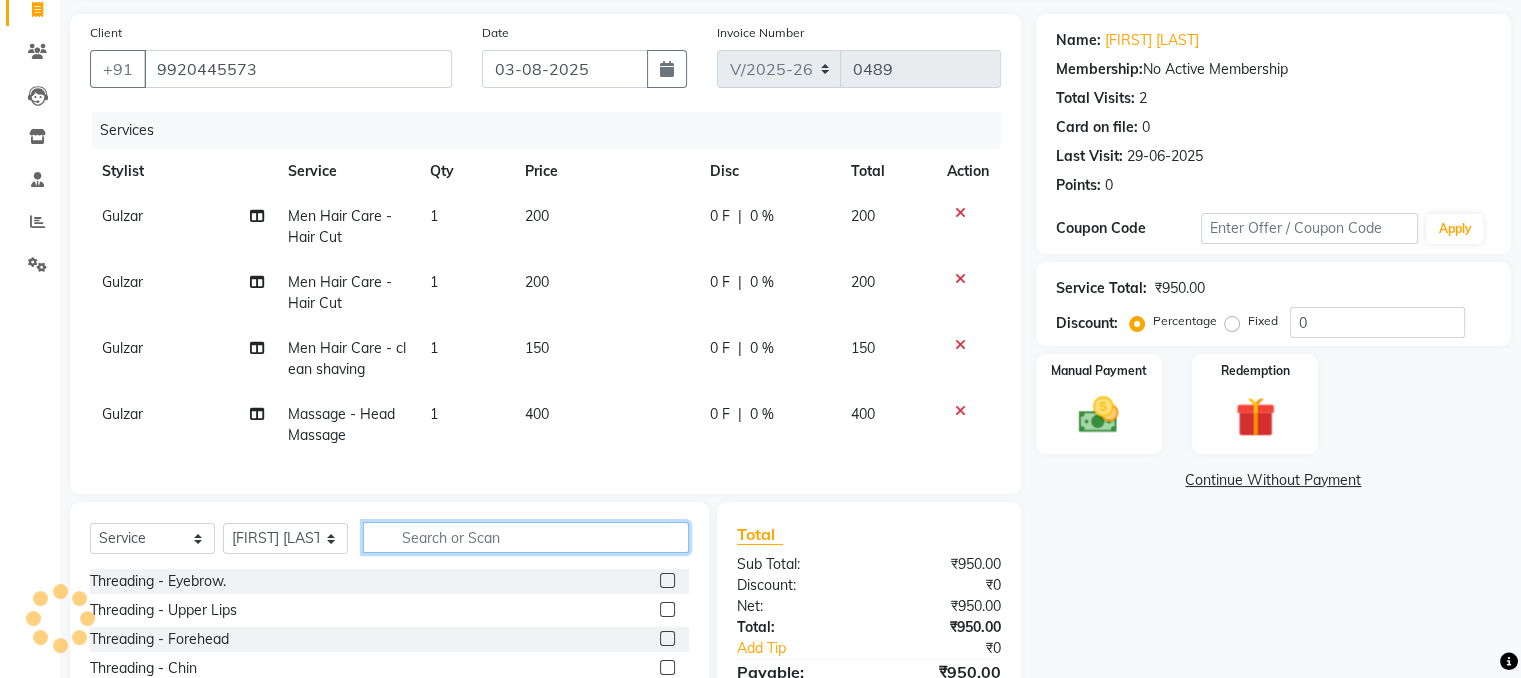 click 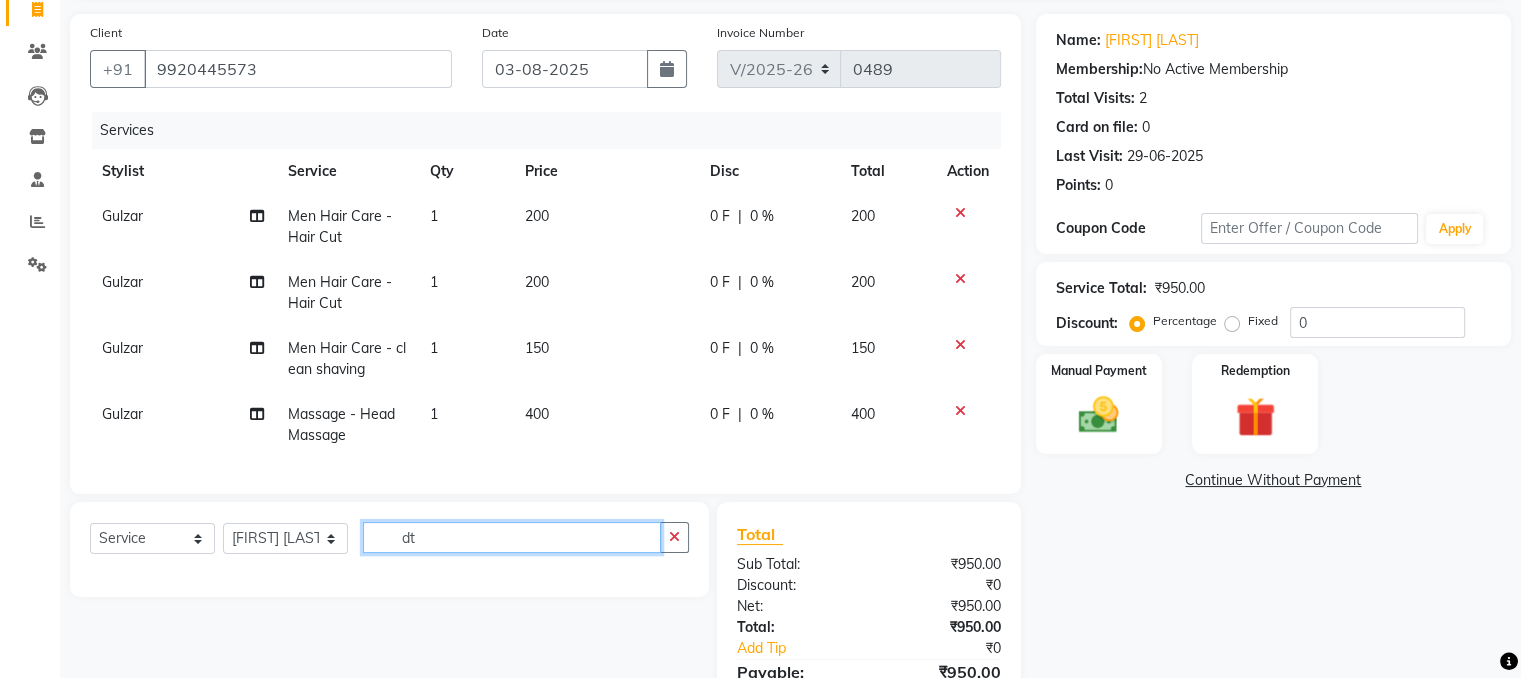 type on "d" 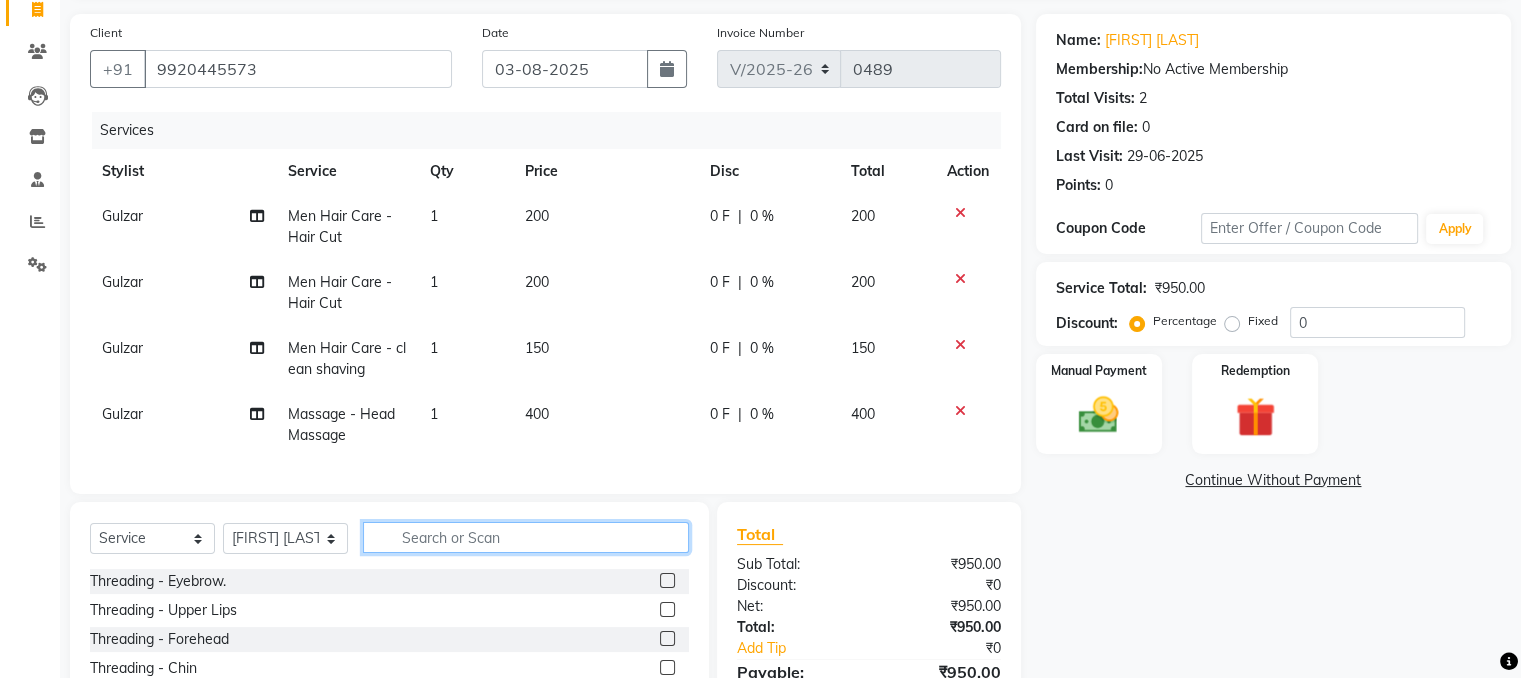 type on "d" 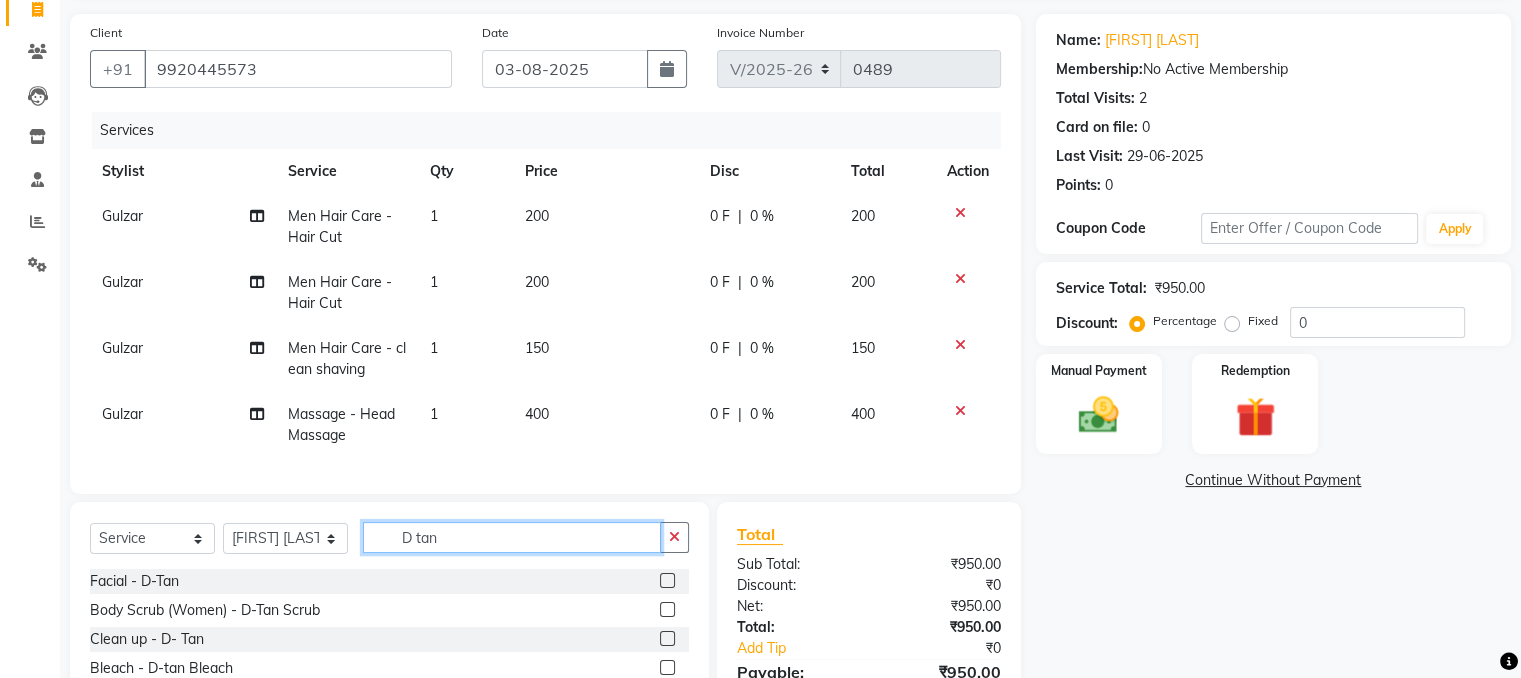 scroll, scrollTop: 244, scrollLeft: 0, axis: vertical 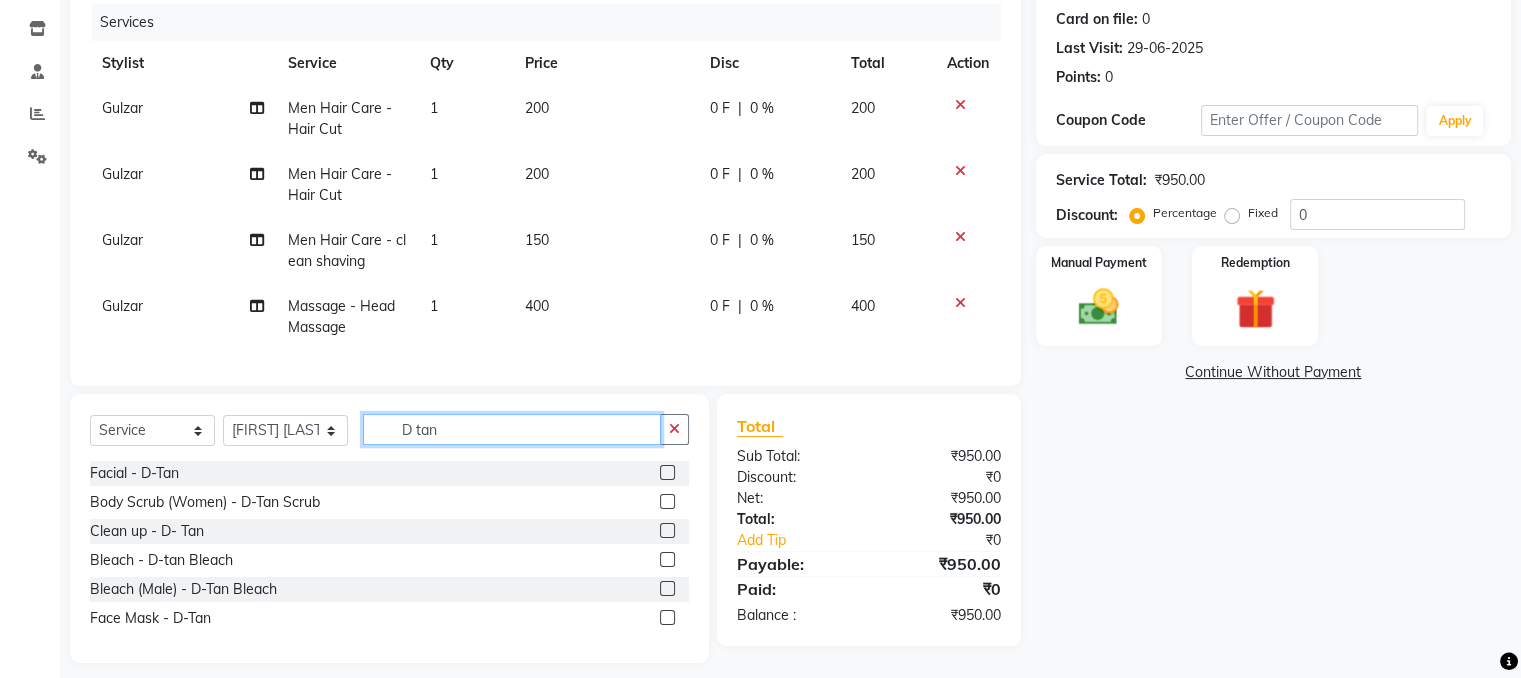 type on "D tan" 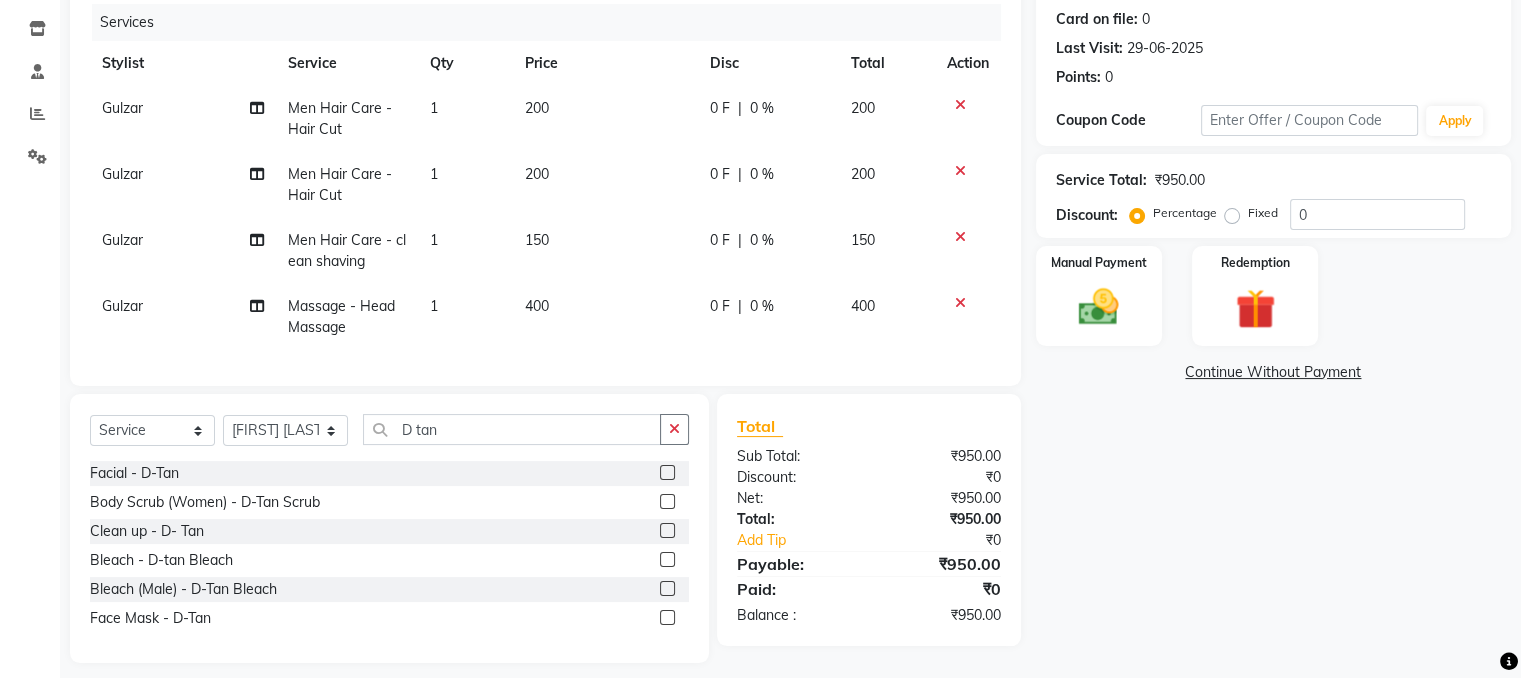 click 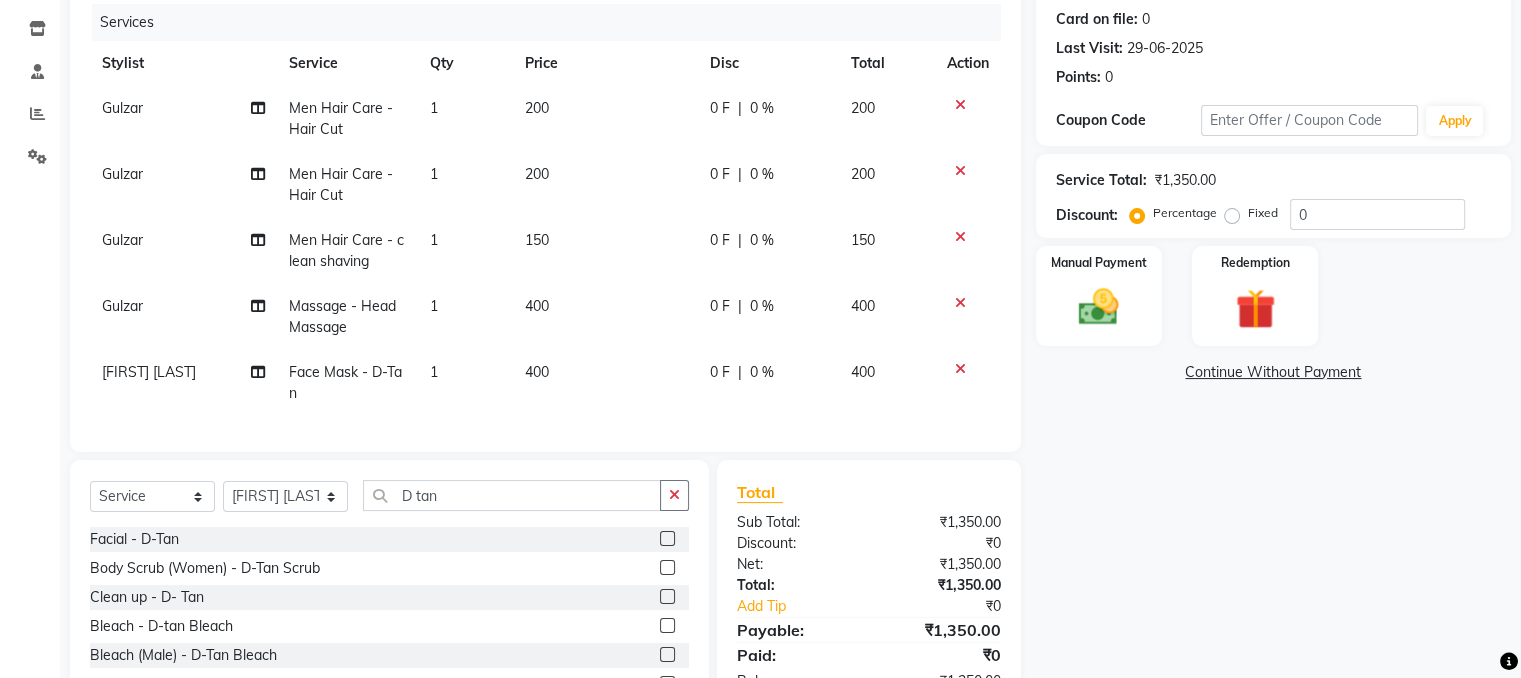checkbox on "false" 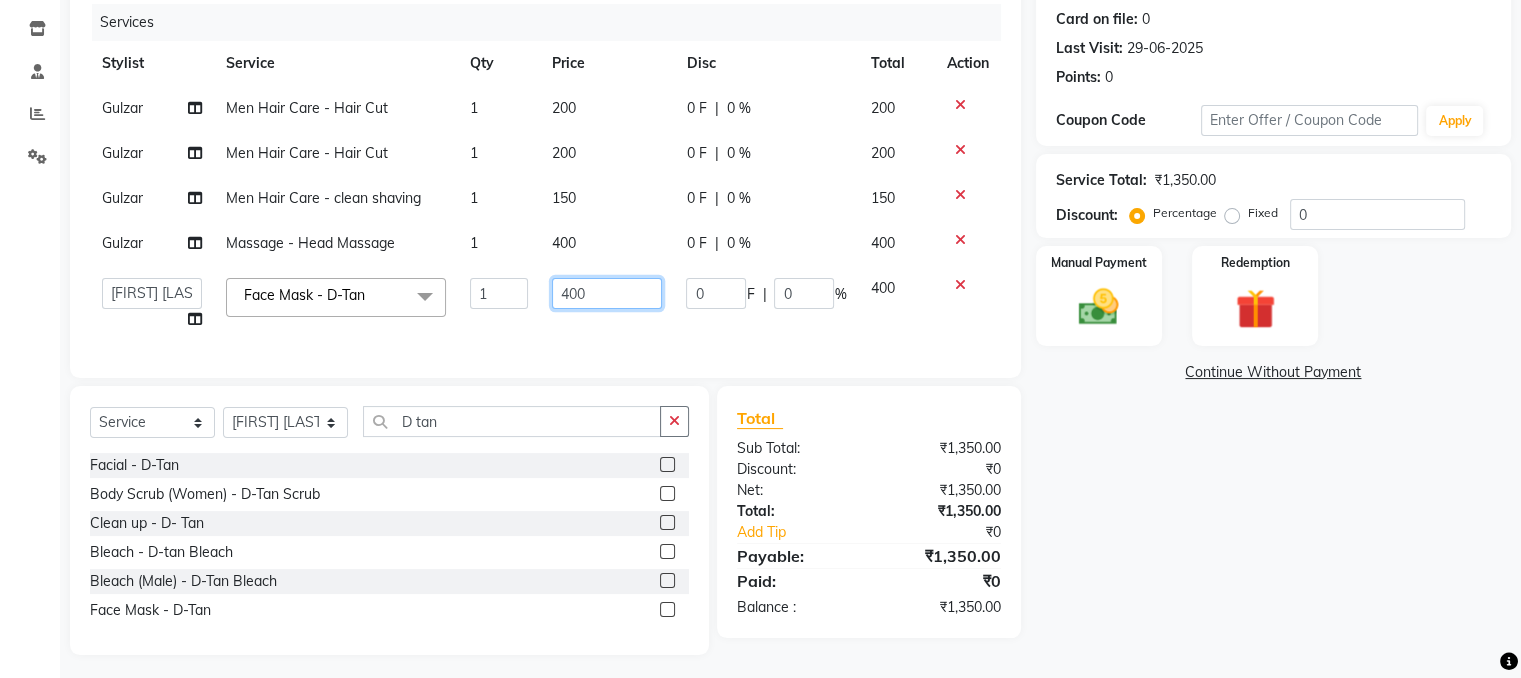 click on "400" 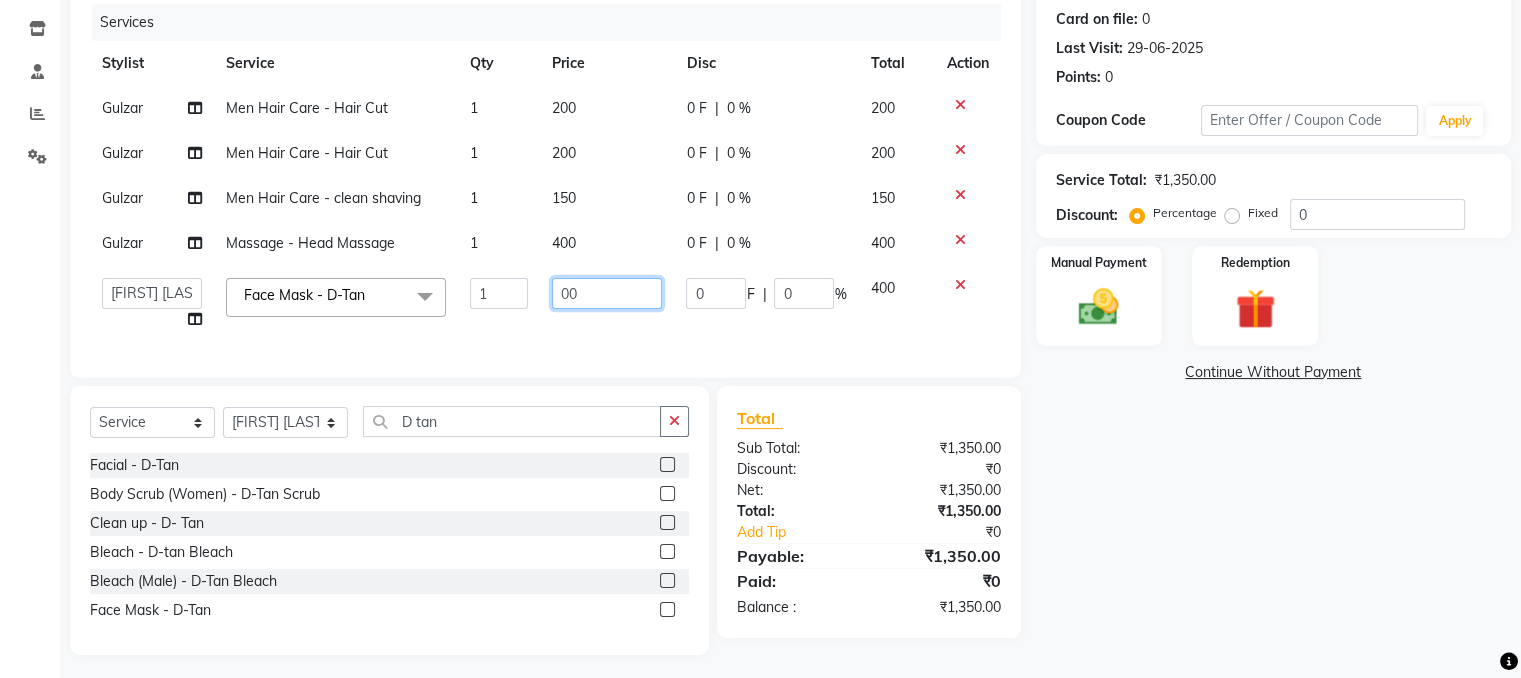 type on "500" 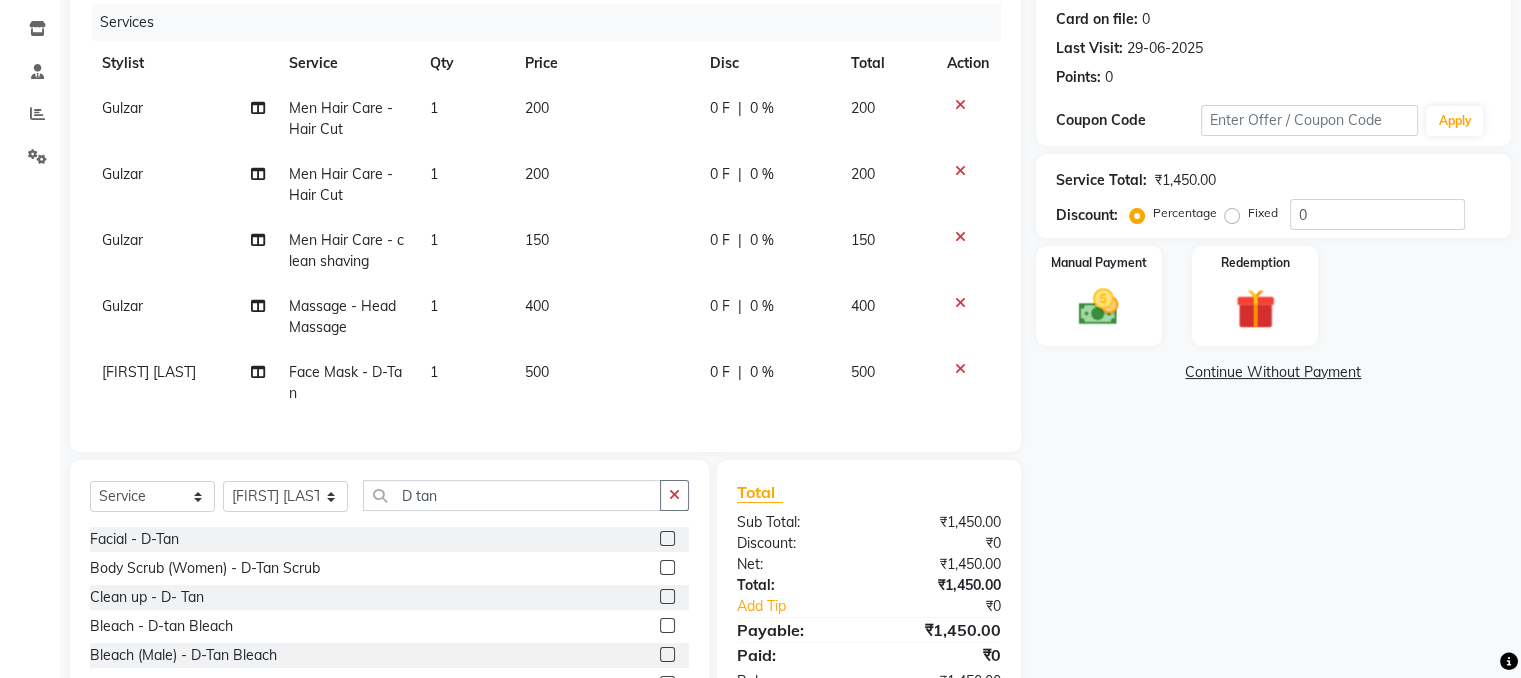 click on "Name: [FIRST] [LAST] Membership:  No Active Membership  Total Visits:  2 Card on file:  0 Last Visit:   29-06-2025 Points:   0  Coupon Code Apply Service Total:  ₹1,450.00  Discount:  Percentage   Fixed  0 Manual Payment Redemption  Continue Without Payment" 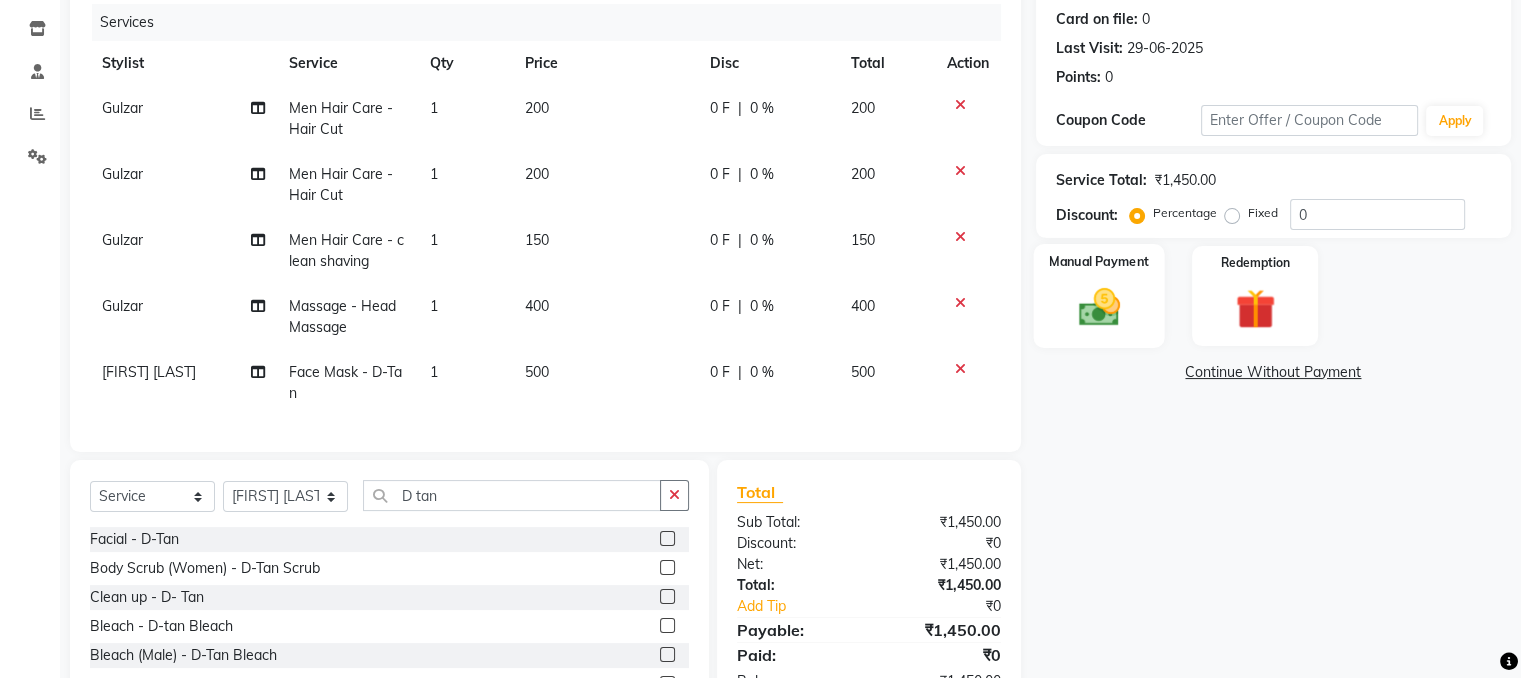 click 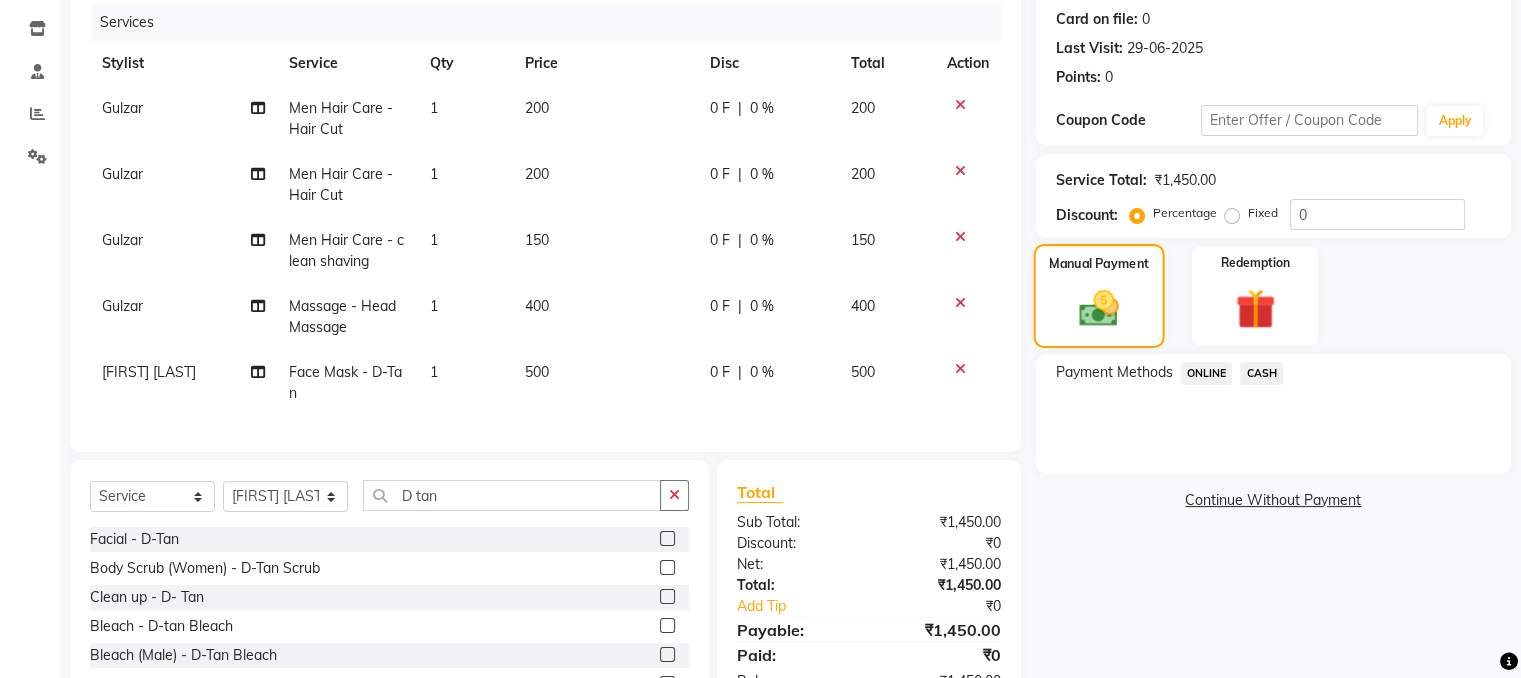 scroll, scrollTop: 341, scrollLeft: 0, axis: vertical 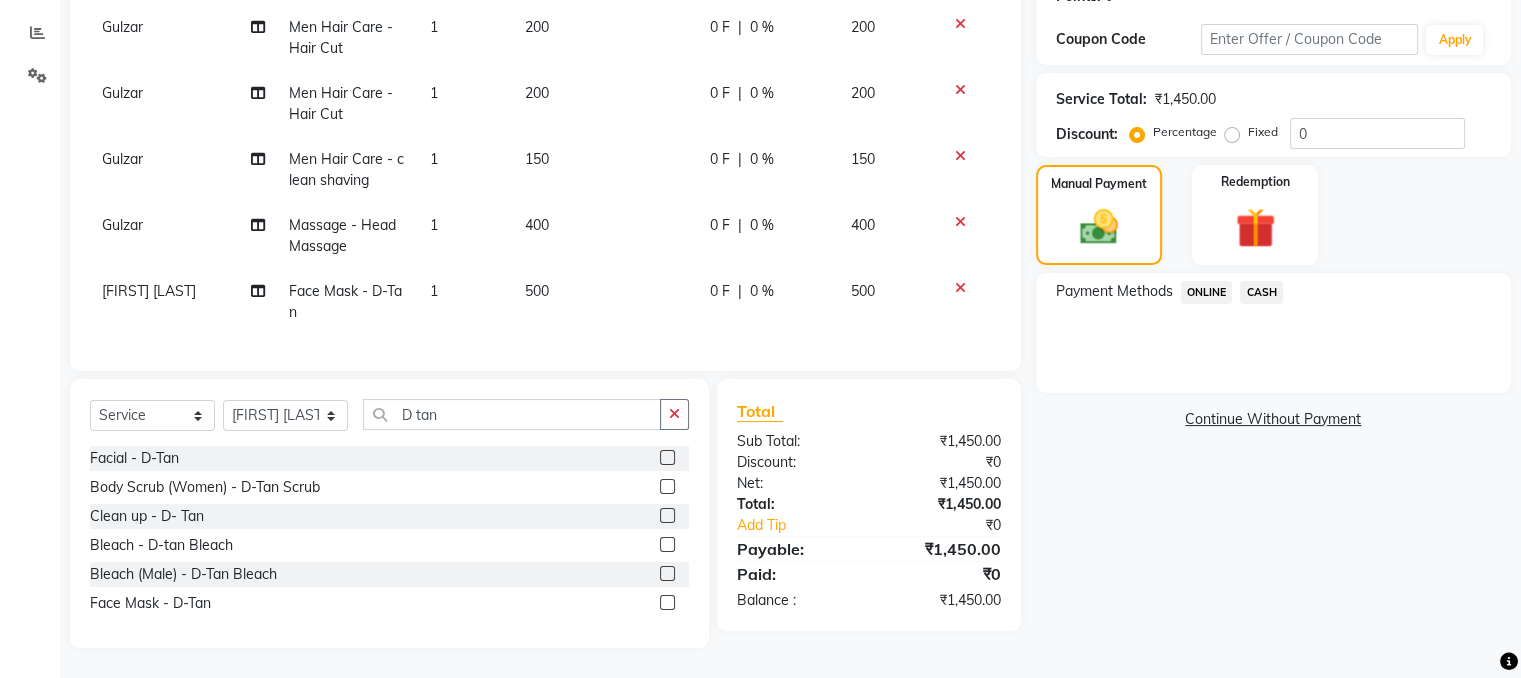 click on "CASH" 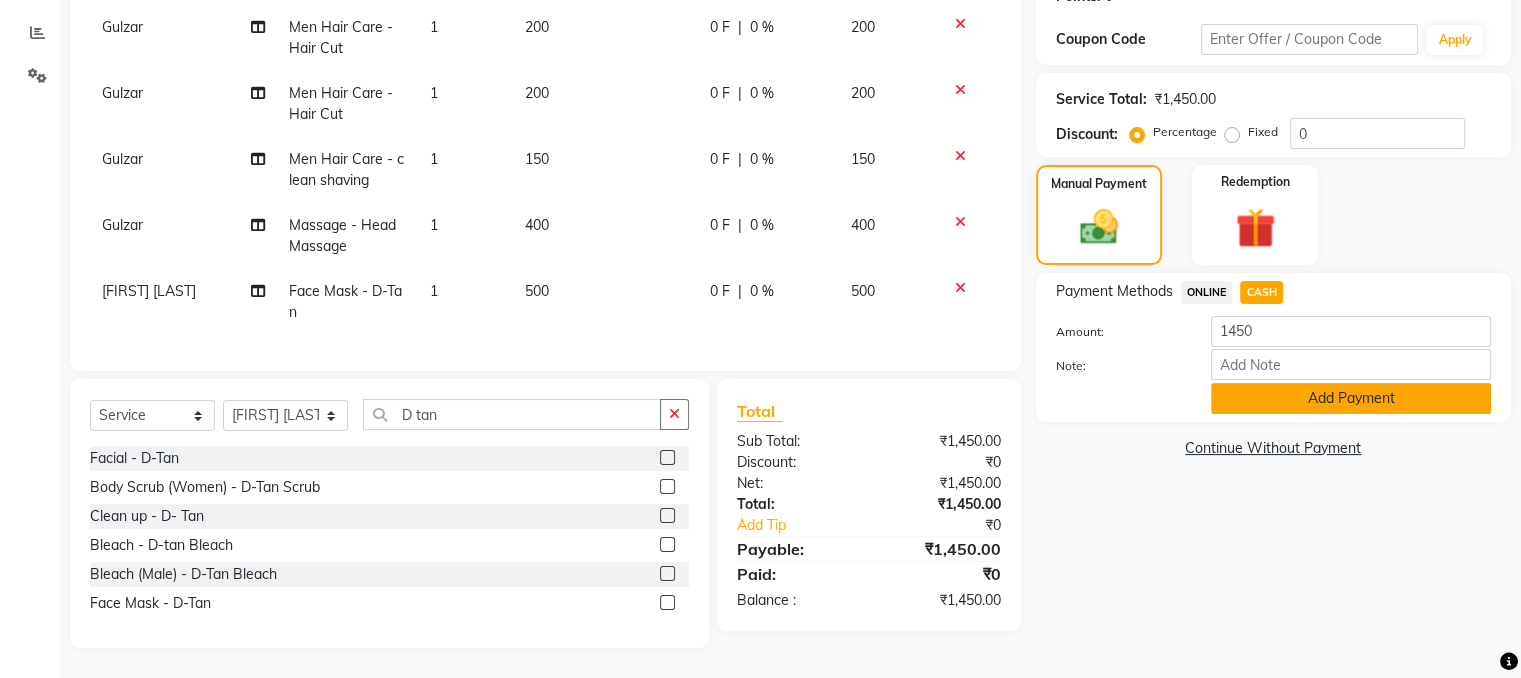 click on "Add Payment" 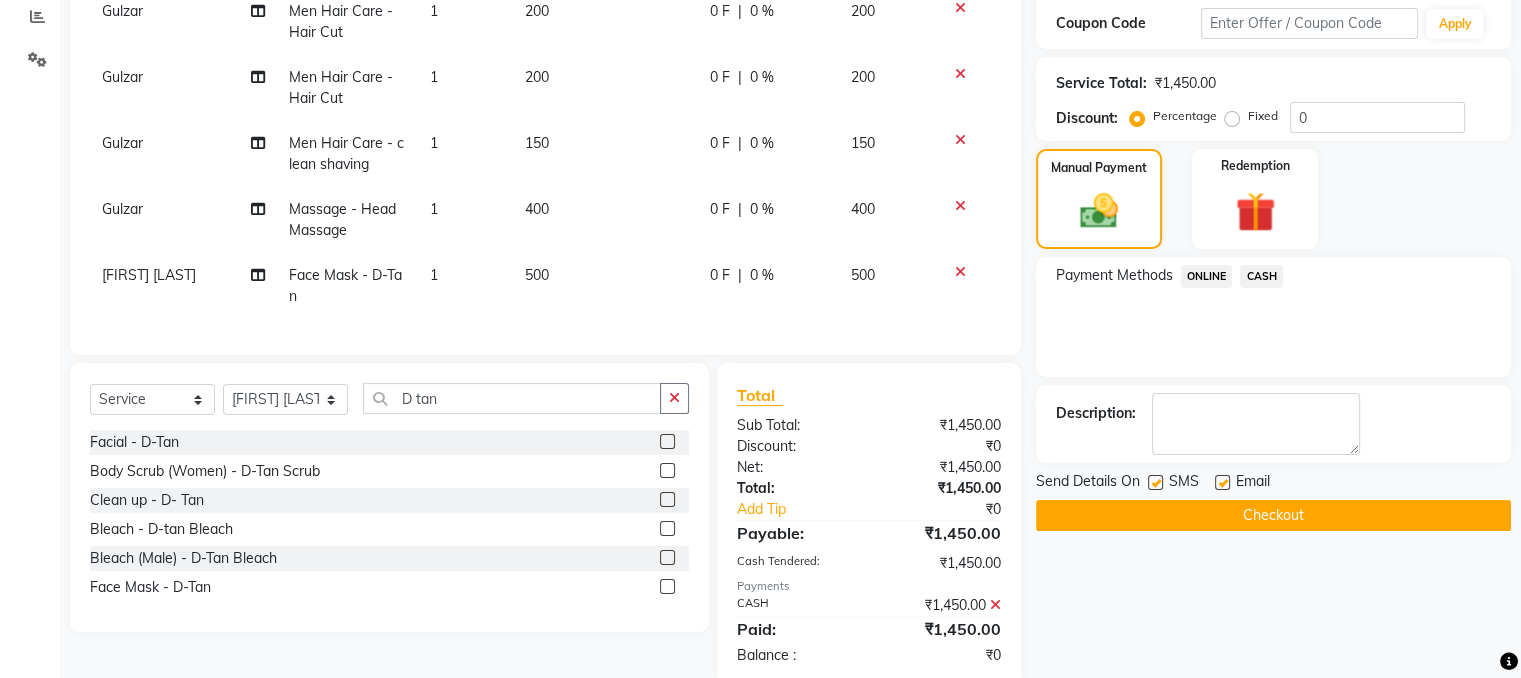 scroll, scrollTop: 395, scrollLeft: 0, axis: vertical 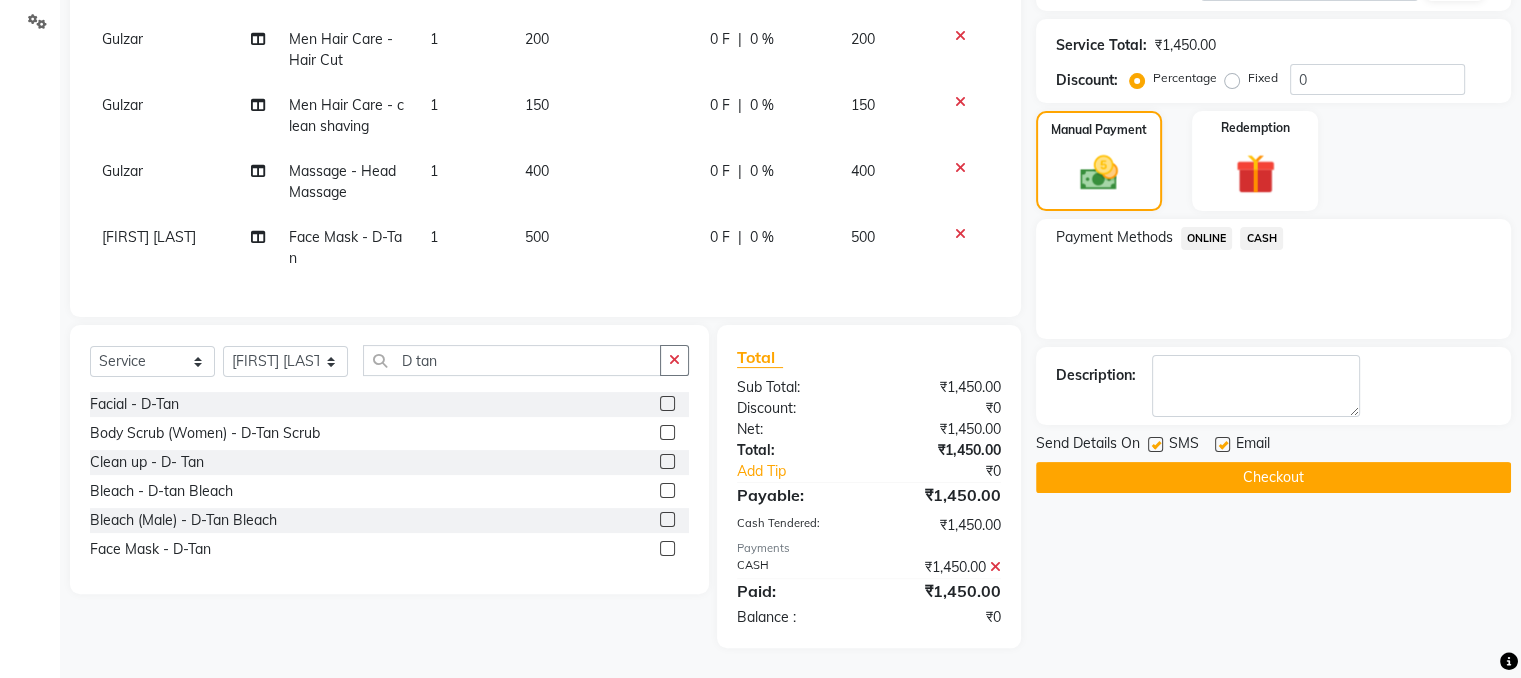 click on "Checkout" 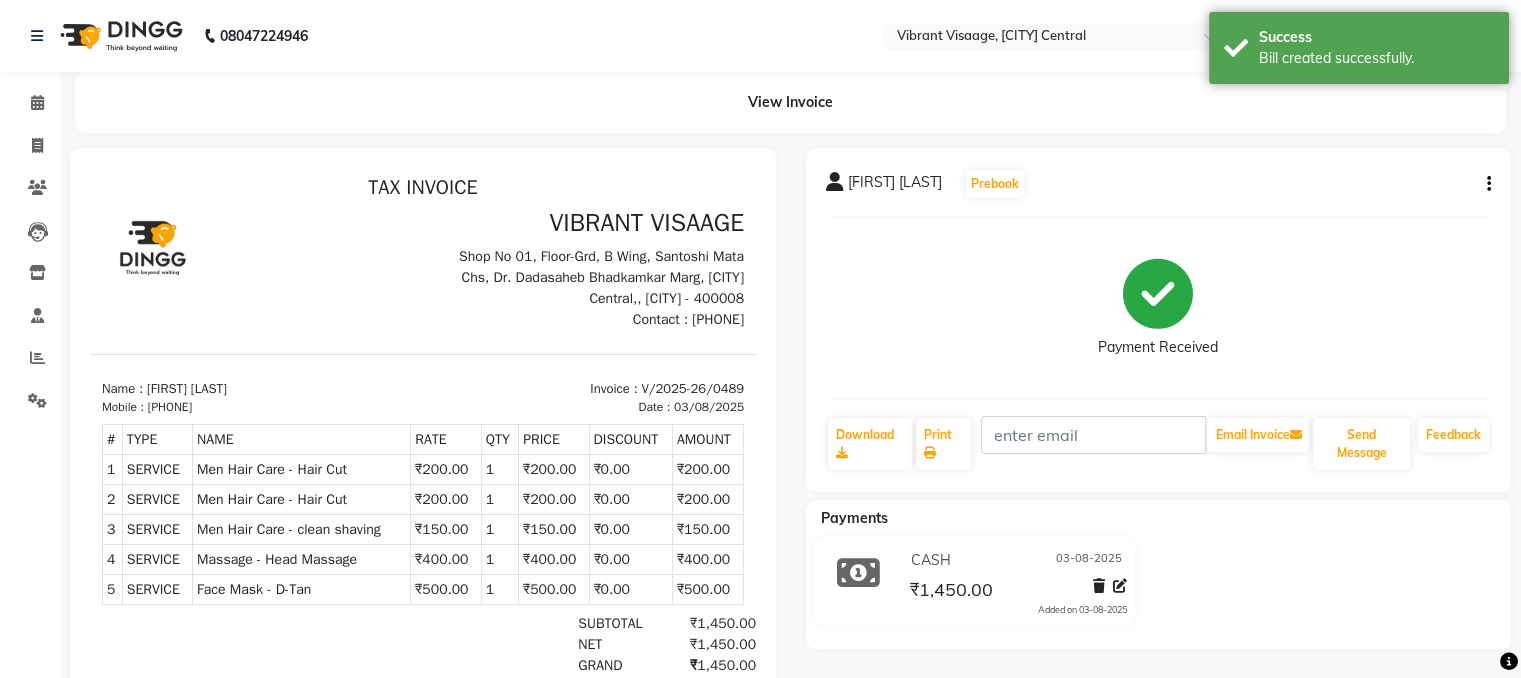 scroll, scrollTop: 0, scrollLeft: 0, axis: both 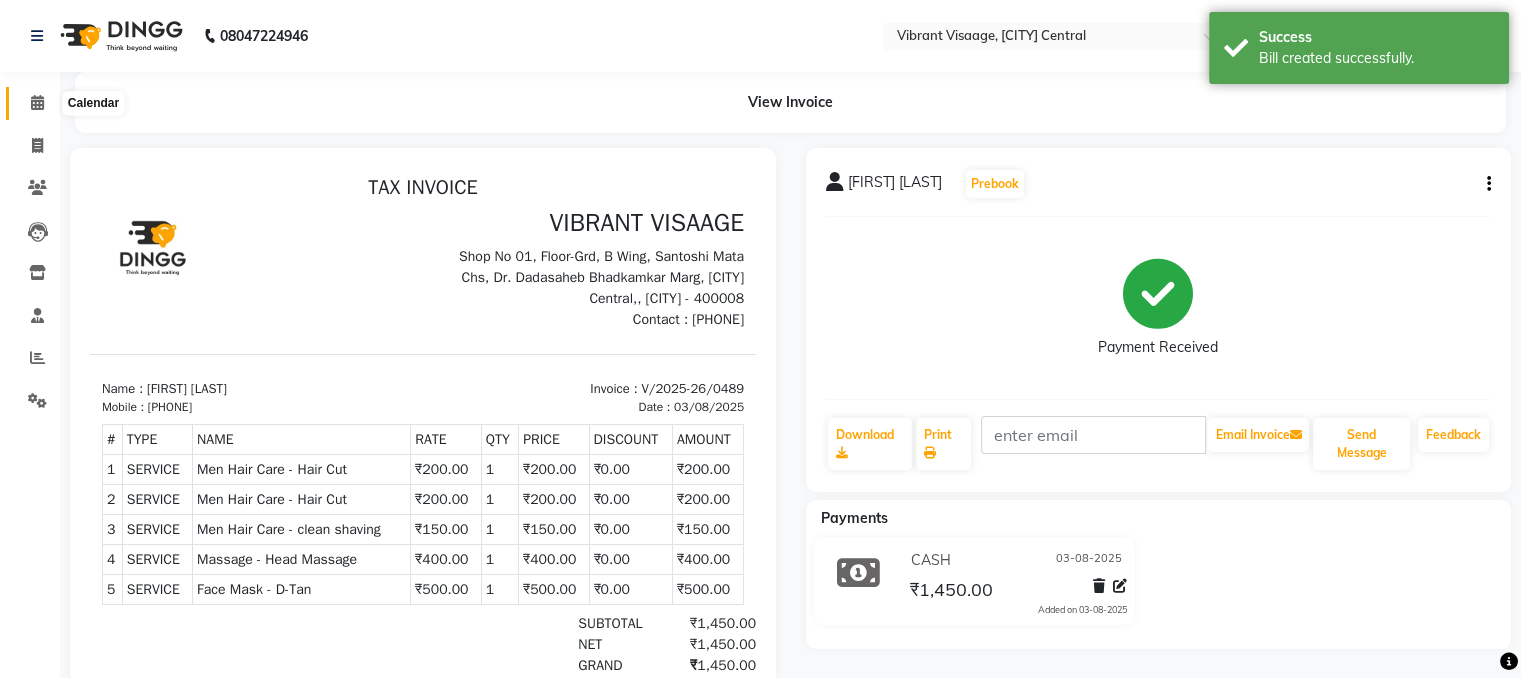 click 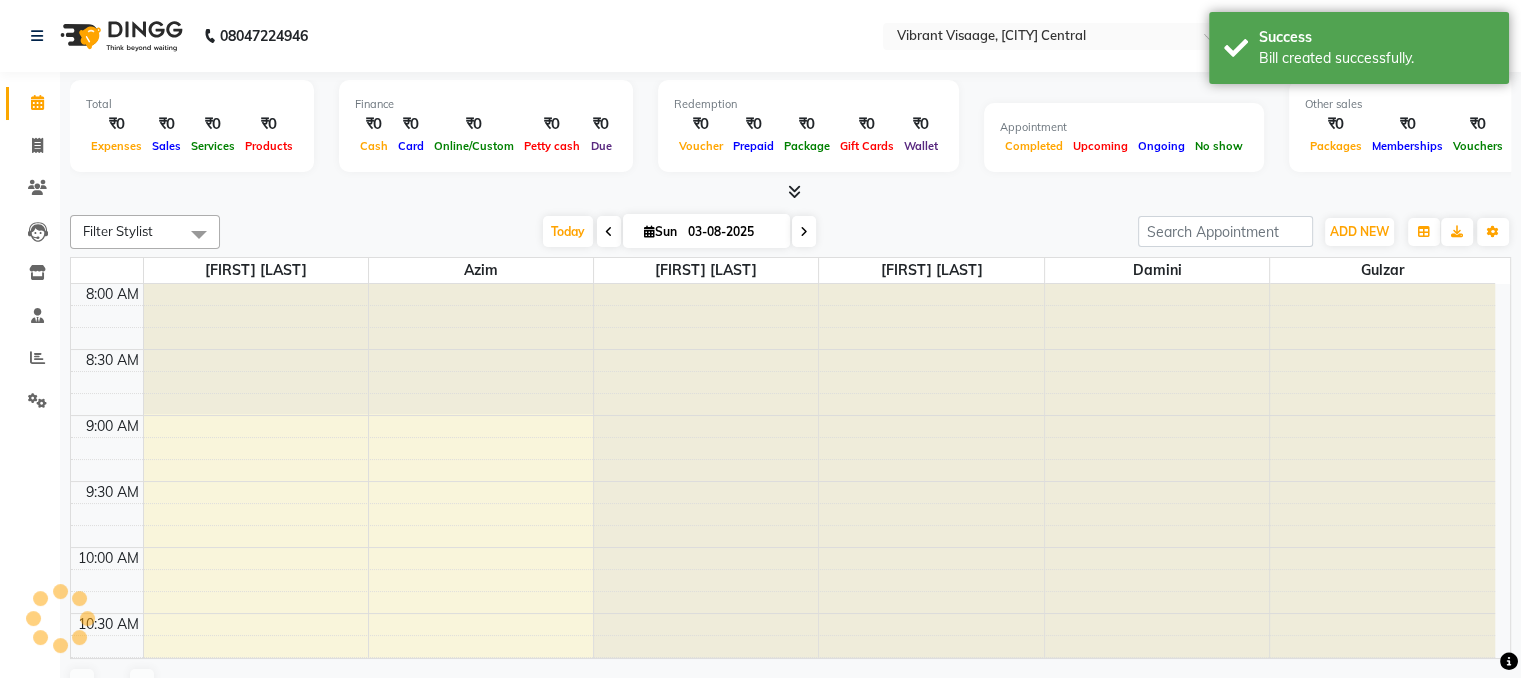 scroll, scrollTop: 0, scrollLeft: 0, axis: both 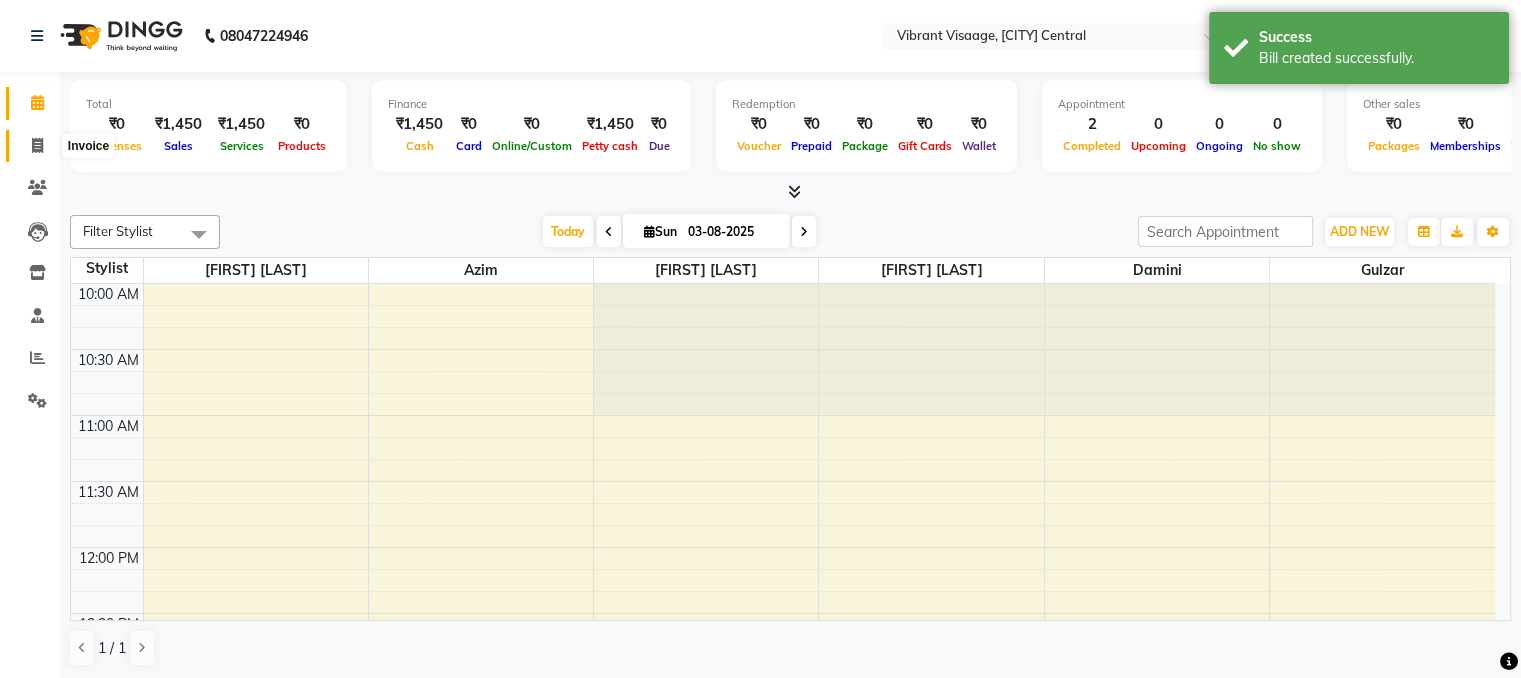 click 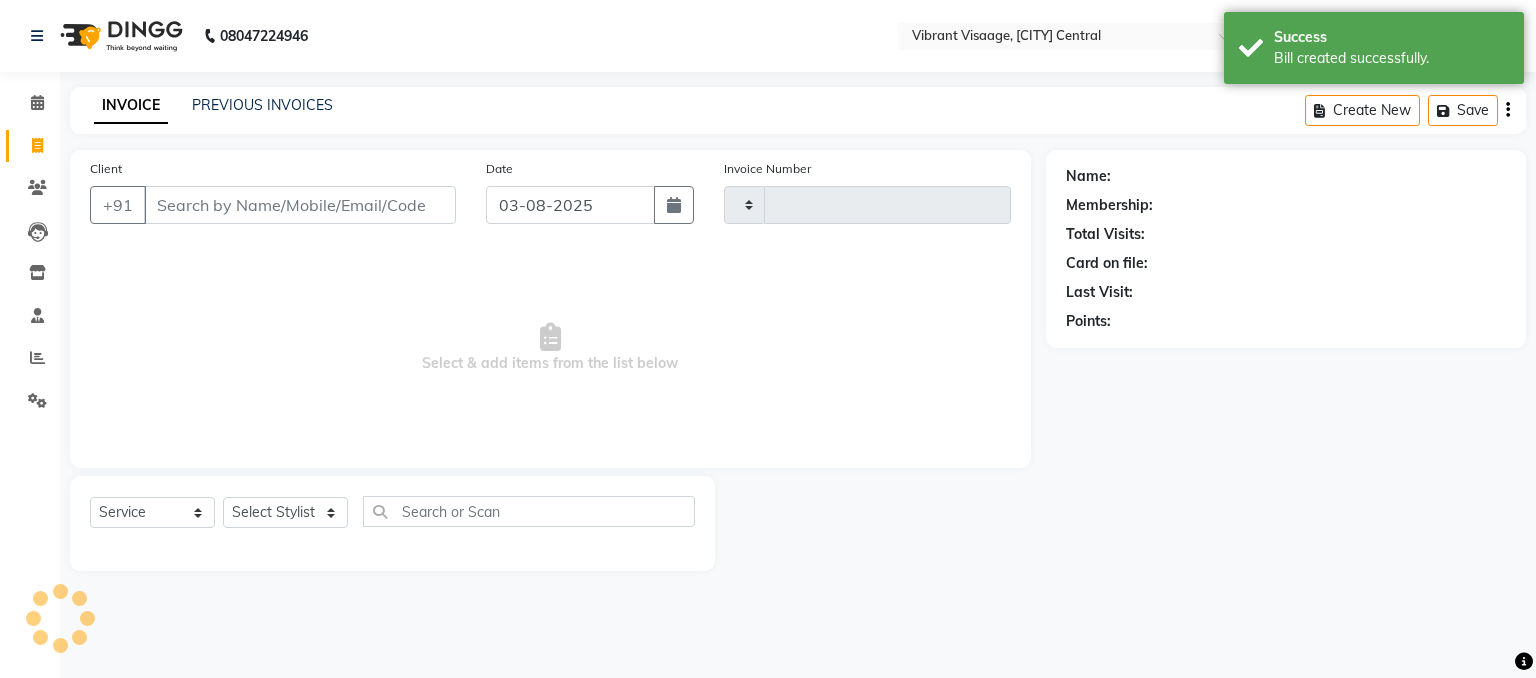type on "0490" 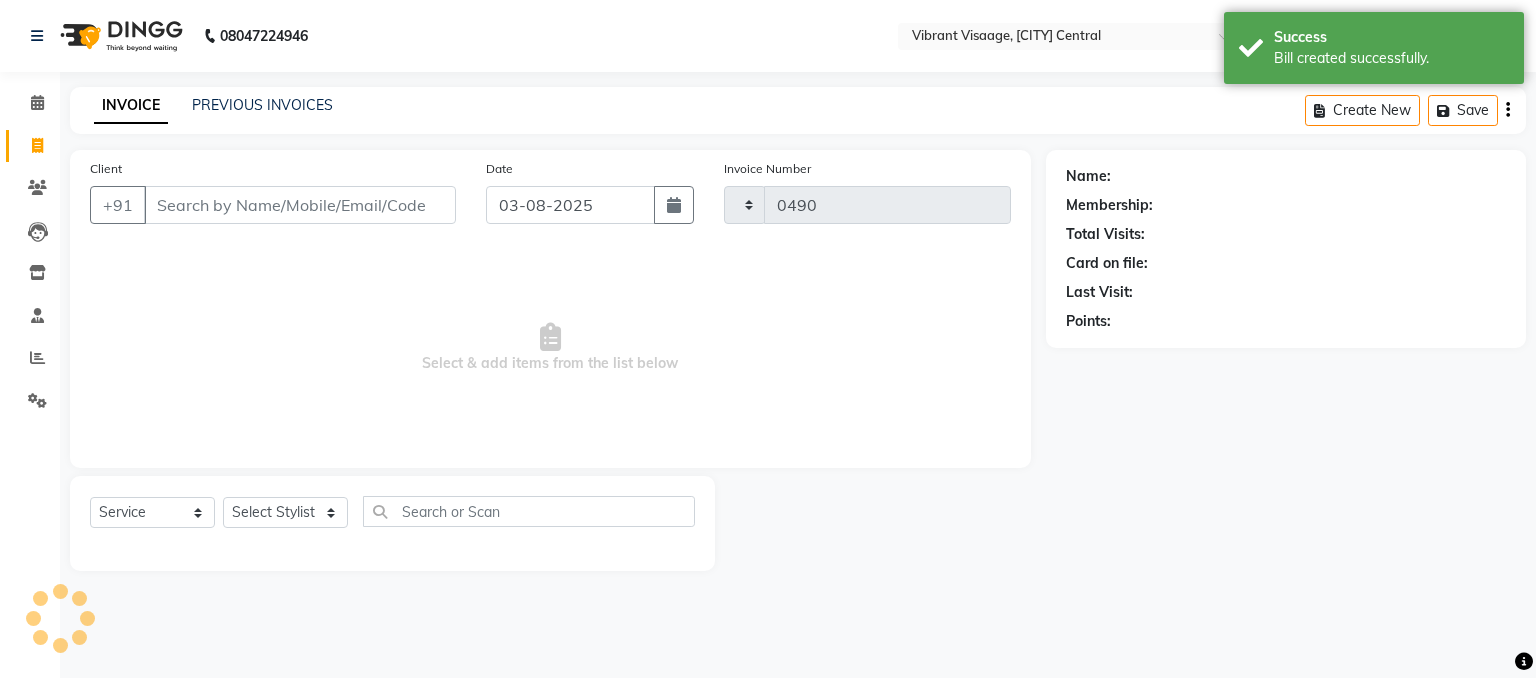 select on "7649" 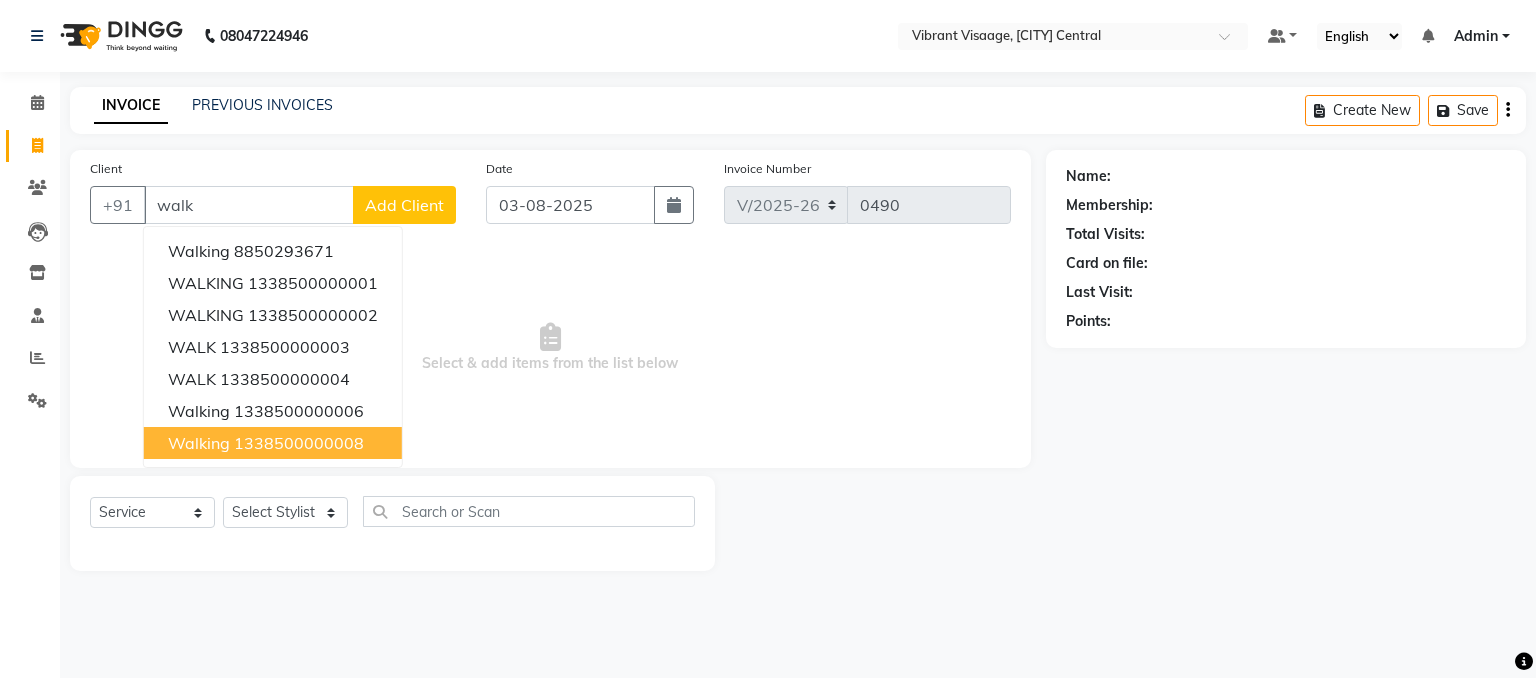 click on "walking" at bounding box center (199, 443) 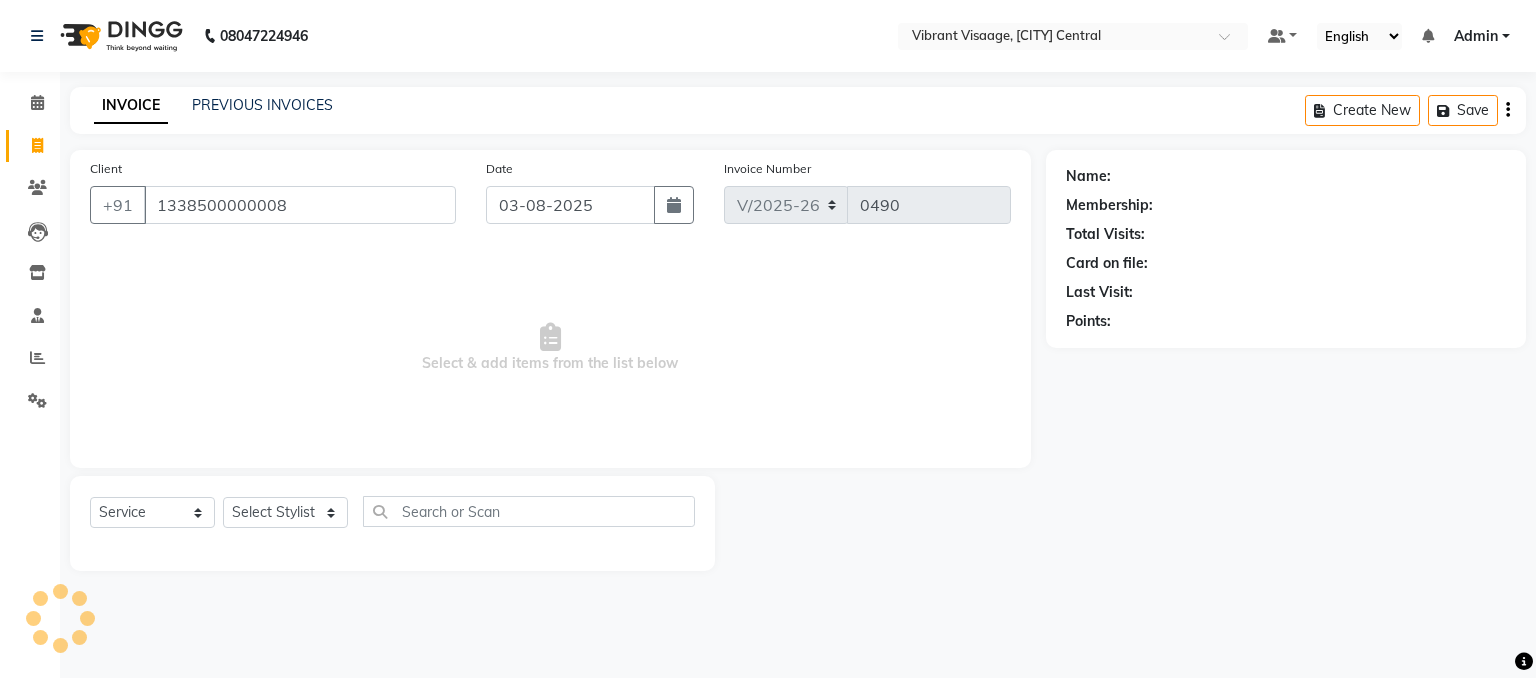 type on "1338500000008" 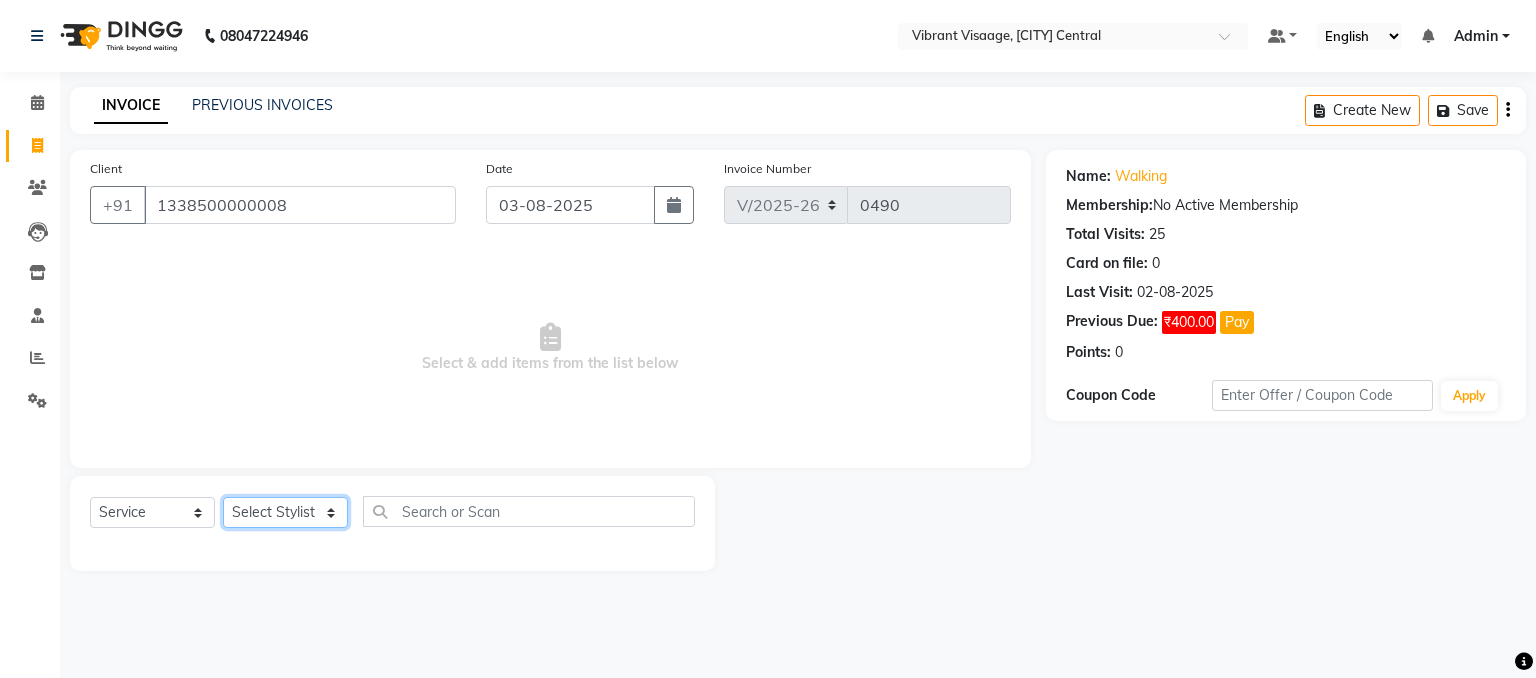 click on "Select Stylist [FIRST] [LAST] Admin [FIRST] [LAST] [FIRST] [LAST] [FIRST] [LAST] [FIRST] [LAST] [FIRST] [LAST]" 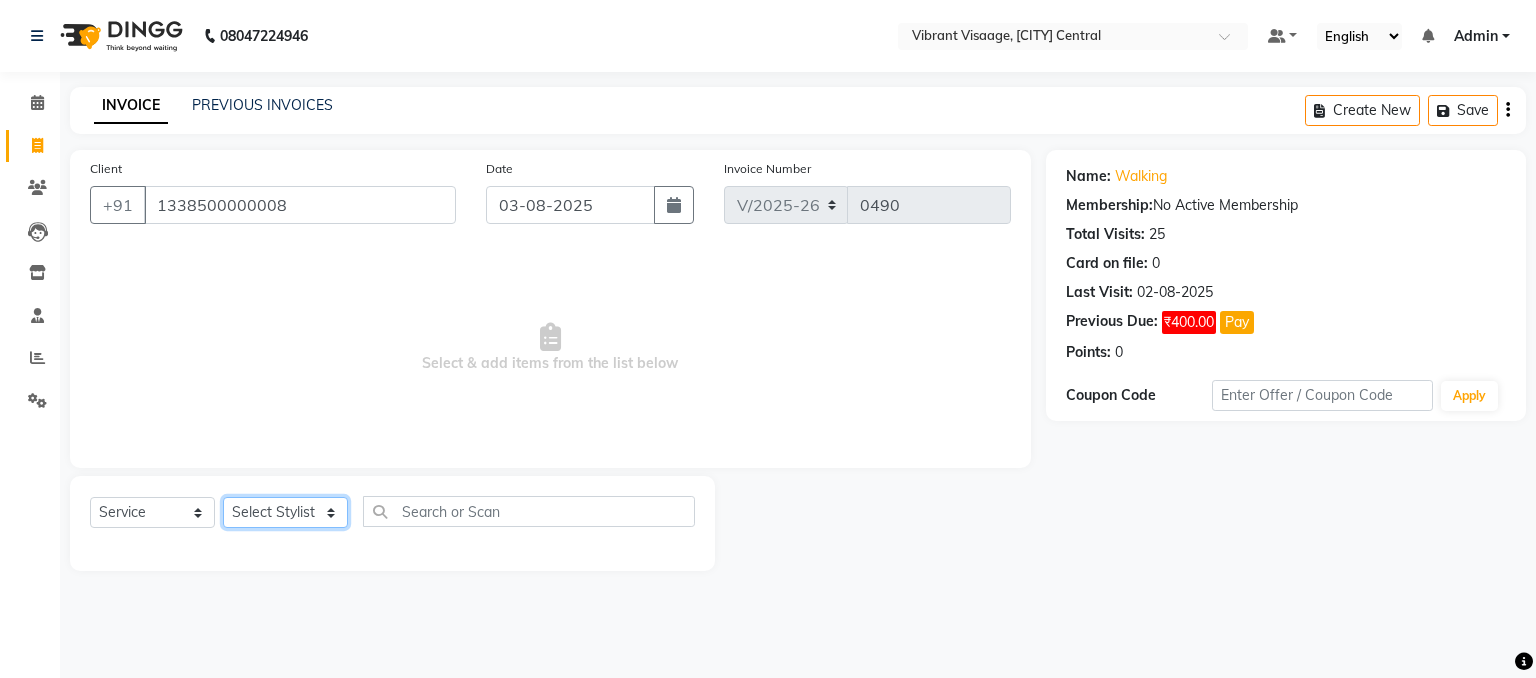 select on "79553" 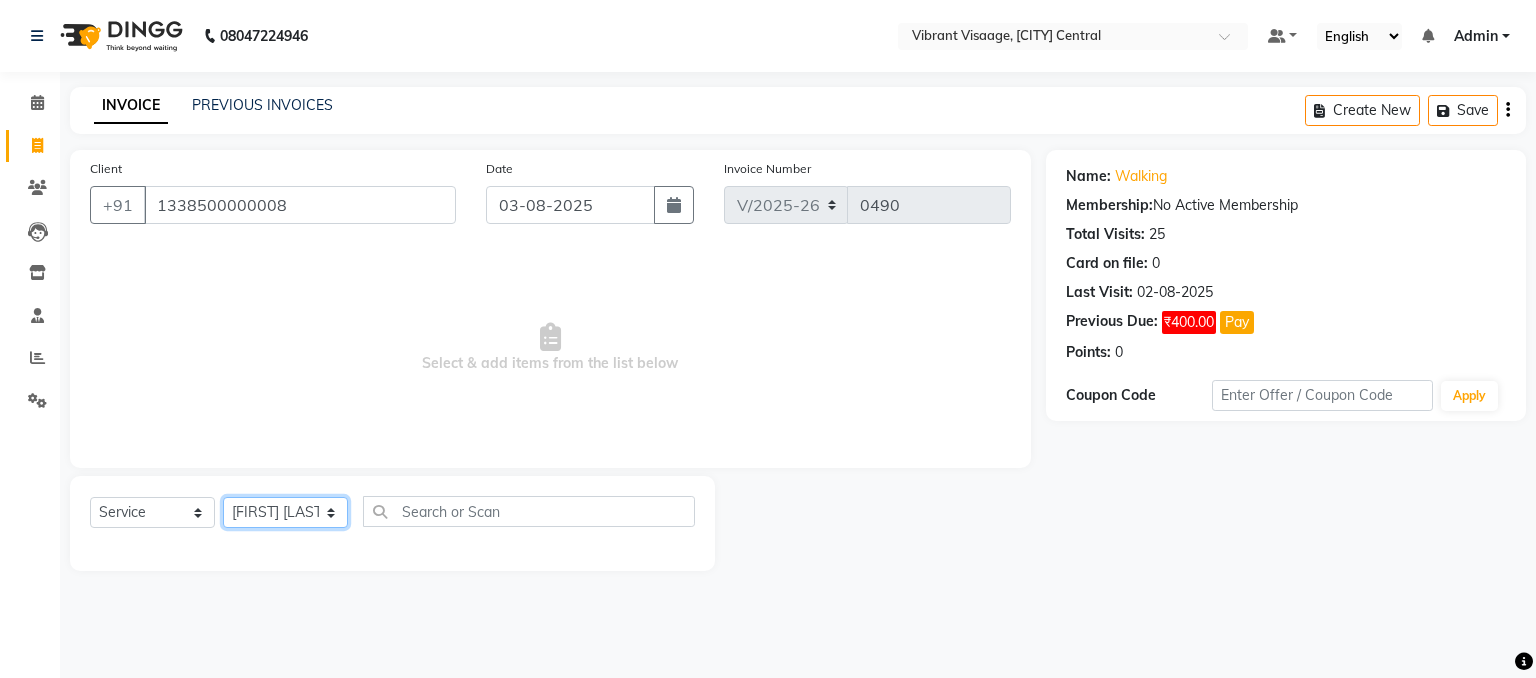 click on "Select Stylist [FIRST] [LAST] Admin [FIRST] [LAST] [FIRST] [LAST] [FIRST] [LAST] [FIRST] [LAST] [FIRST] [LAST]" 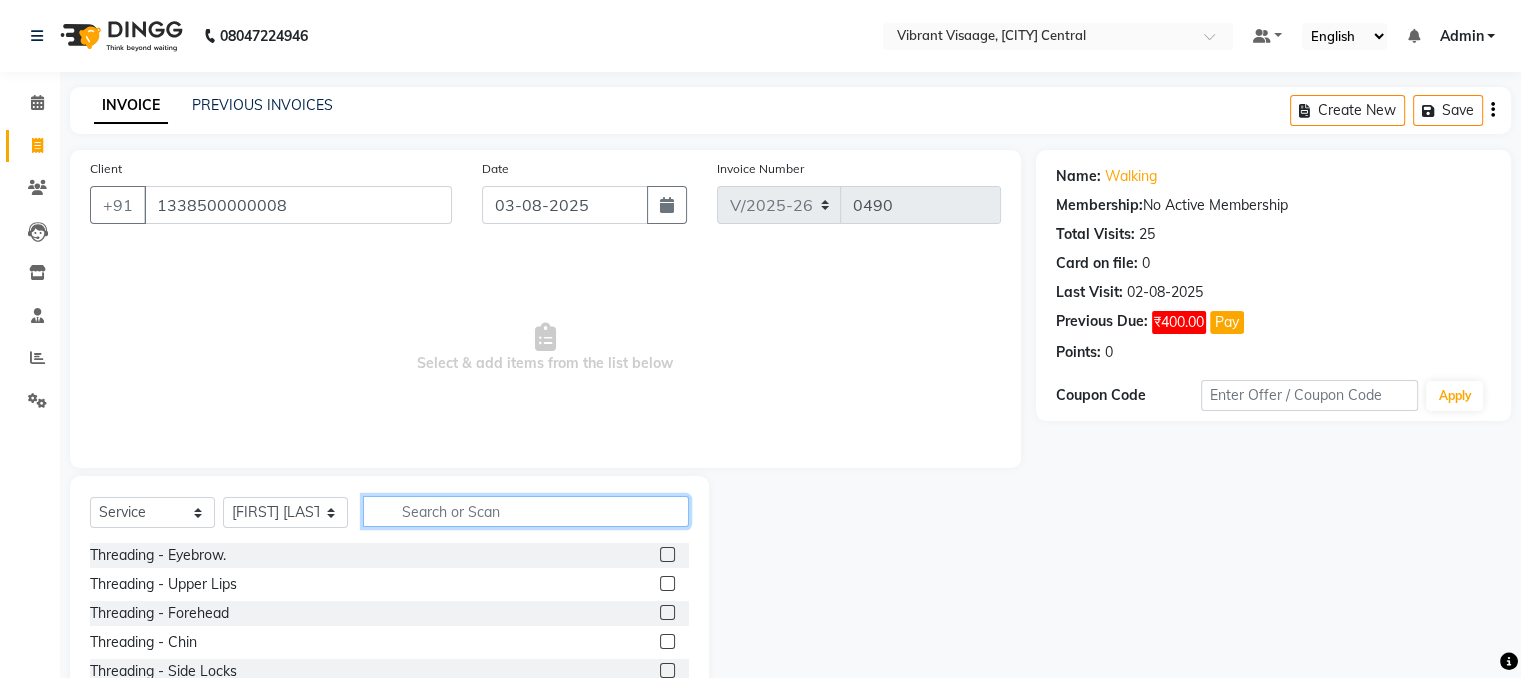 click 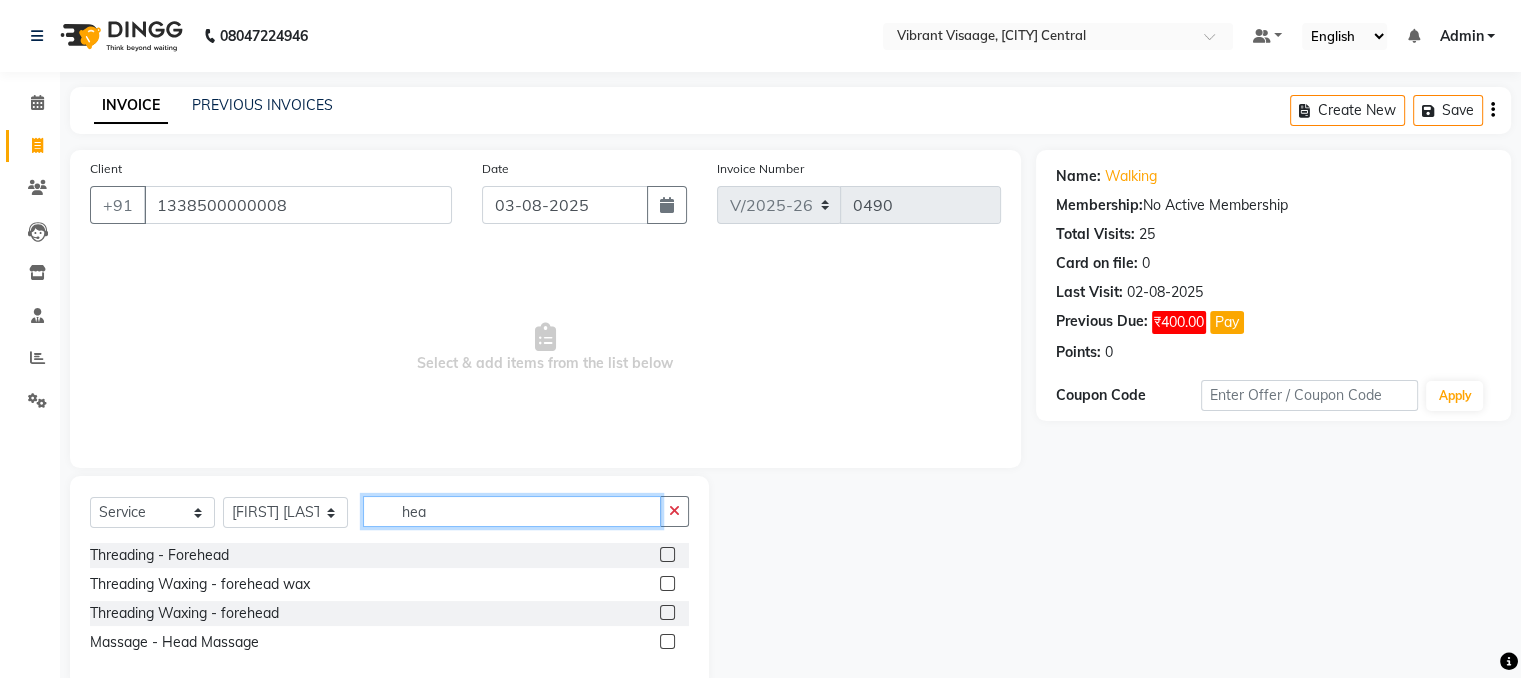type on "hea" 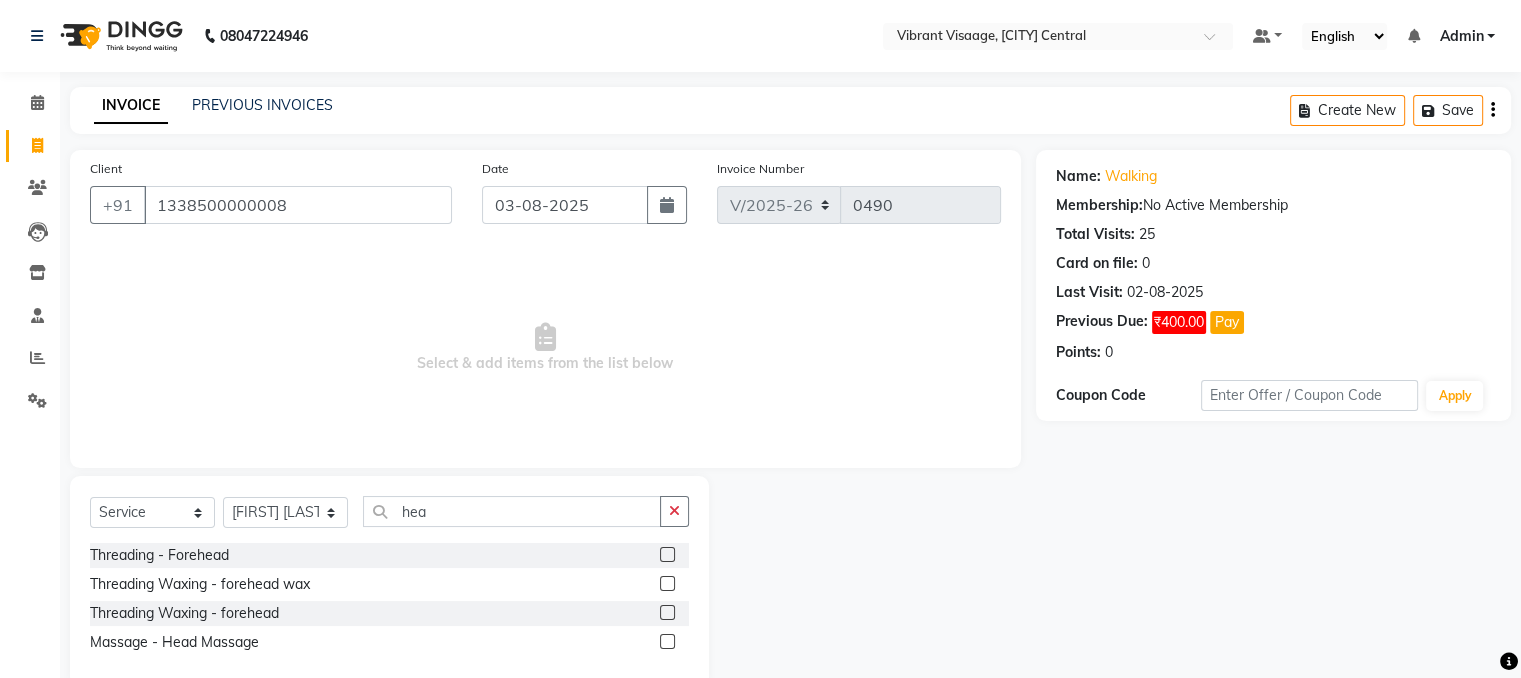 click 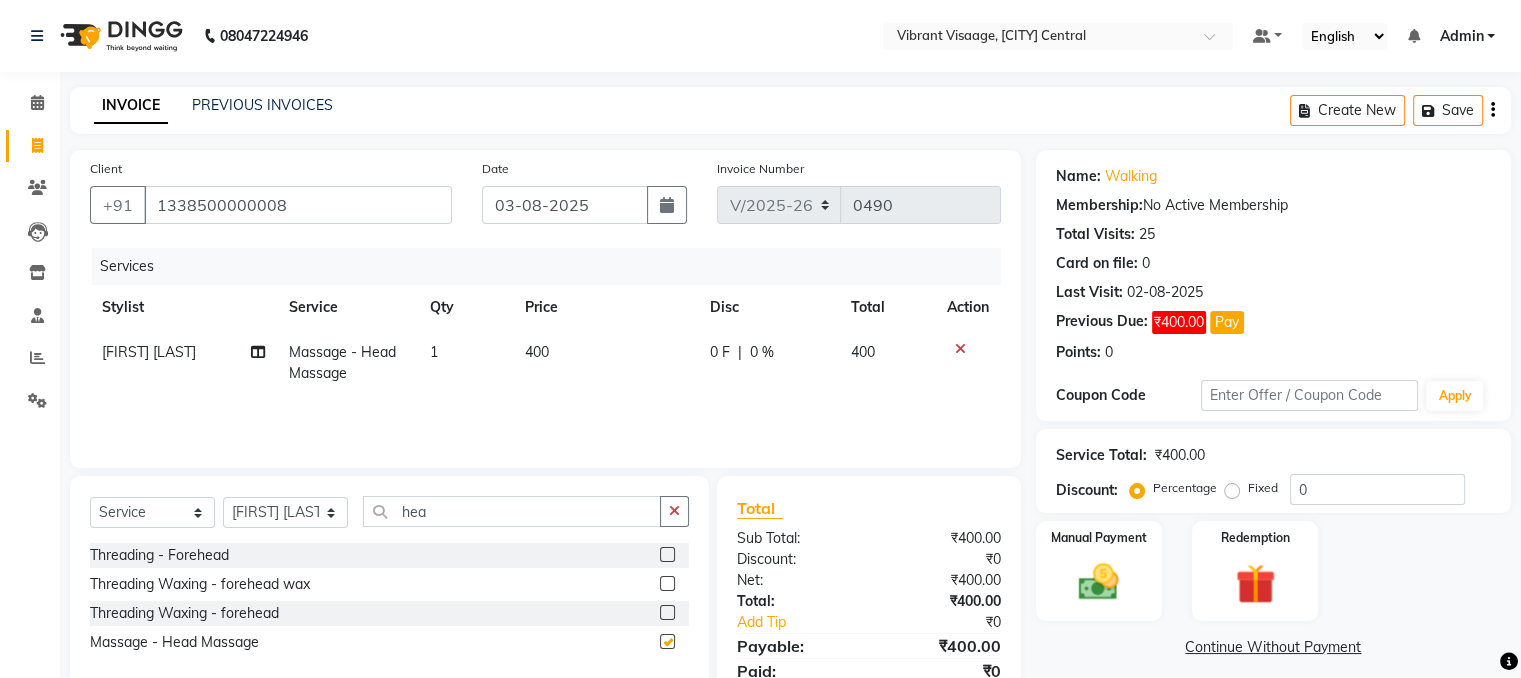 checkbox on "false" 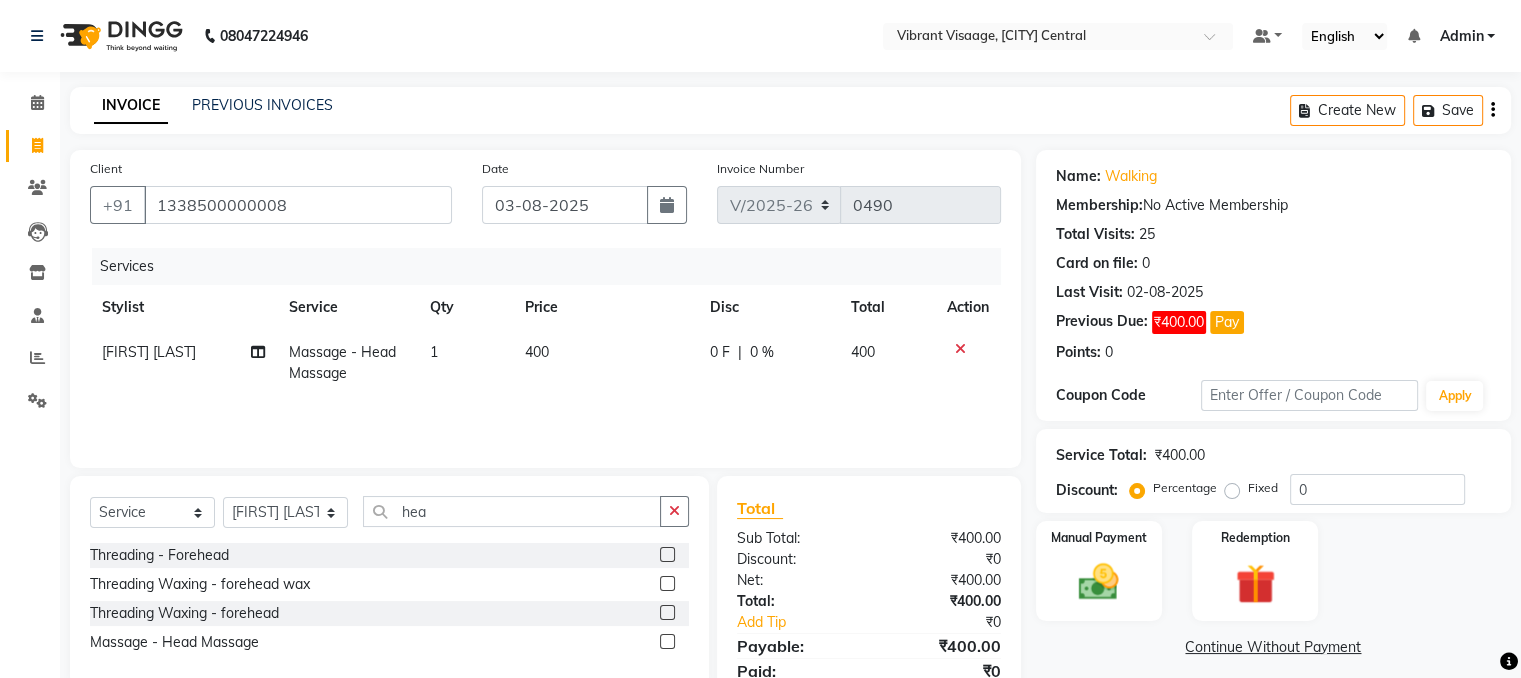 click on "400" 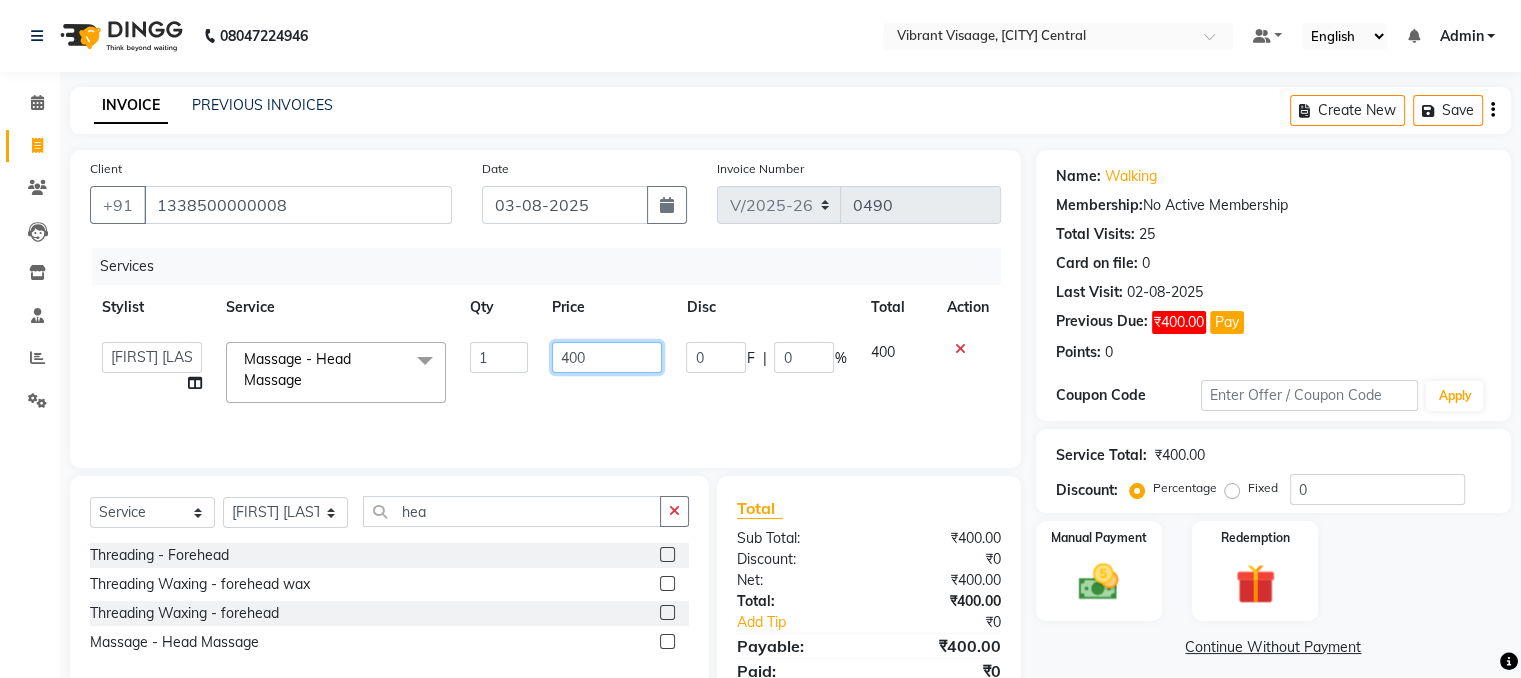 click on "400" 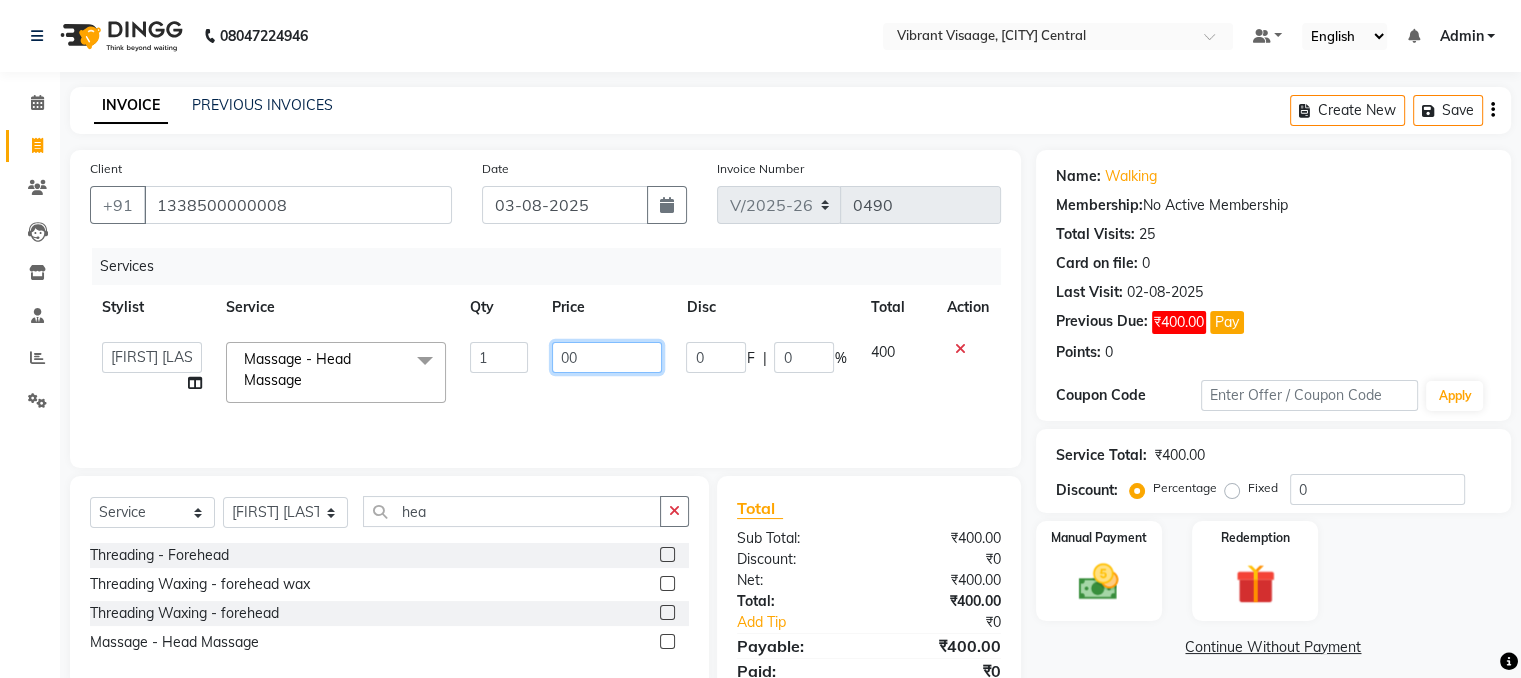 type on "500" 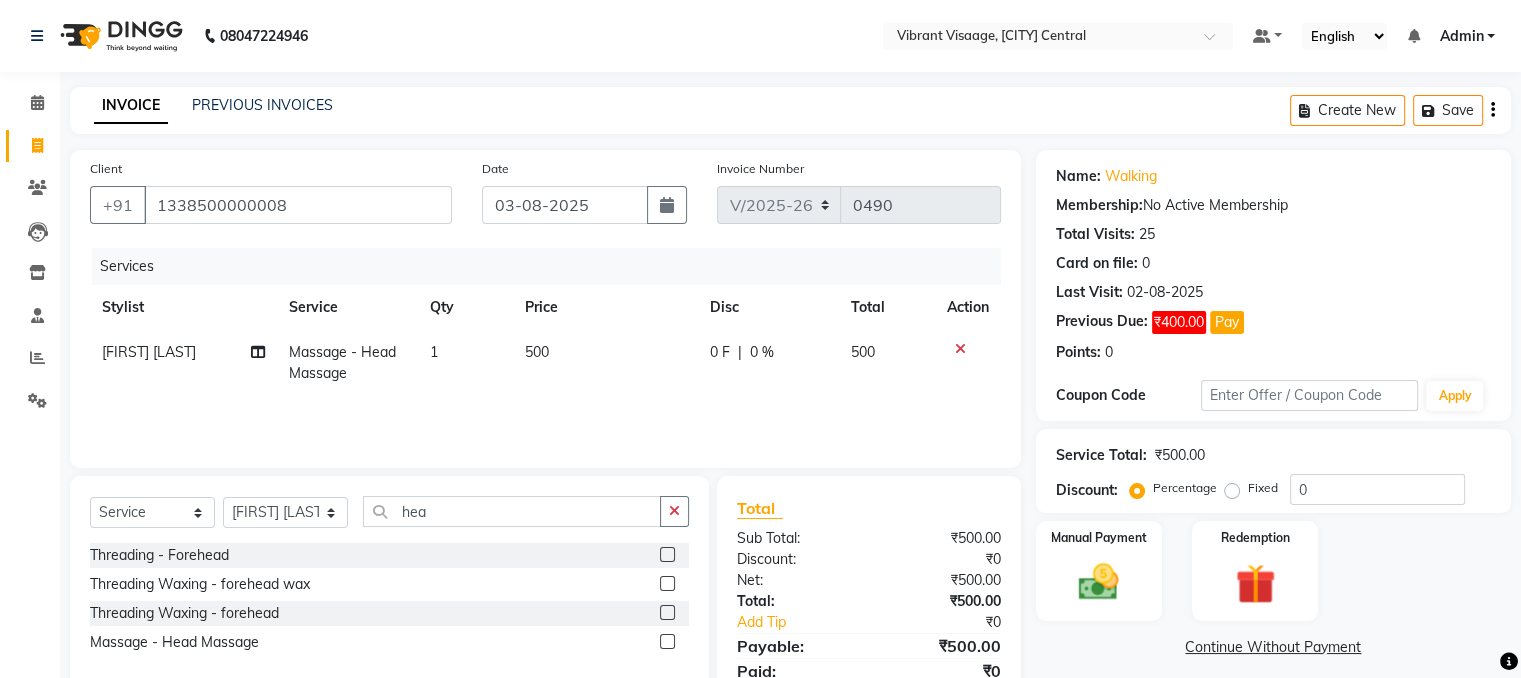 click on "Manual Payment Redemption" 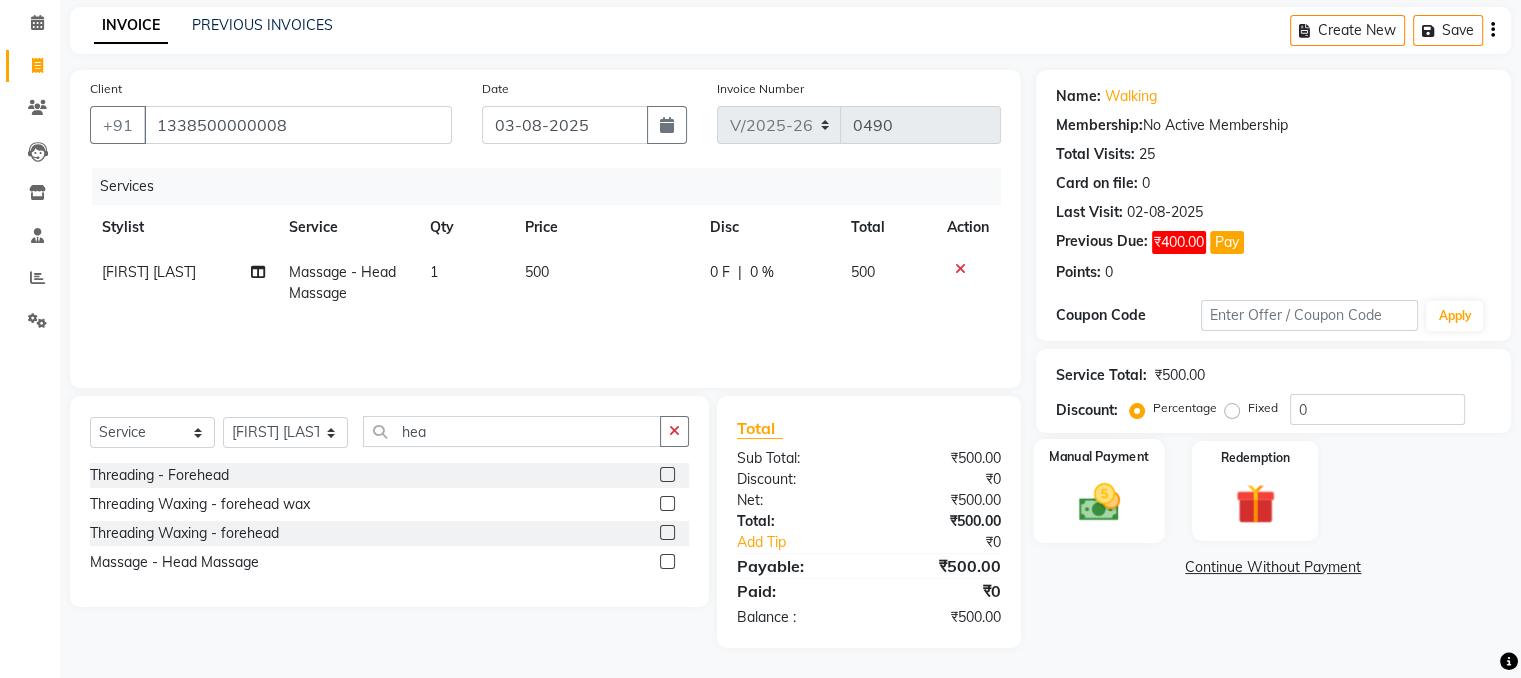 click 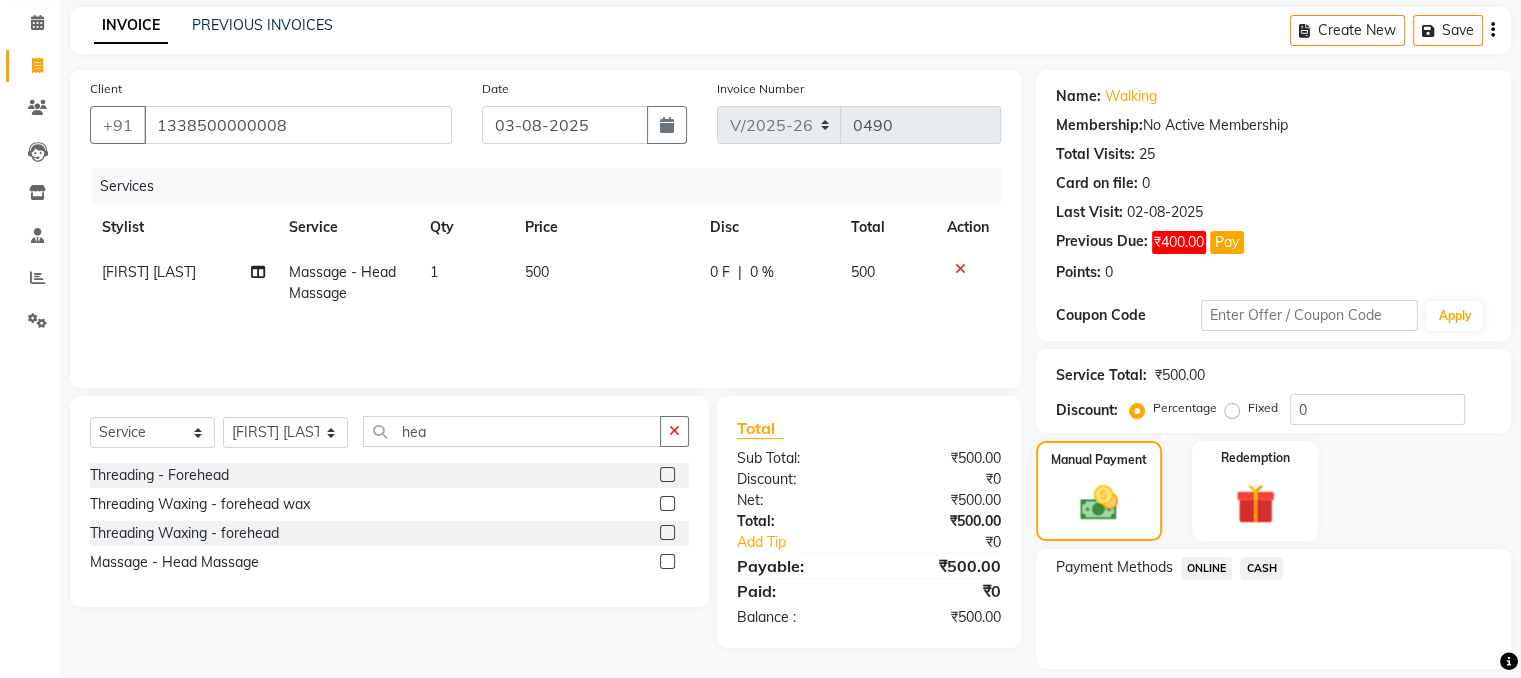 click on "CASH" 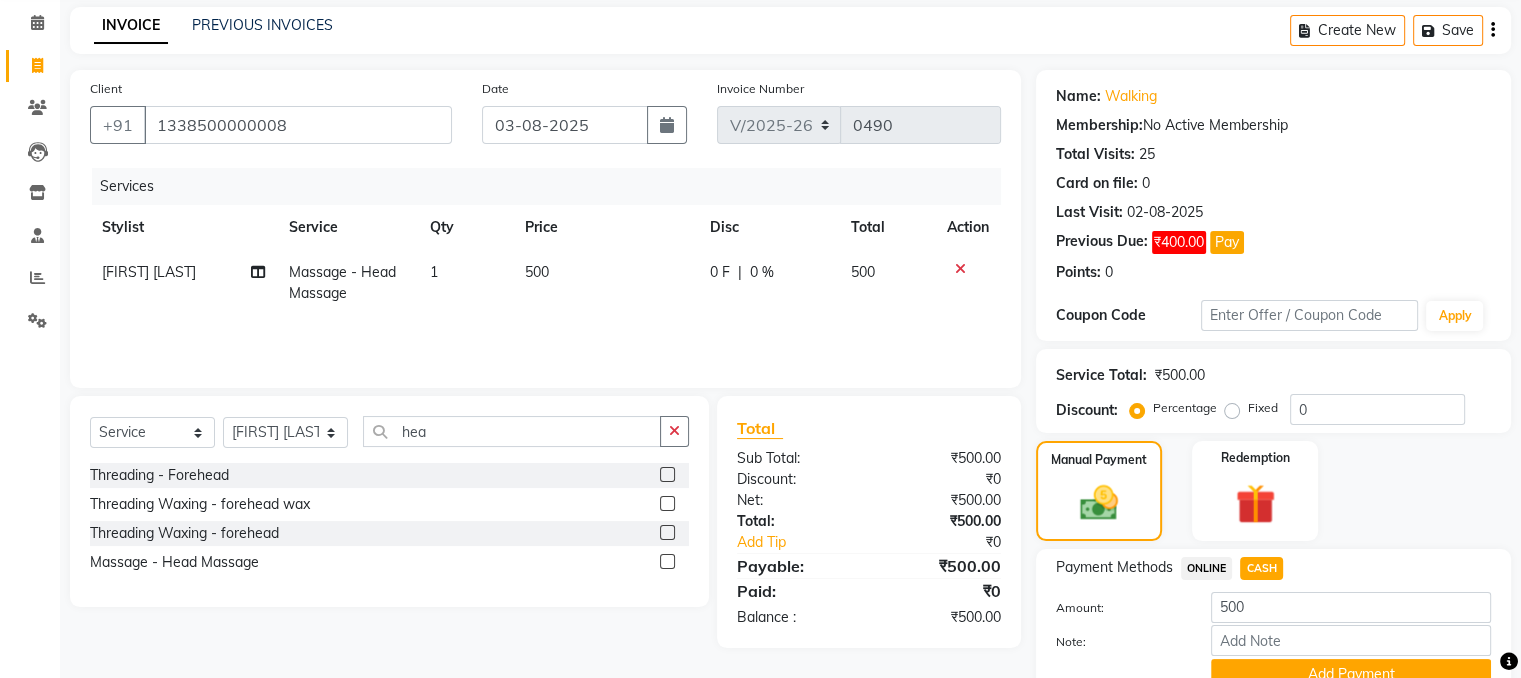 scroll, scrollTop: 172, scrollLeft: 0, axis: vertical 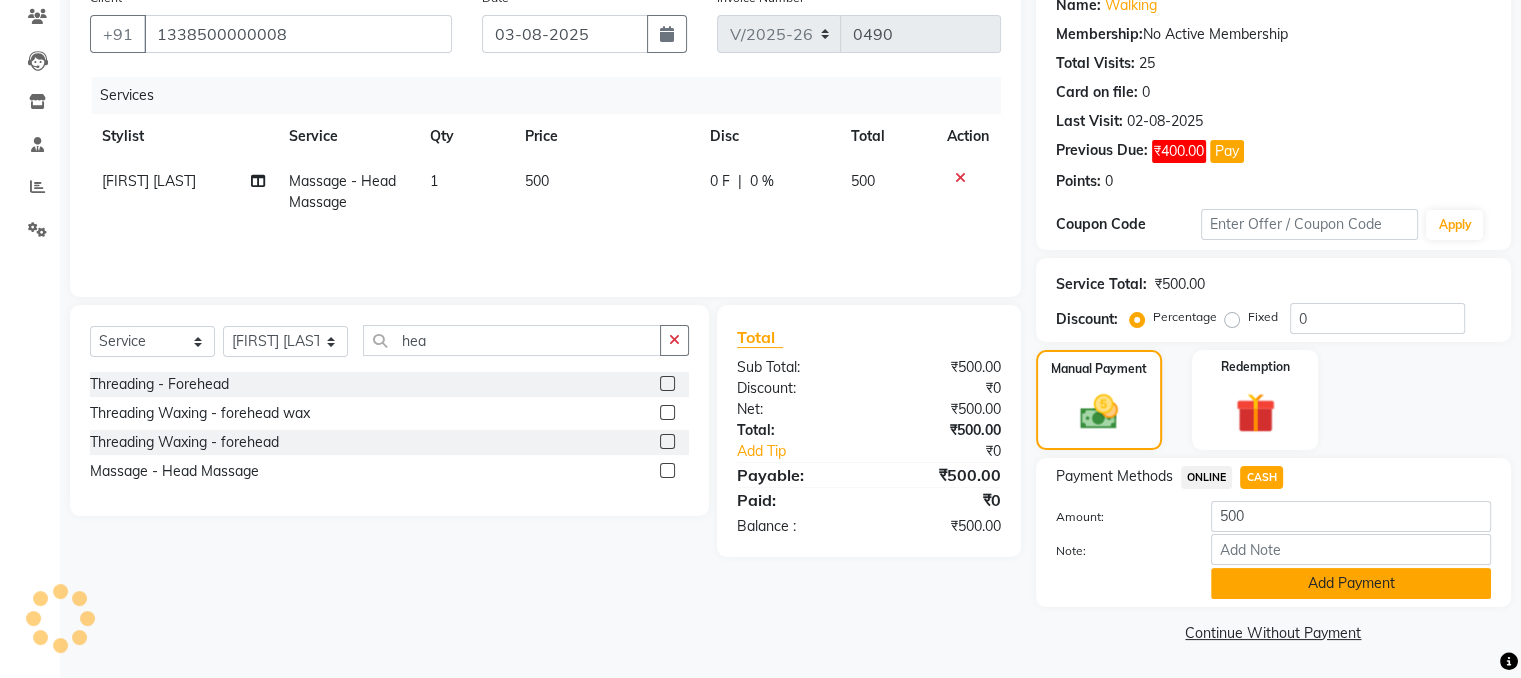 click on "Add Payment" 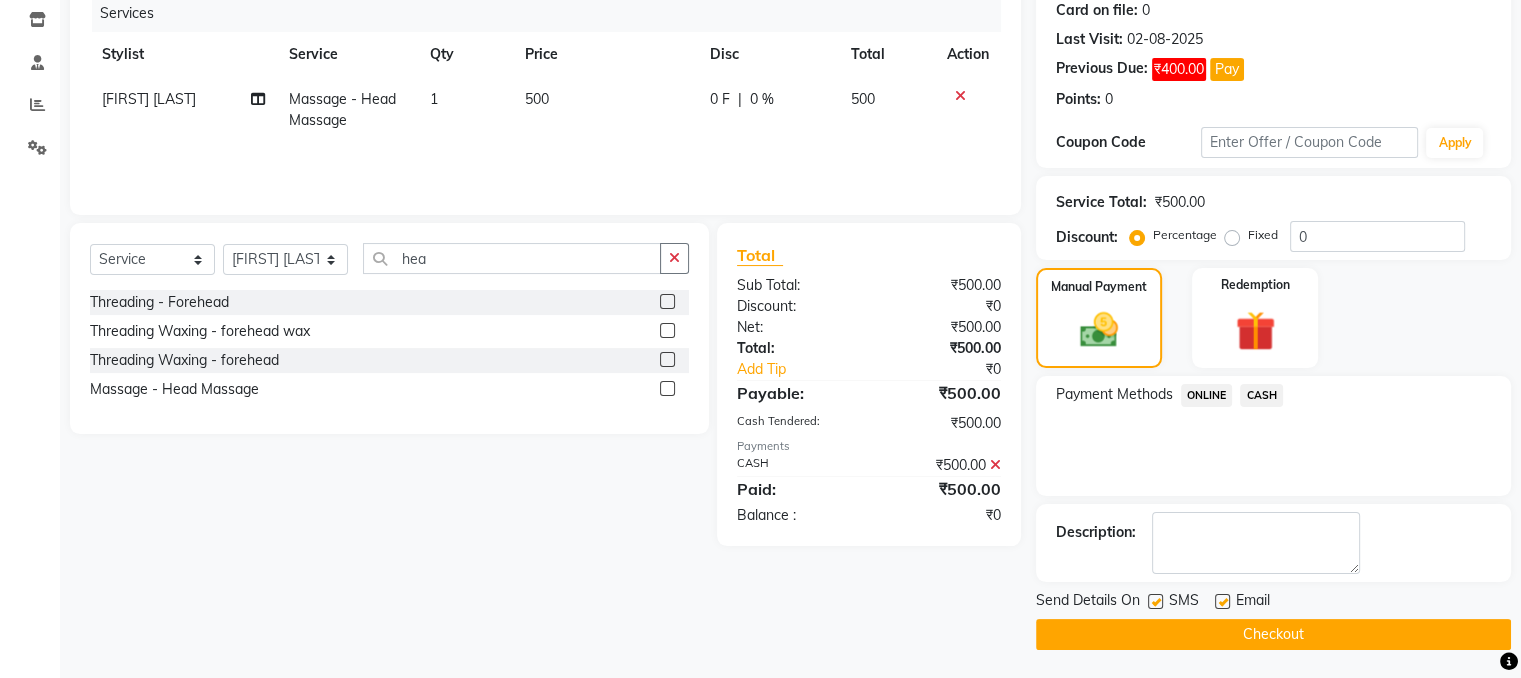 click on "Checkout" 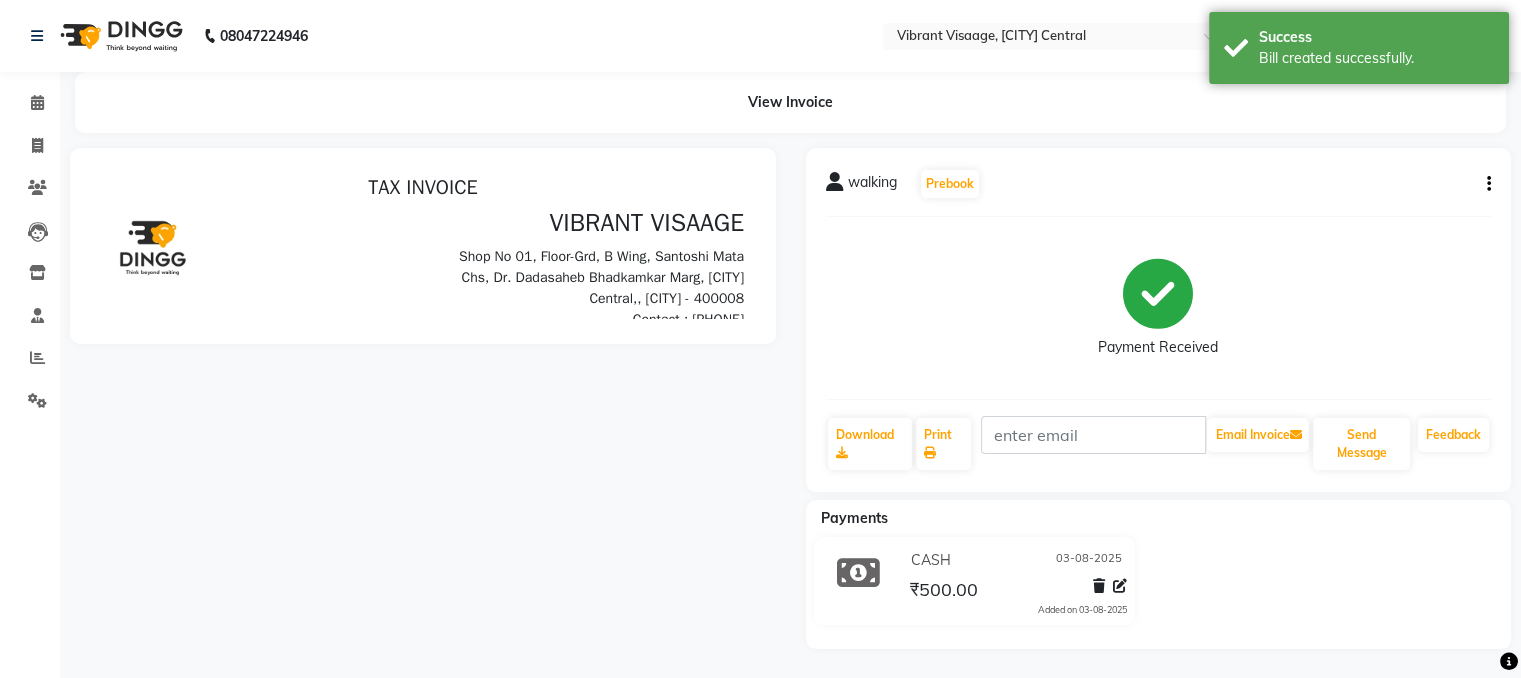 scroll, scrollTop: 0, scrollLeft: 0, axis: both 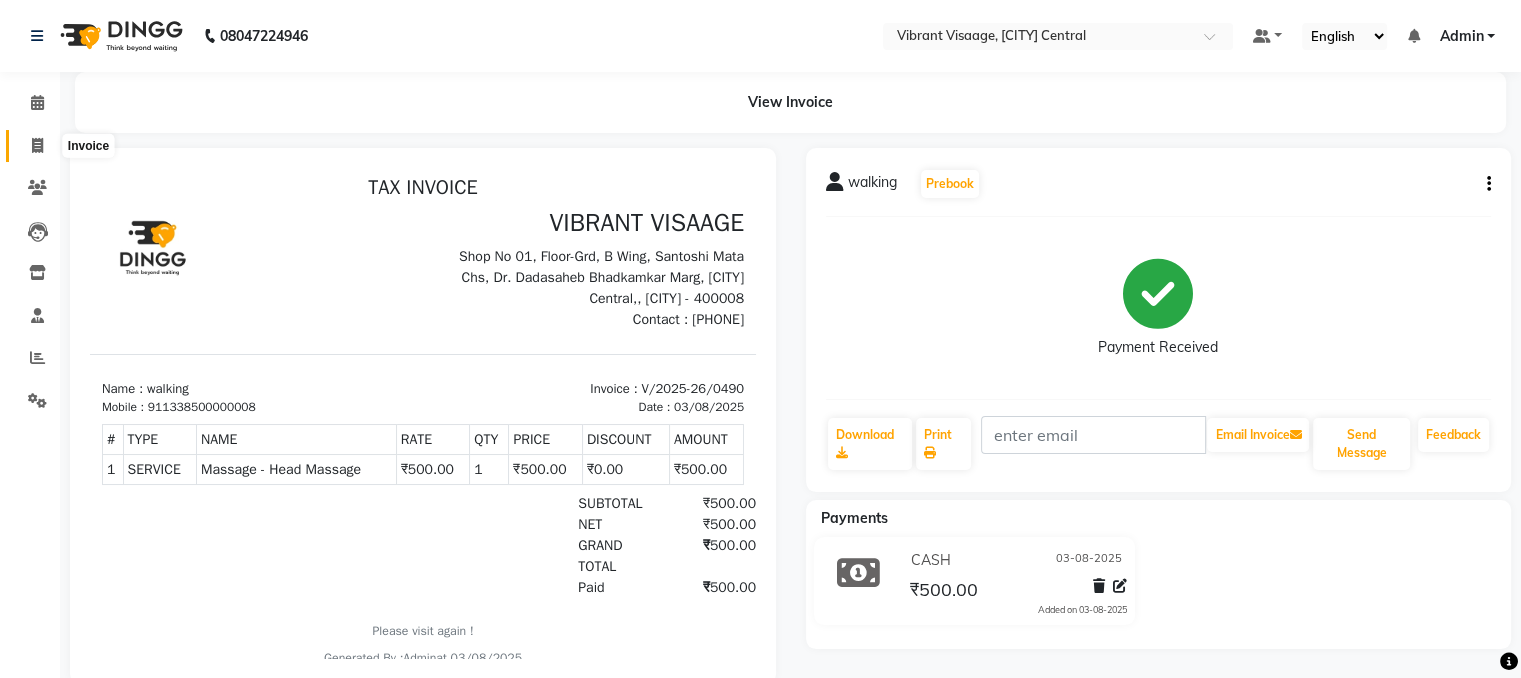 click 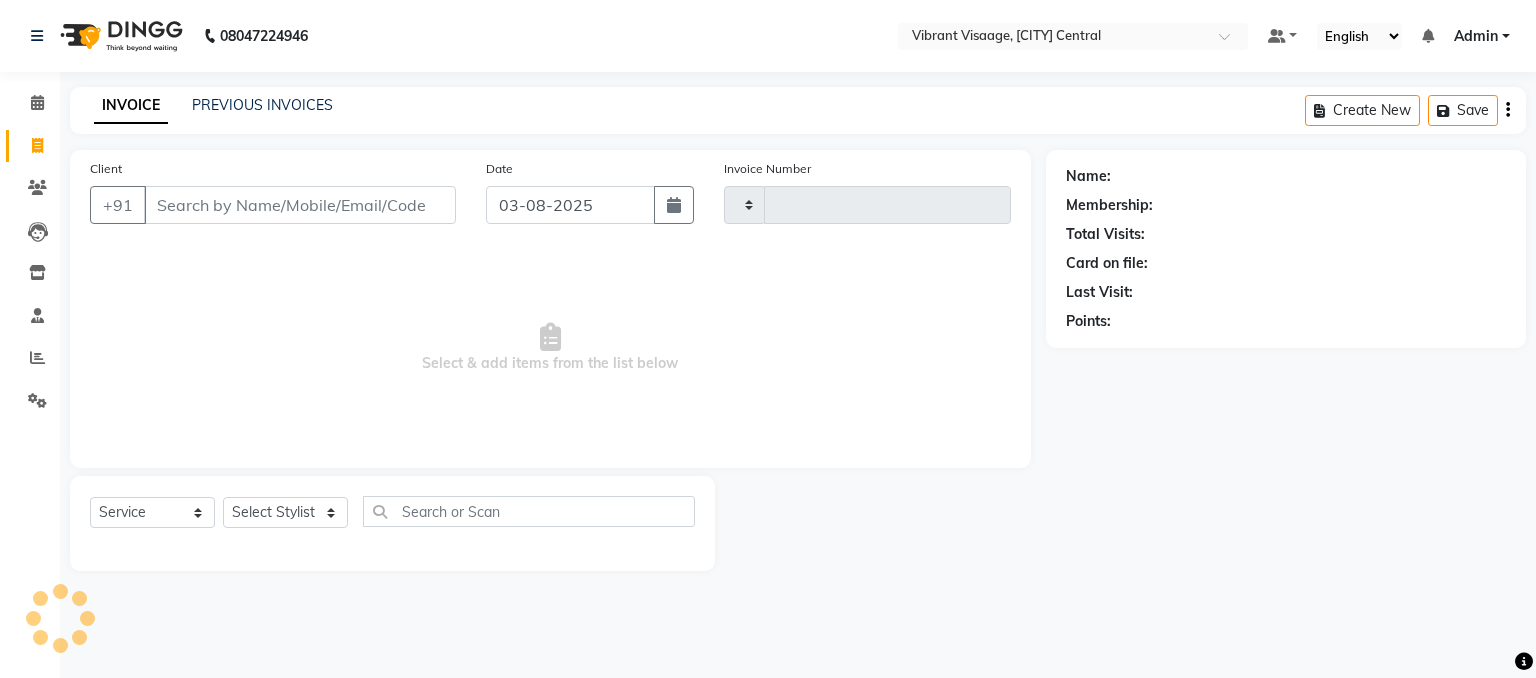 type on "0491" 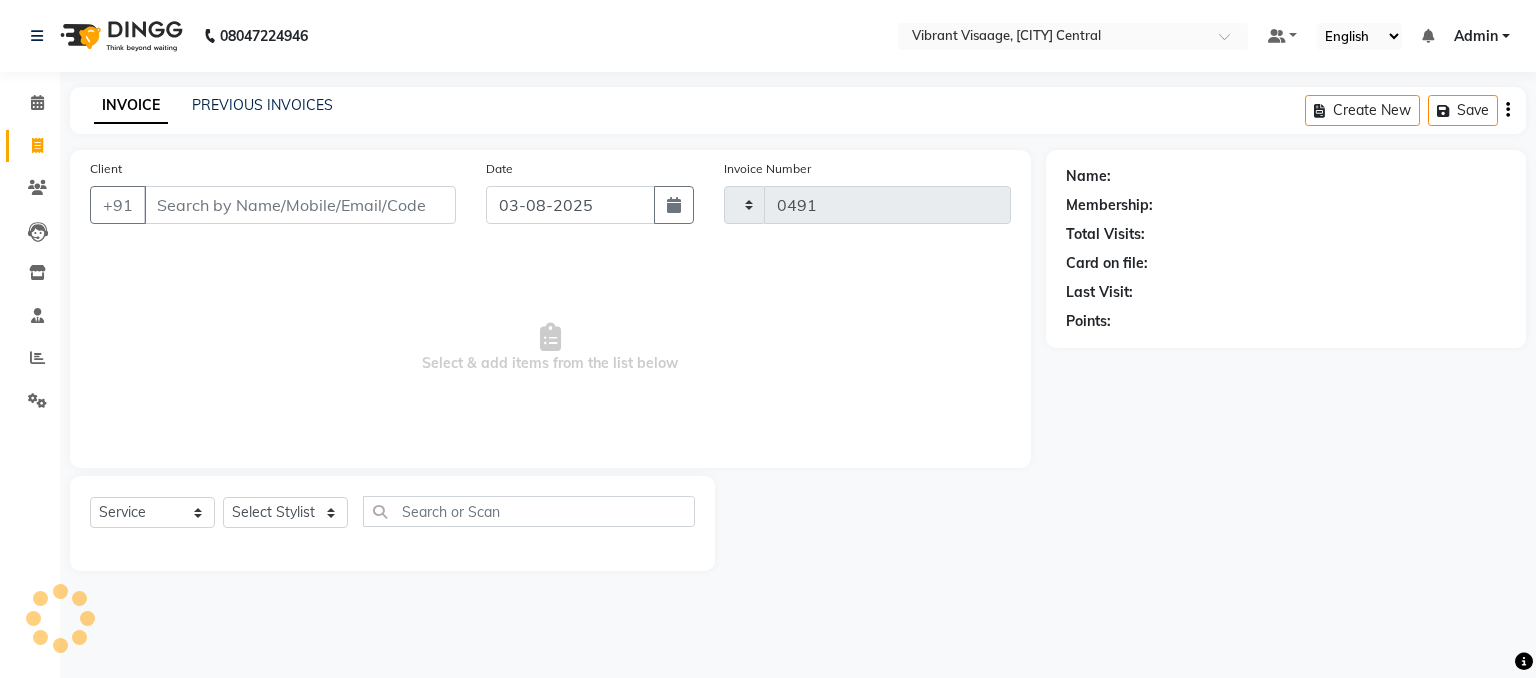 select on "7649" 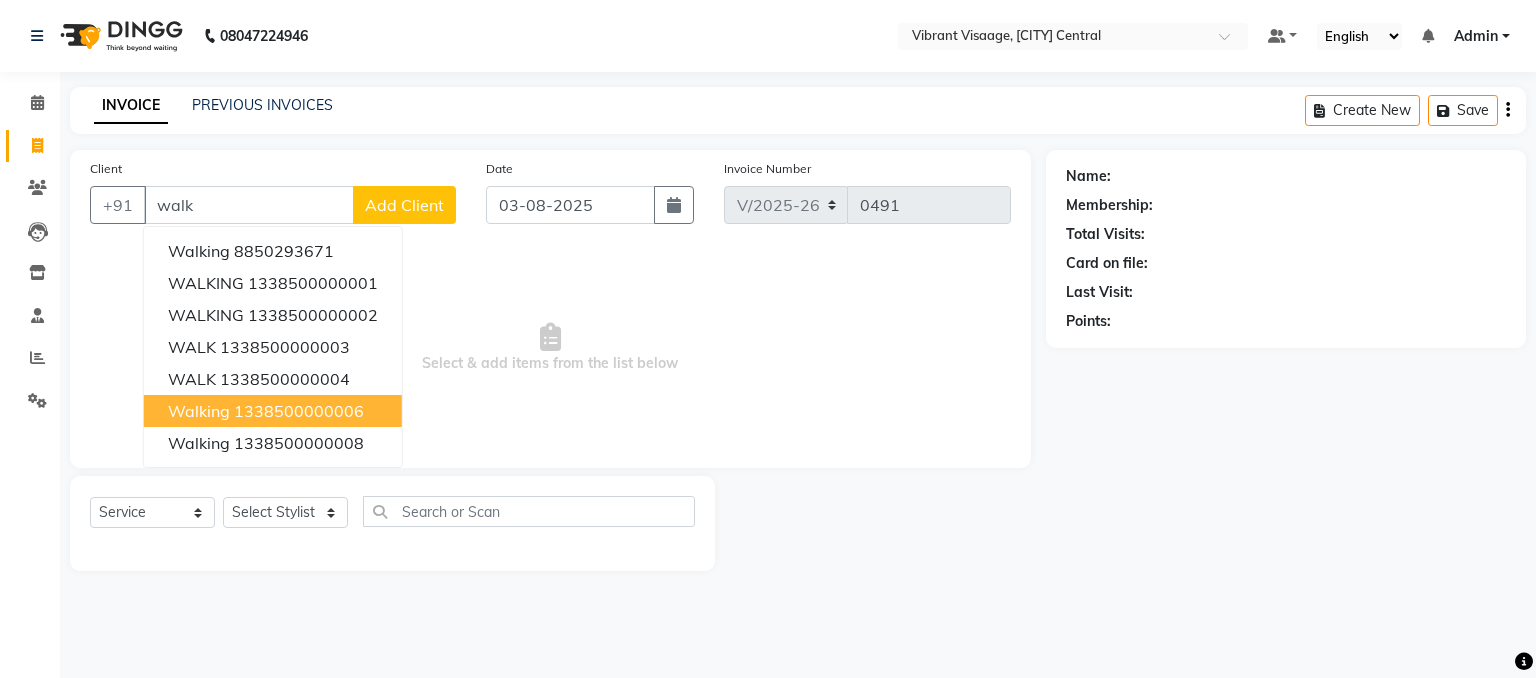 click on "walking  1338500000006" at bounding box center (273, 411) 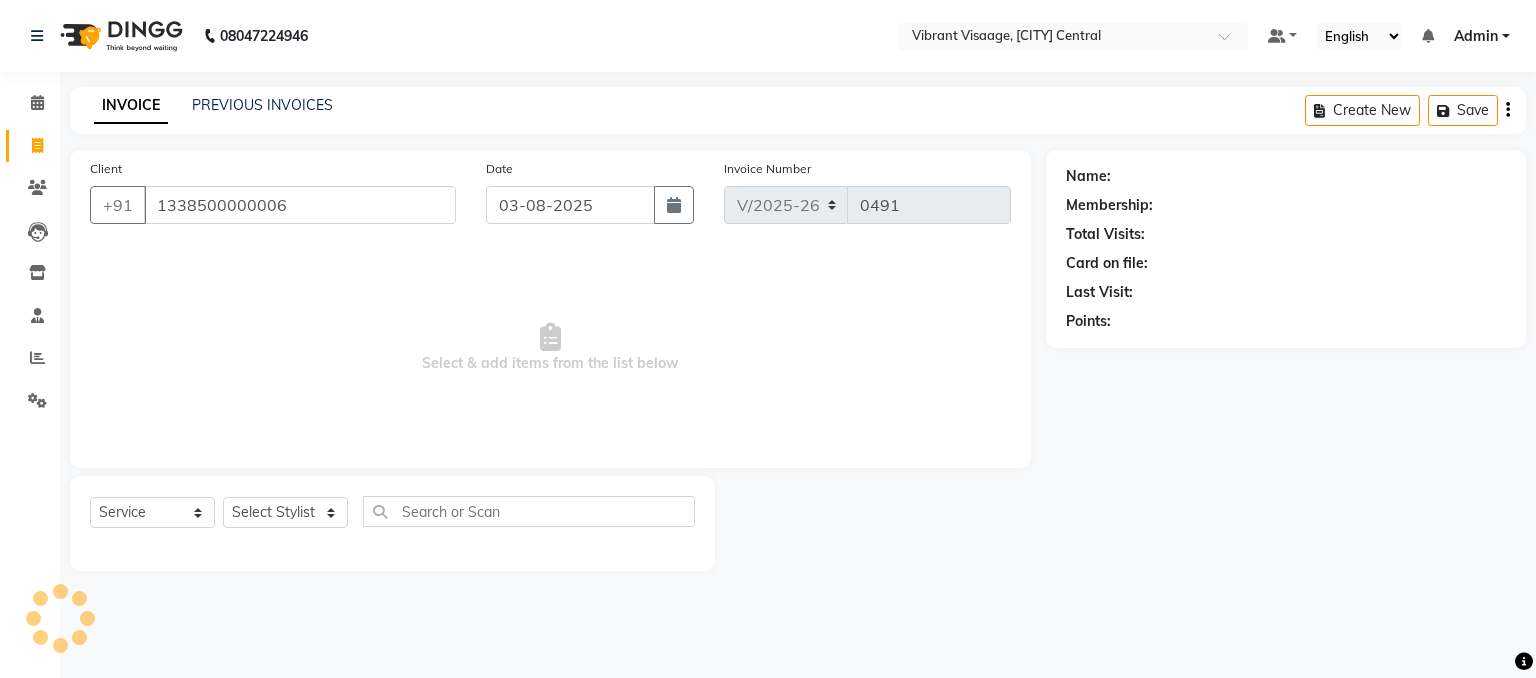 type on "1338500000006" 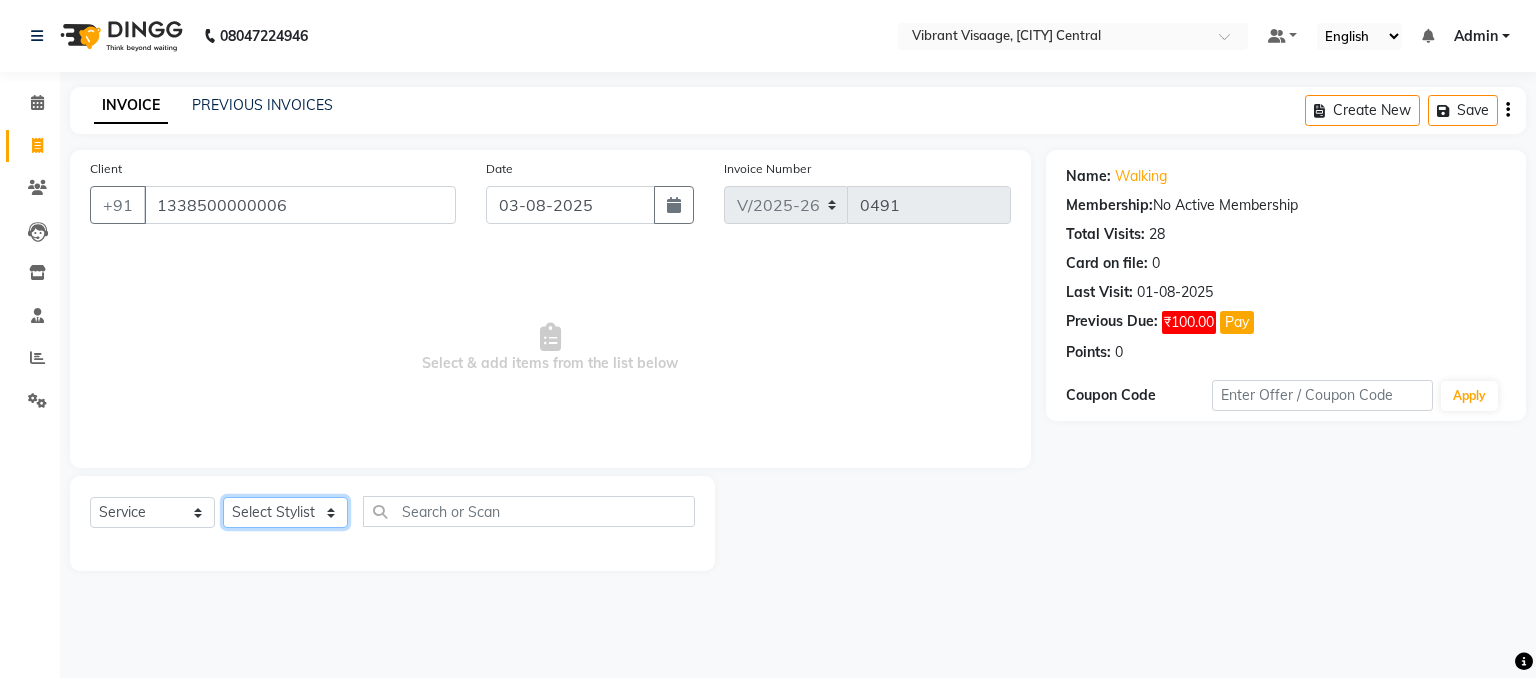 click on "Select Stylist [FIRST] [LAST] Admin [FIRST] [LAST] [FIRST] [LAST] [FIRST] [LAST] [FIRST] [LAST] [FIRST] [LAST]" 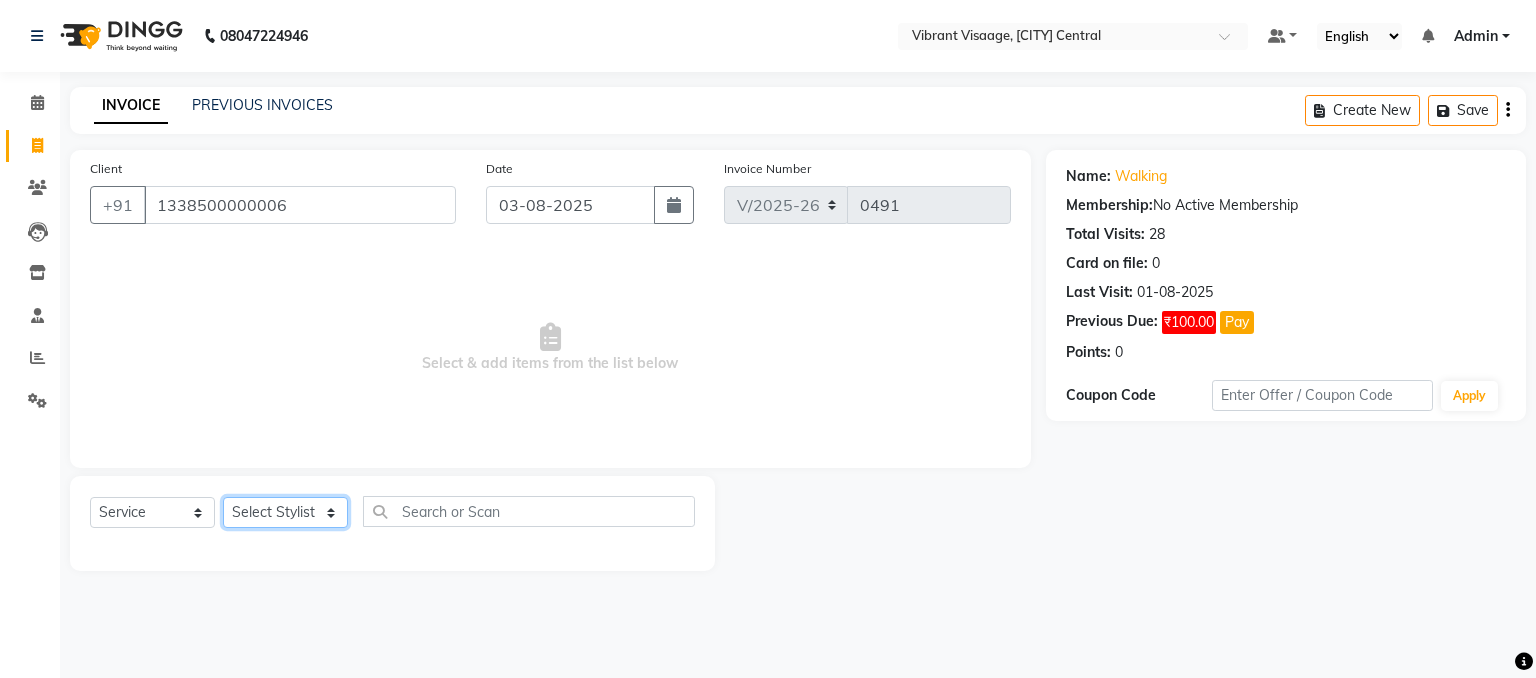 select on "69763" 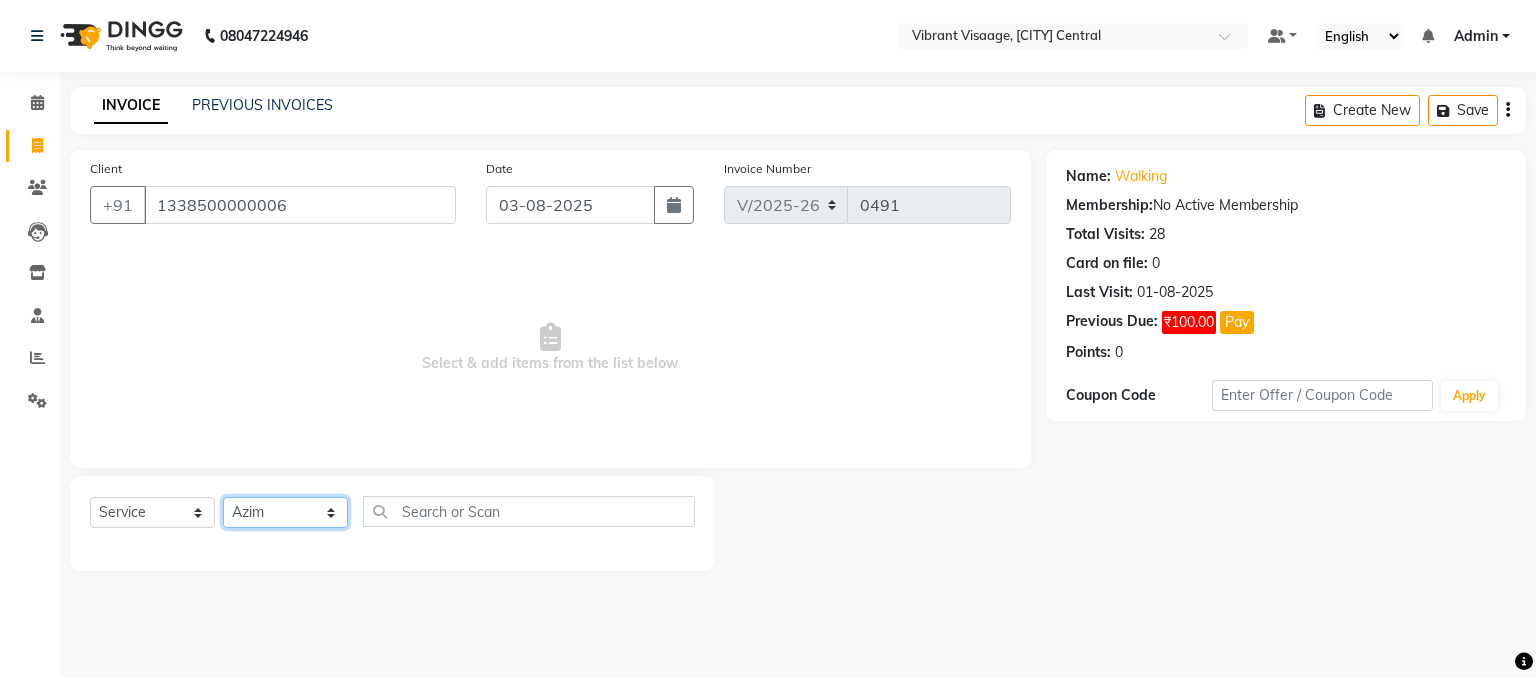click on "Select Stylist [FIRST] [LAST] Admin [FIRST] [LAST] [FIRST] [LAST] [FIRST] [LAST] [FIRST] [LAST] [FIRST] [LAST]" 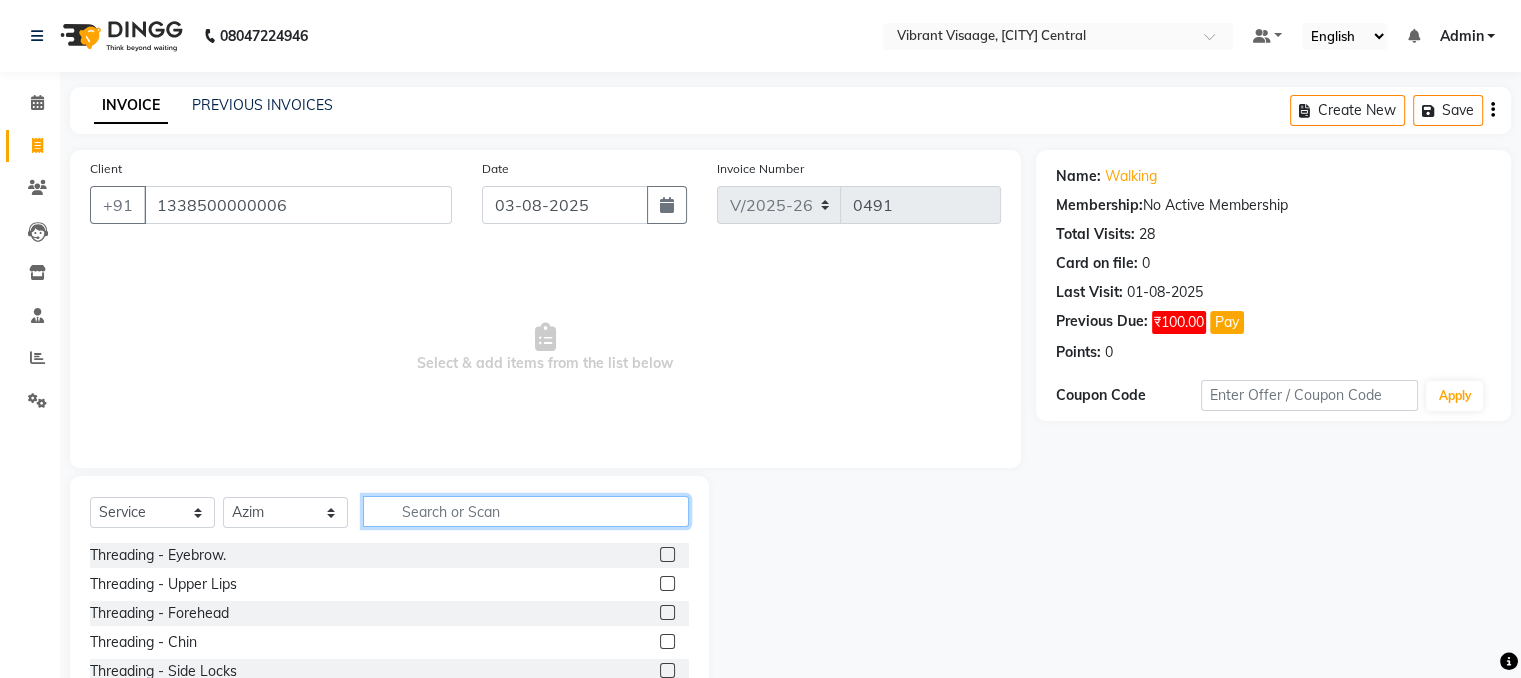 click 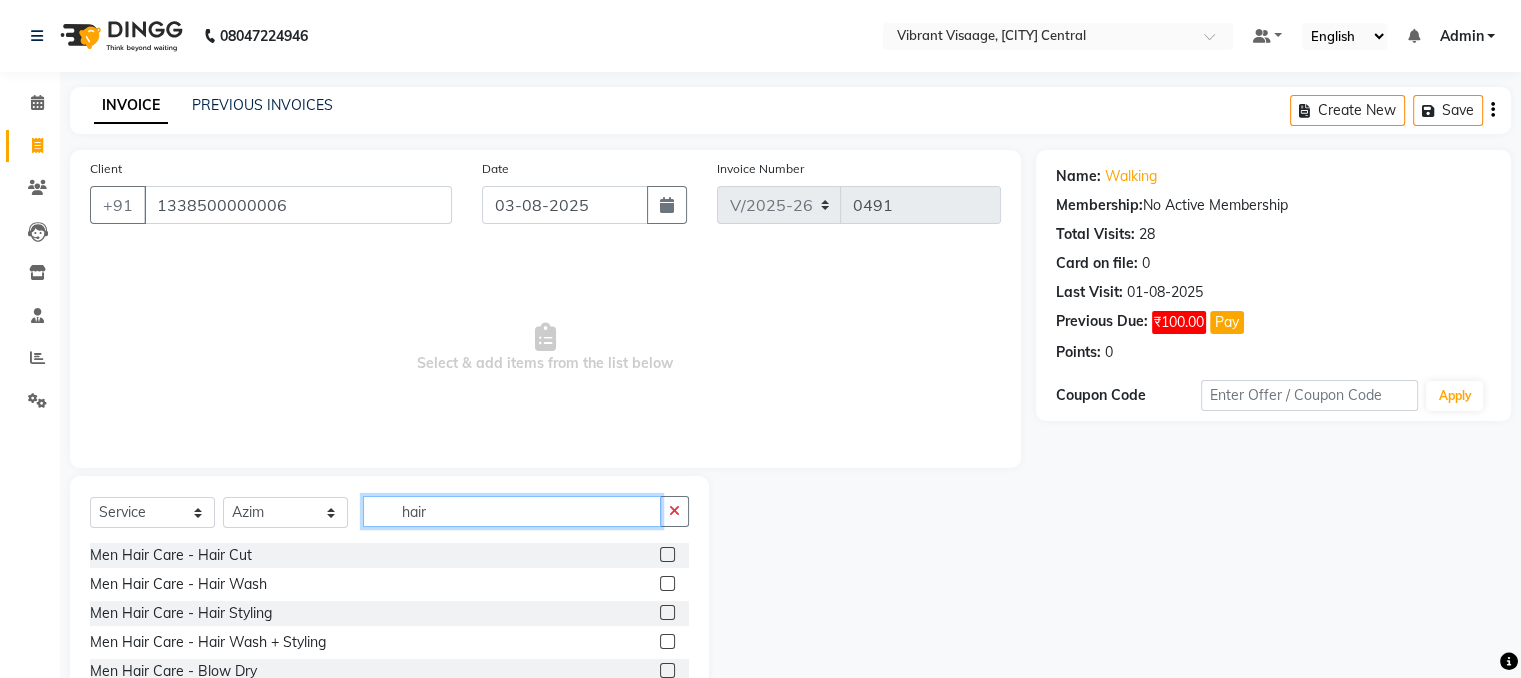 type on "hair" 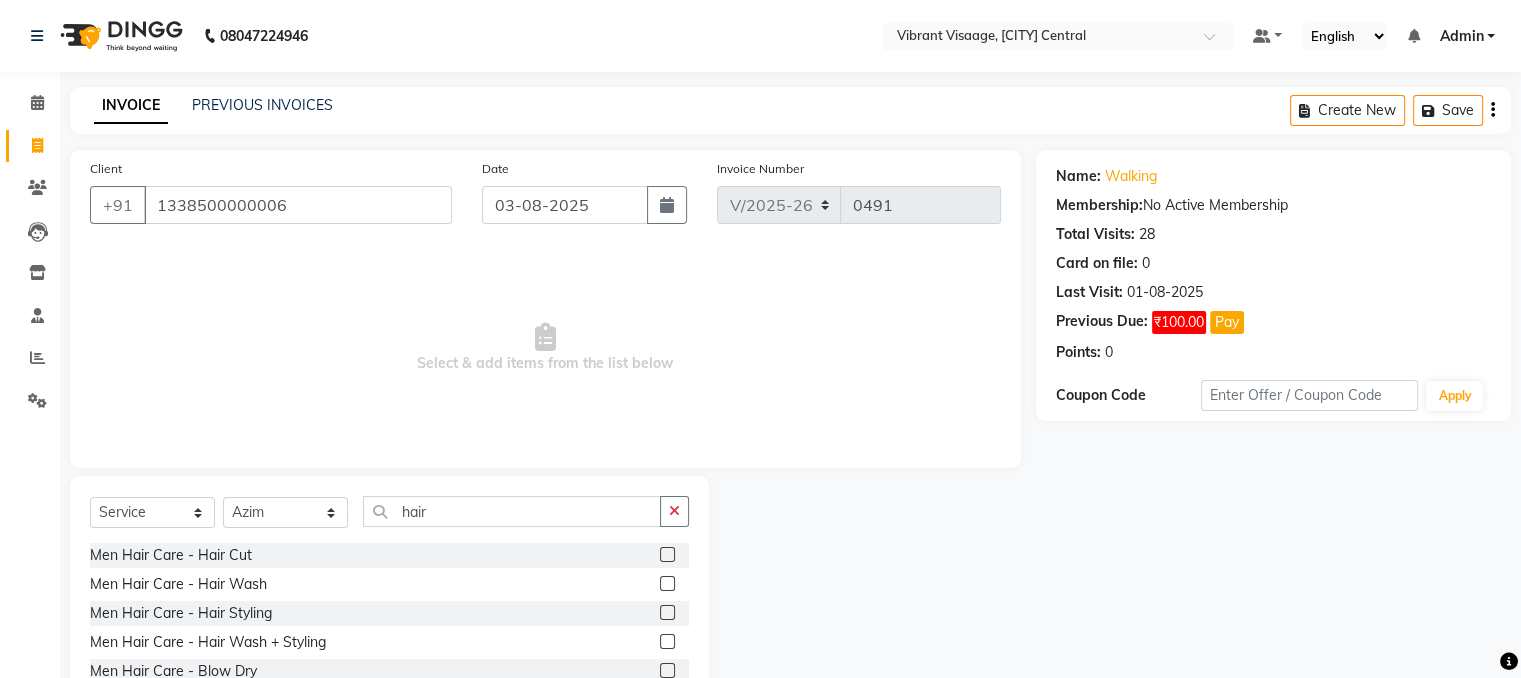 click 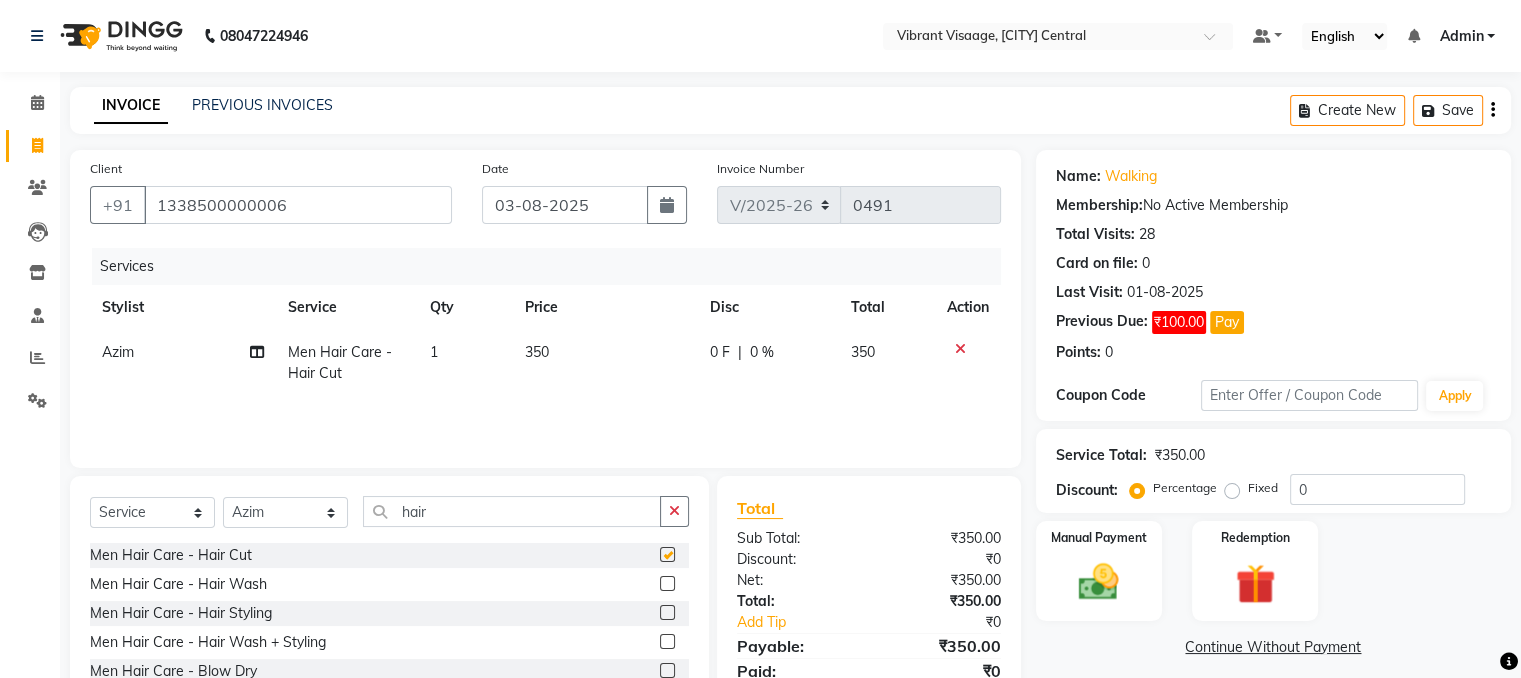 checkbox on "false" 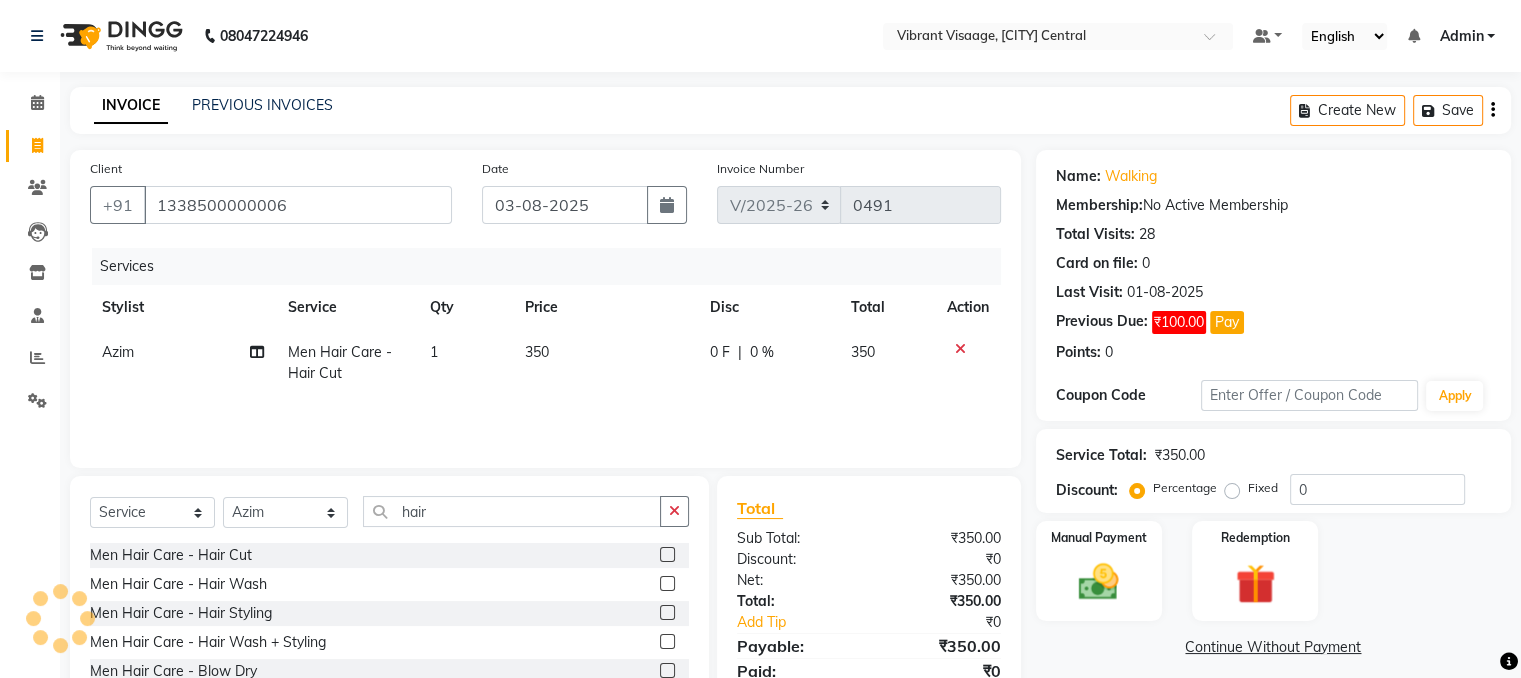 click on "350" 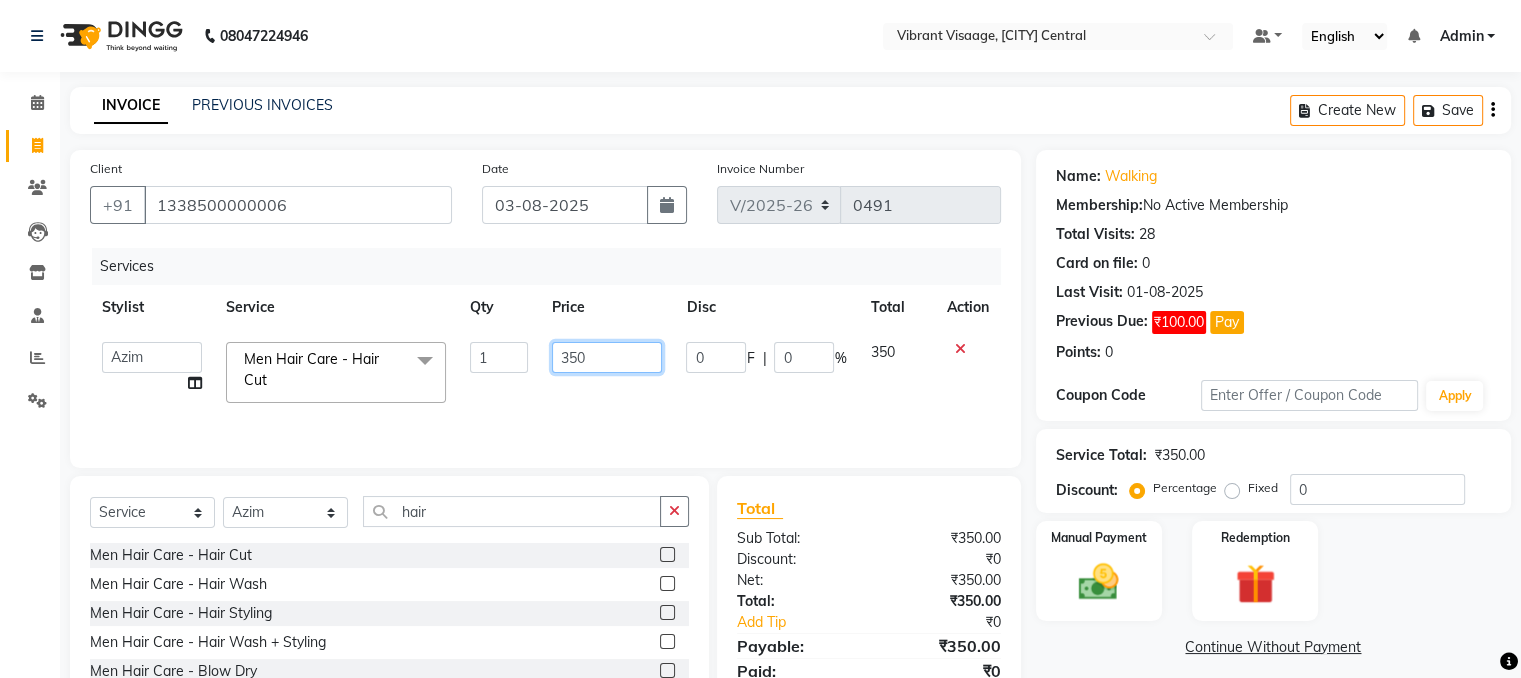 click on "350" 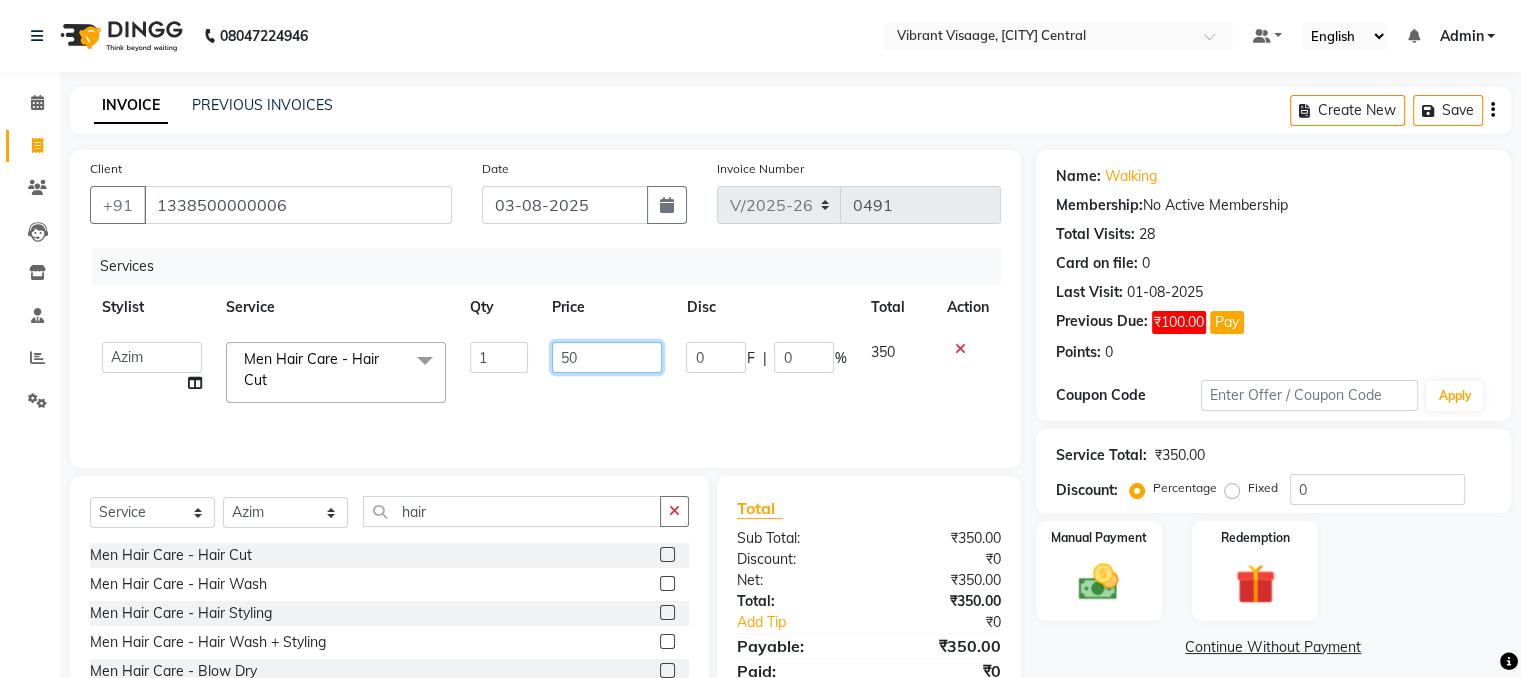 type on "250" 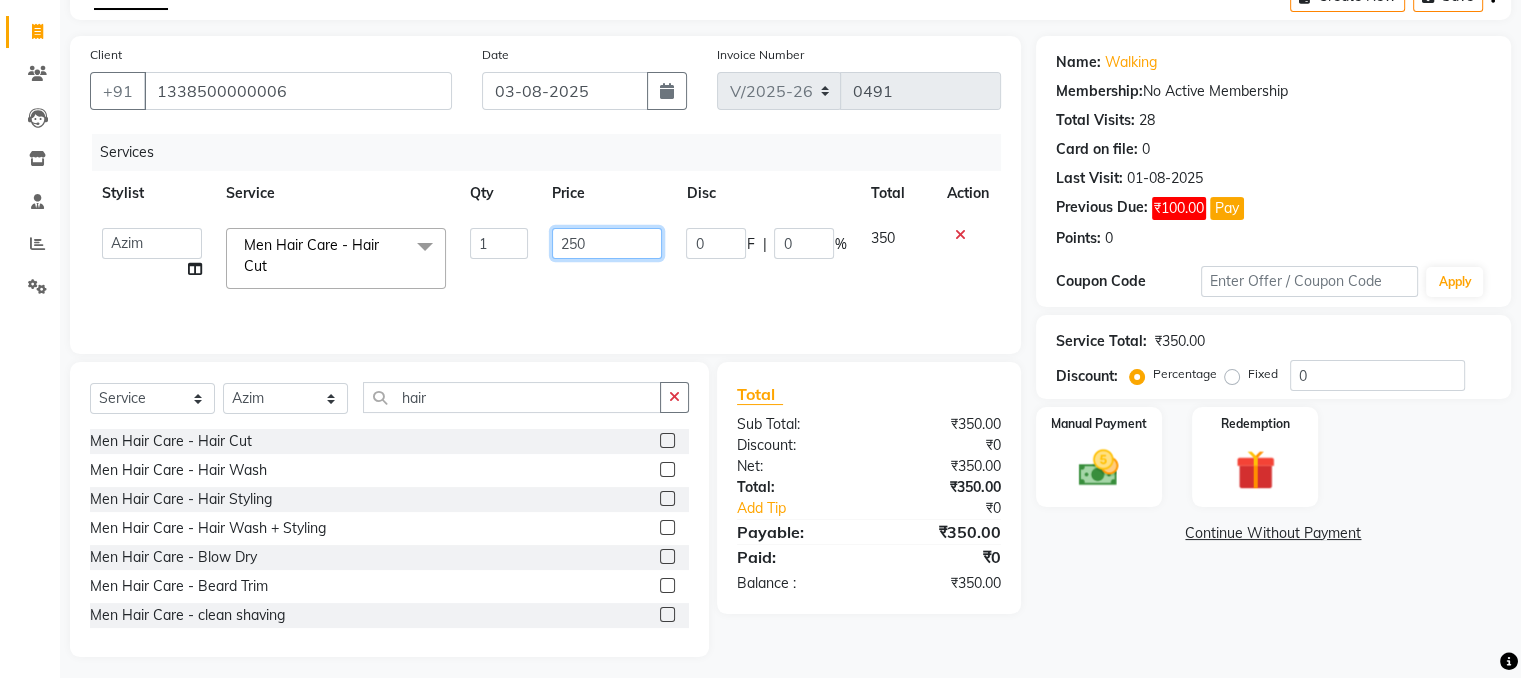 scroll, scrollTop: 124, scrollLeft: 0, axis: vertical 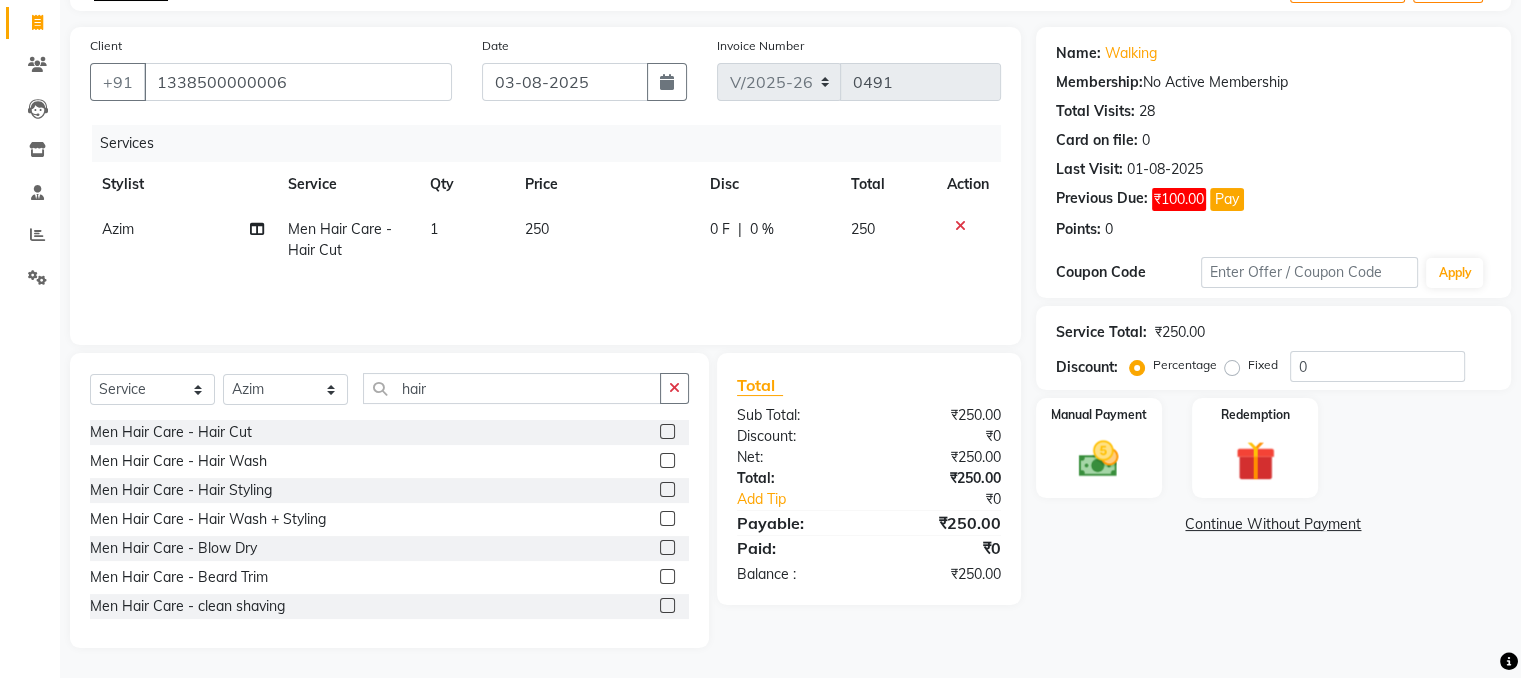 click on "Name: [FIRST] [LAST] Membership:  No Active Membership  Total Visits:  28 Card on file:  0 Last Visit:   01-08-2025 Previous Due:  ₹100.00 Pay Points:   0  Coupon Code Apply Service Total:  ₹250.00  Discount:  Percentage   Fixed  0 Manual Payment Redemption  Continue Without Payment" 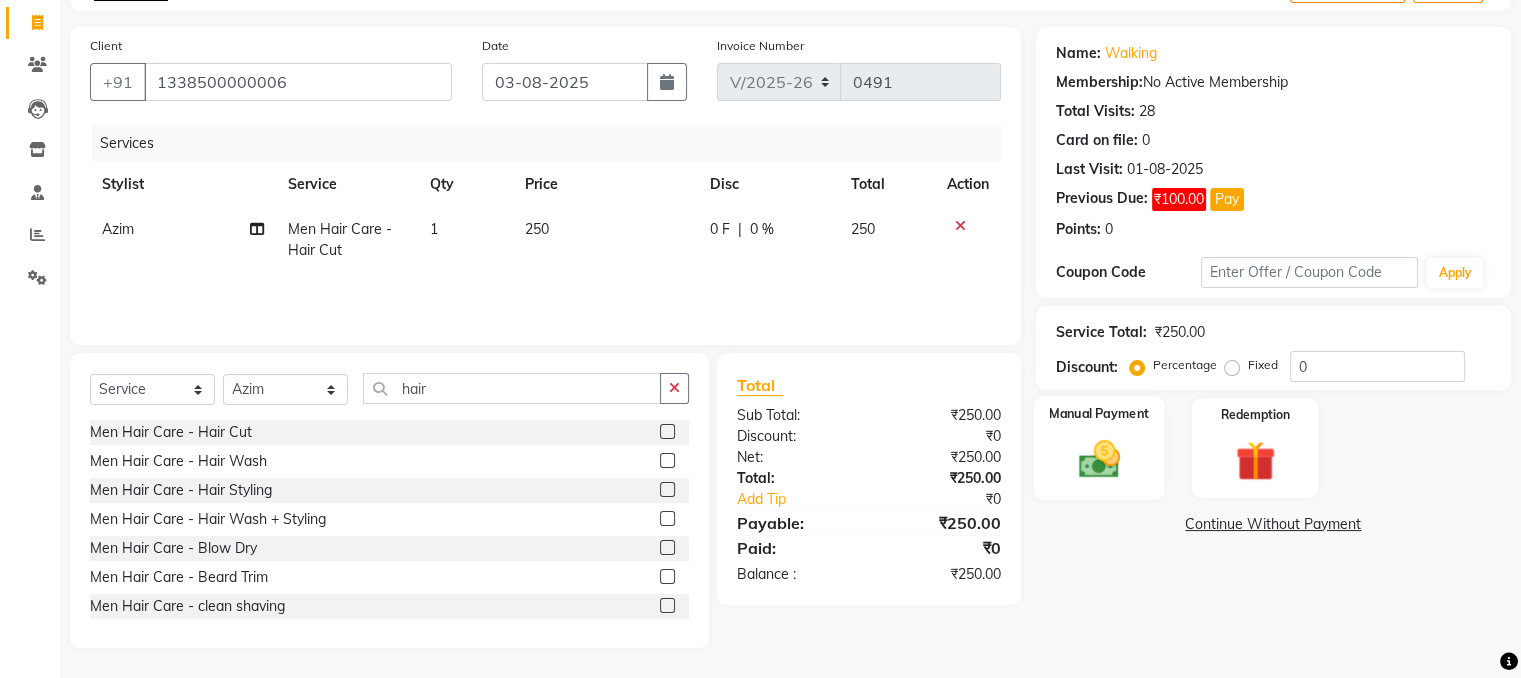 click 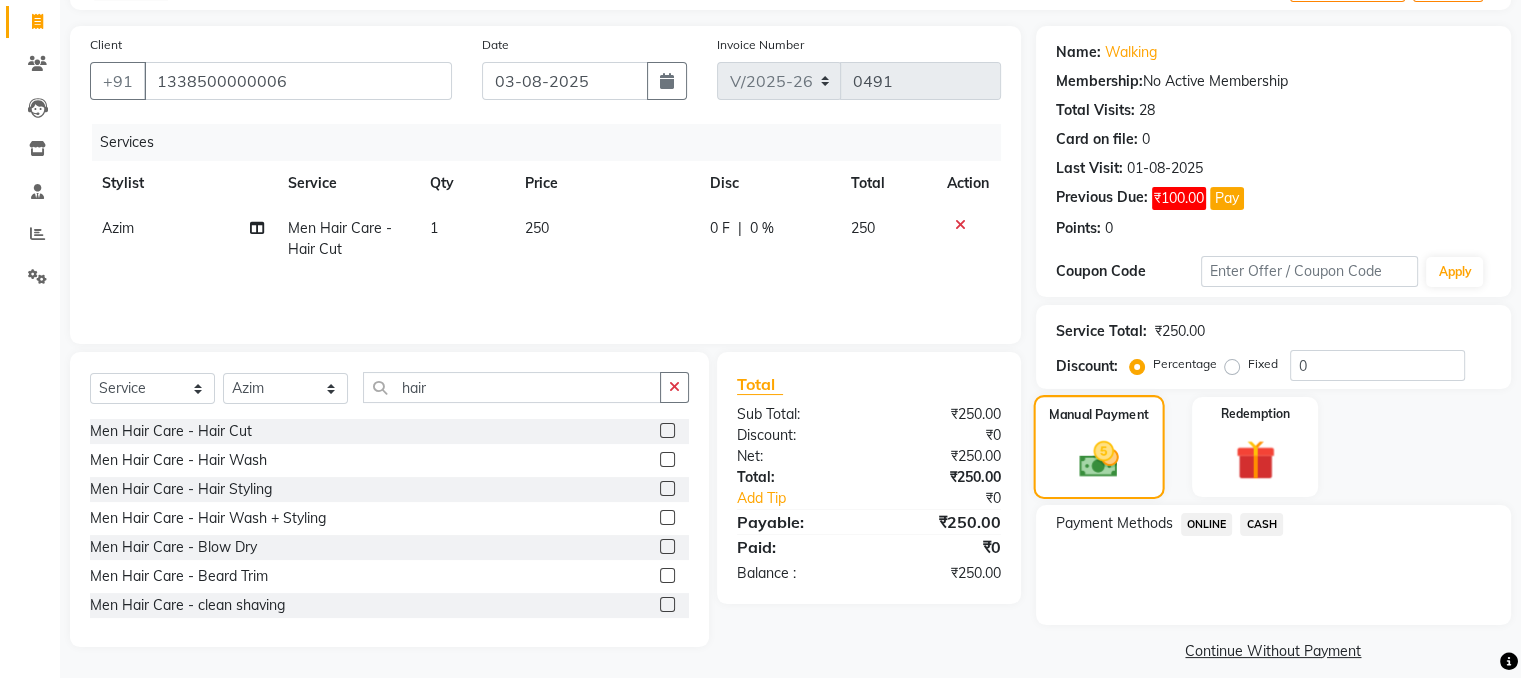scroll, scrollTop: 141, scrollLeft: 0, axis: vertical 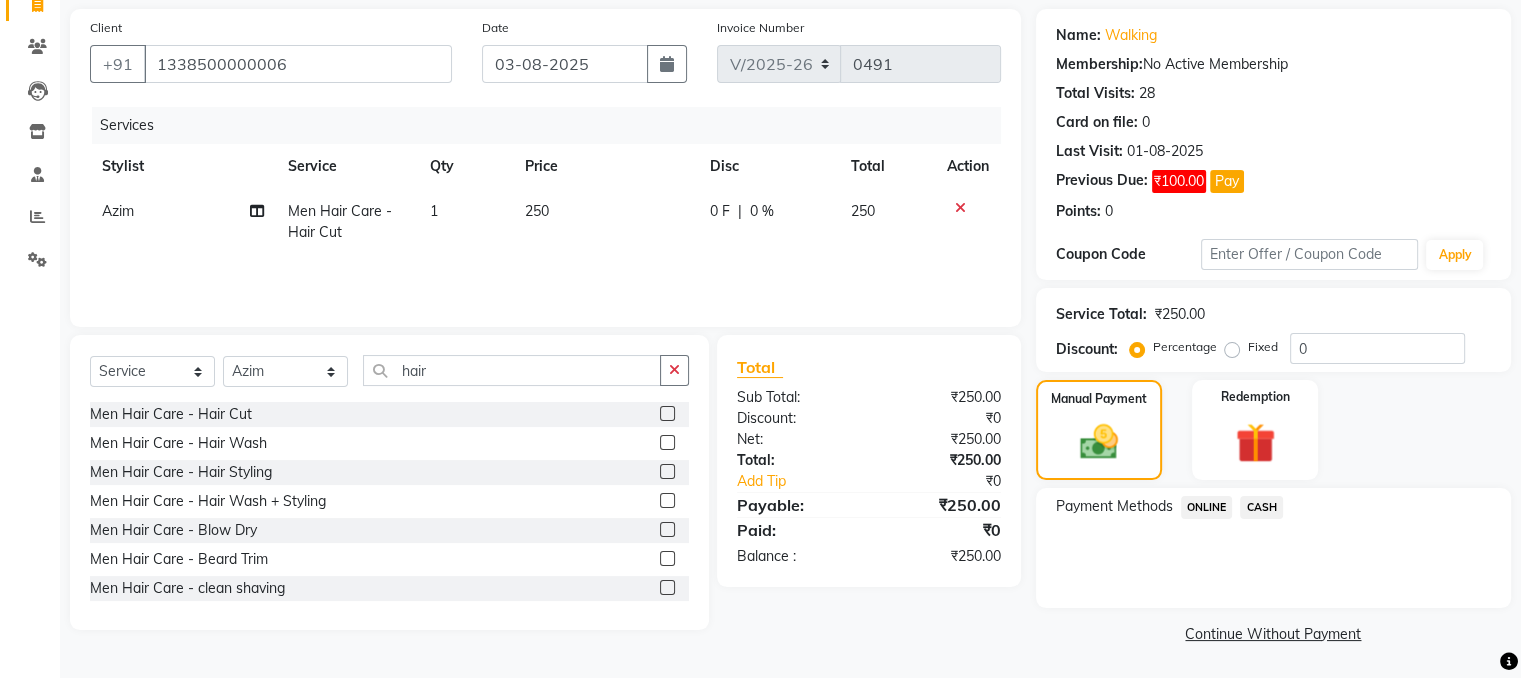 click on "CASH" 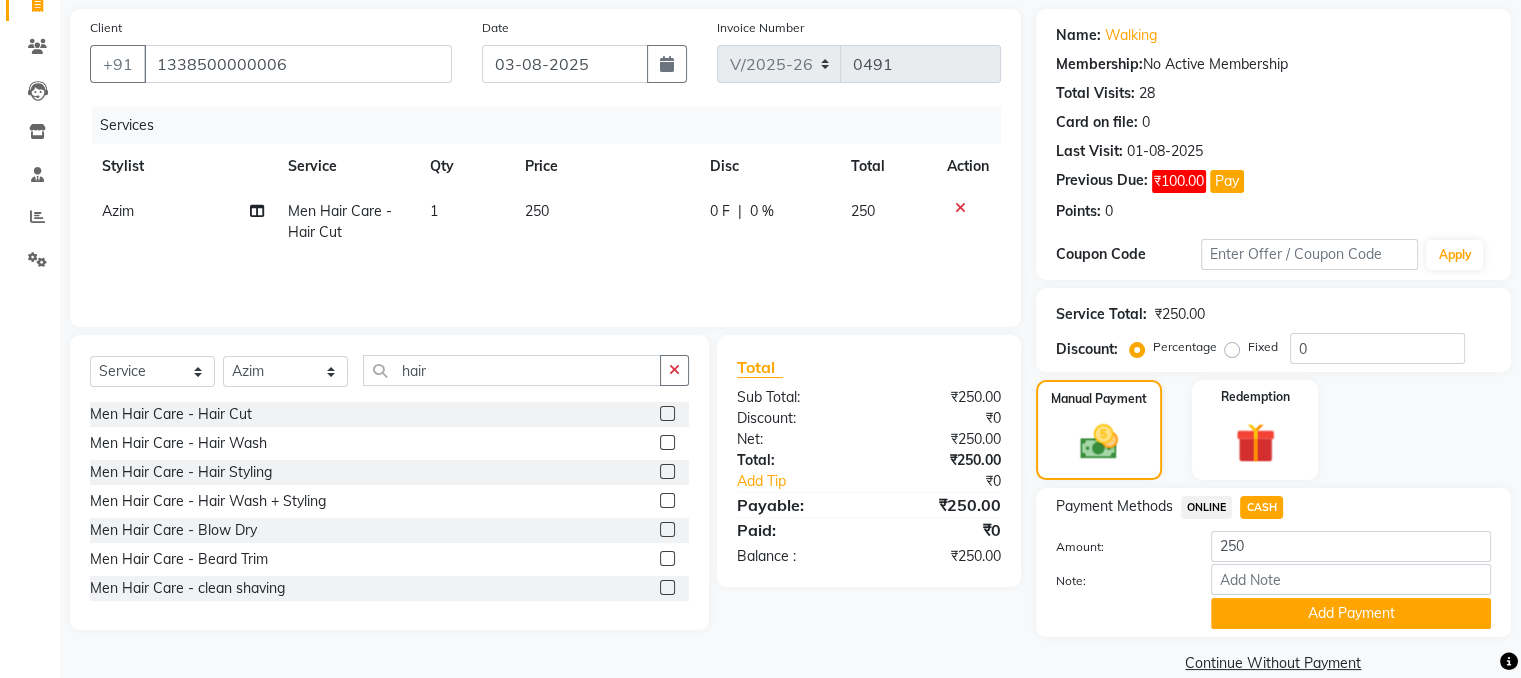 scroll, scrollTop: 172, scrollLeft: 0, axis: vertical 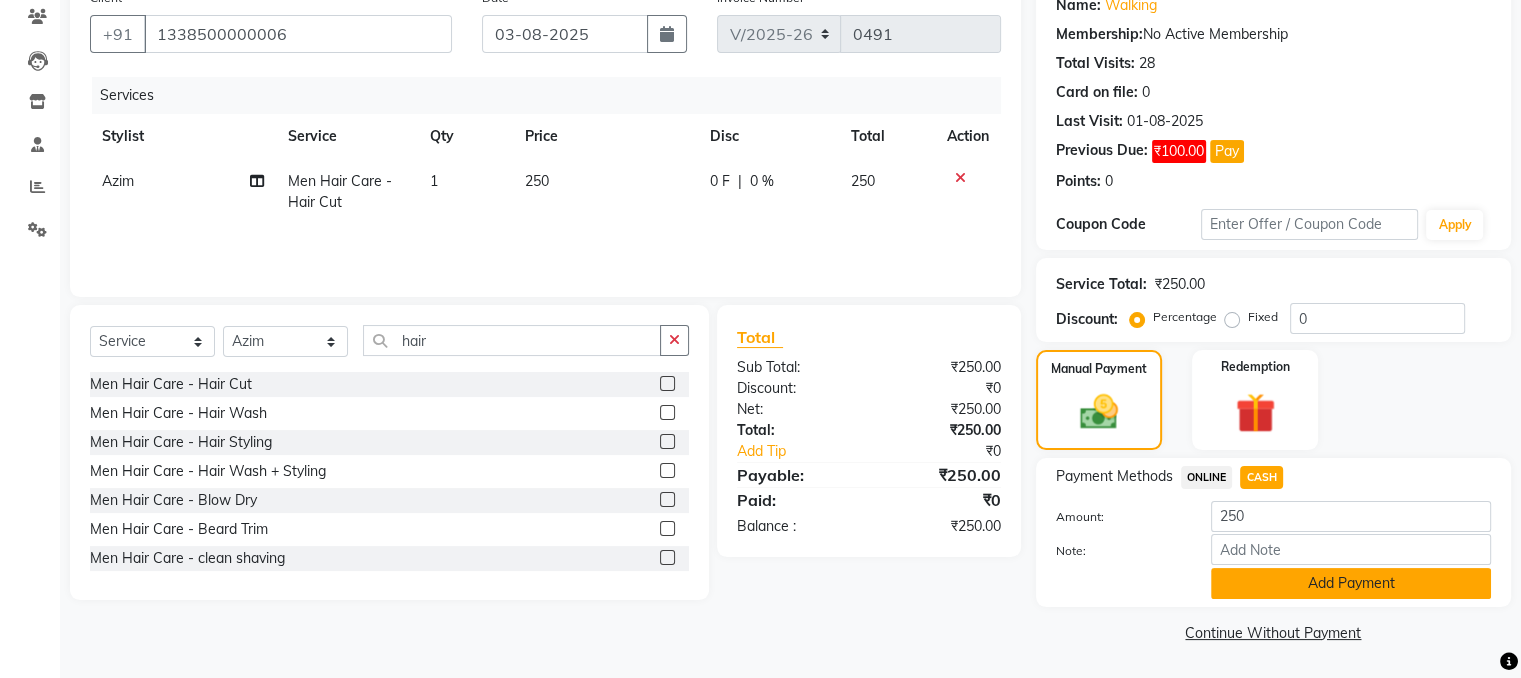 click on "Add Payment" 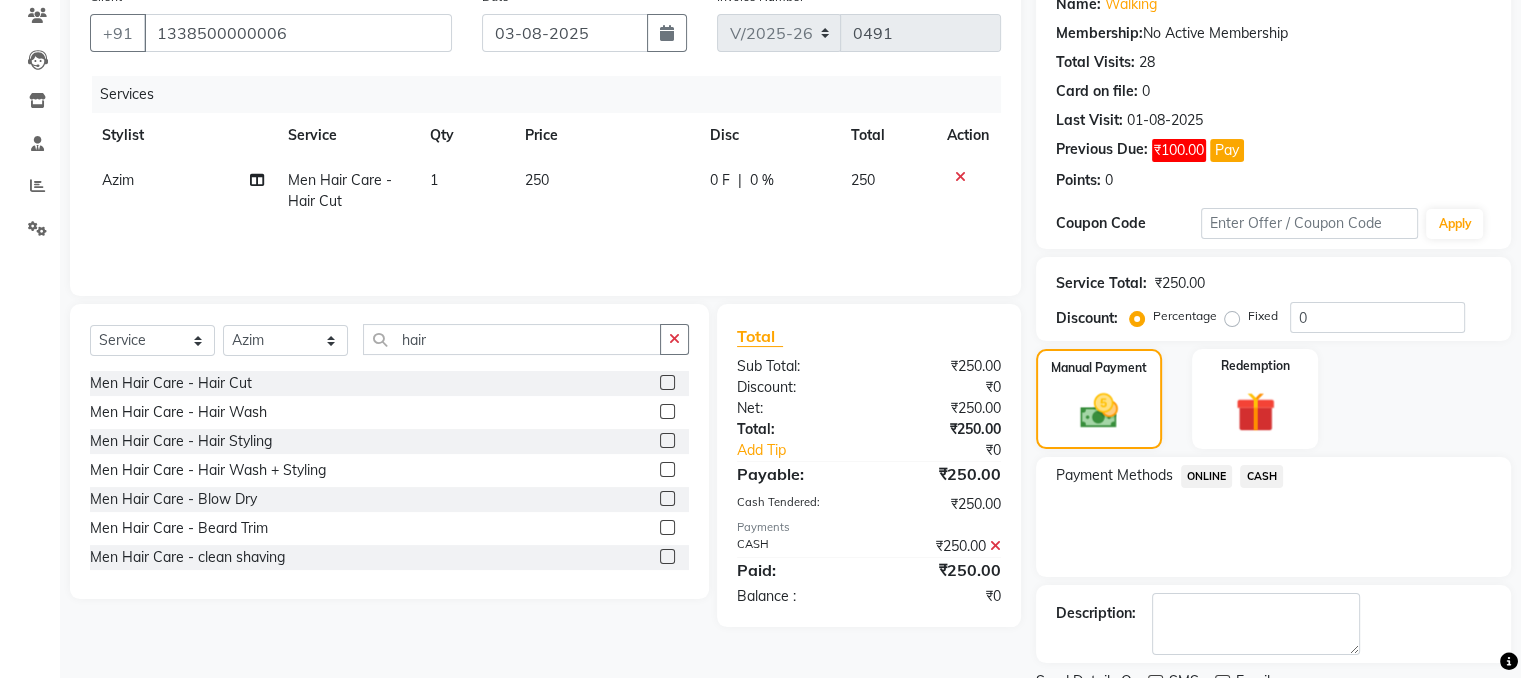 scroll, scrollTop: 253, scrollLeft: 0, axis: vertical 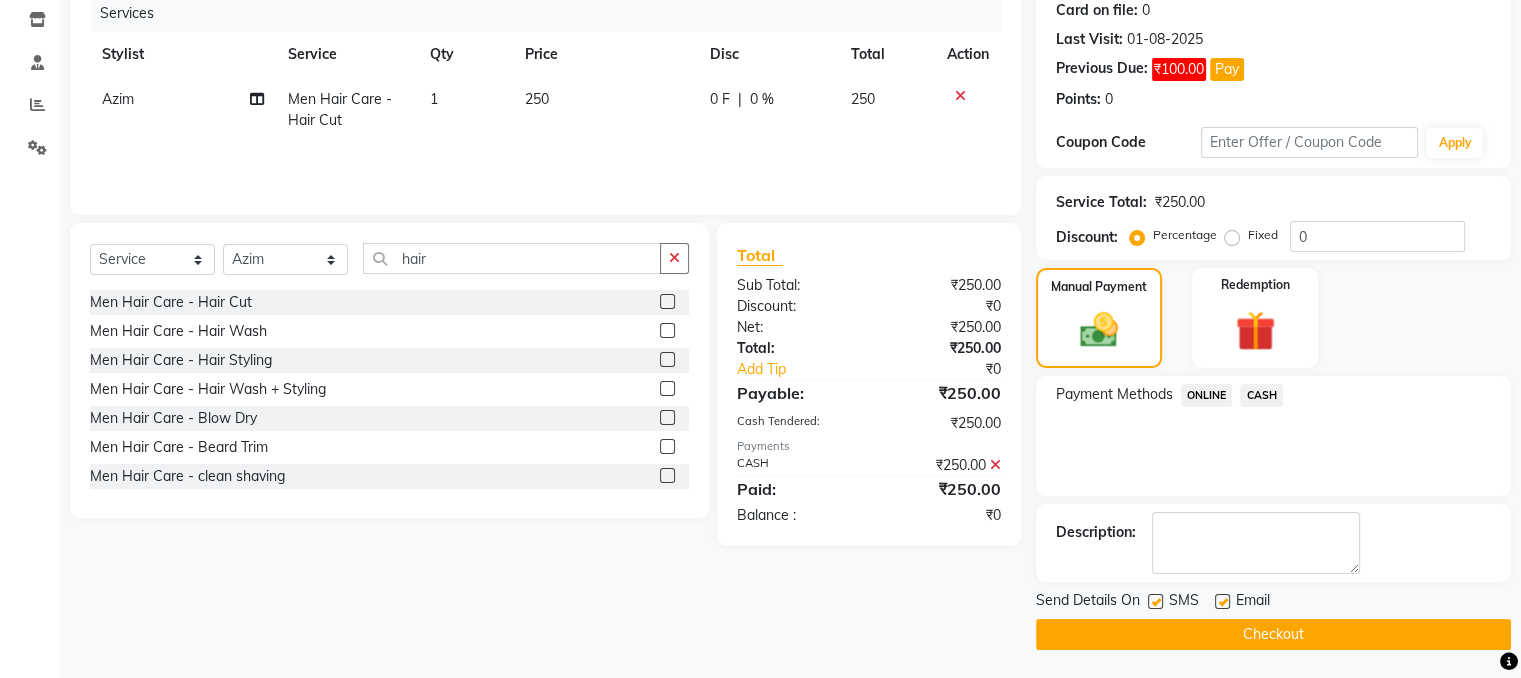 click on "Checkout" 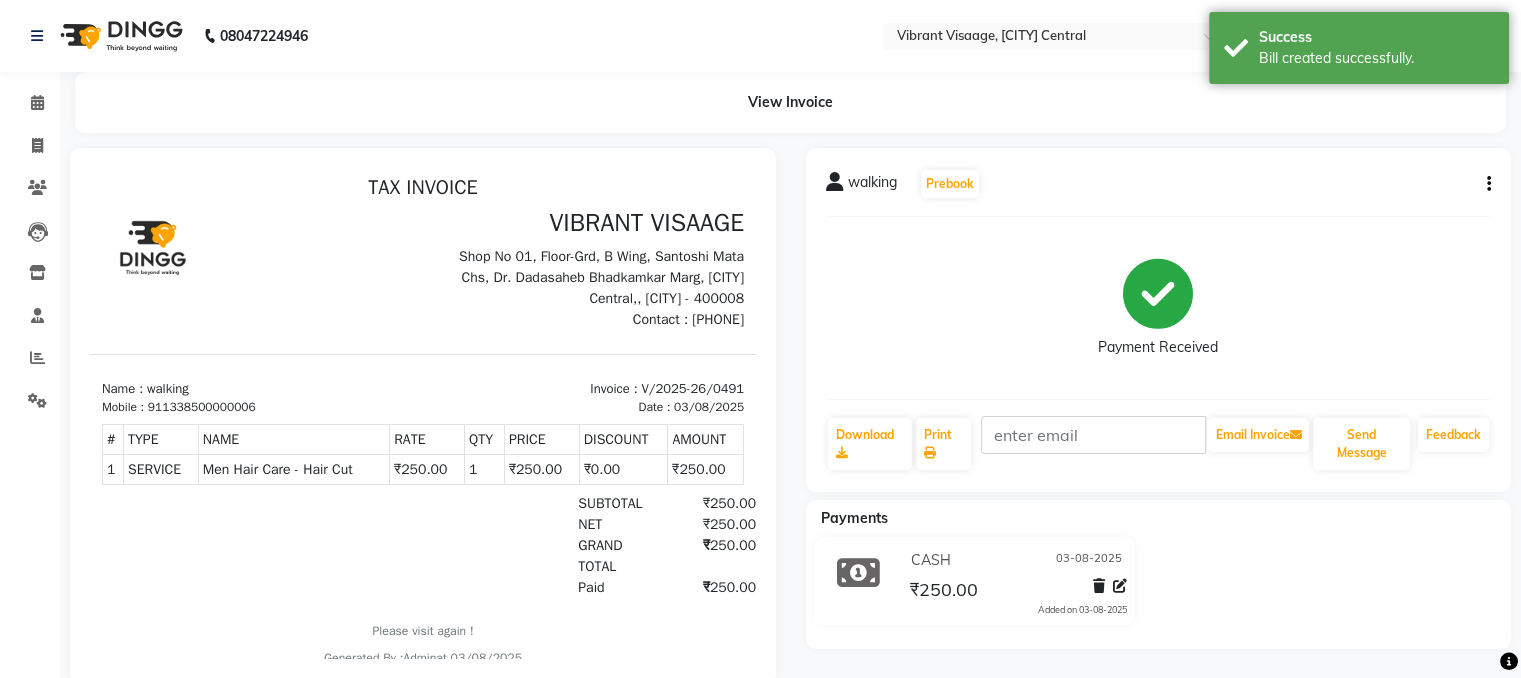 scroll, scrollTop: 0, scrollLeft: 0, axis: both 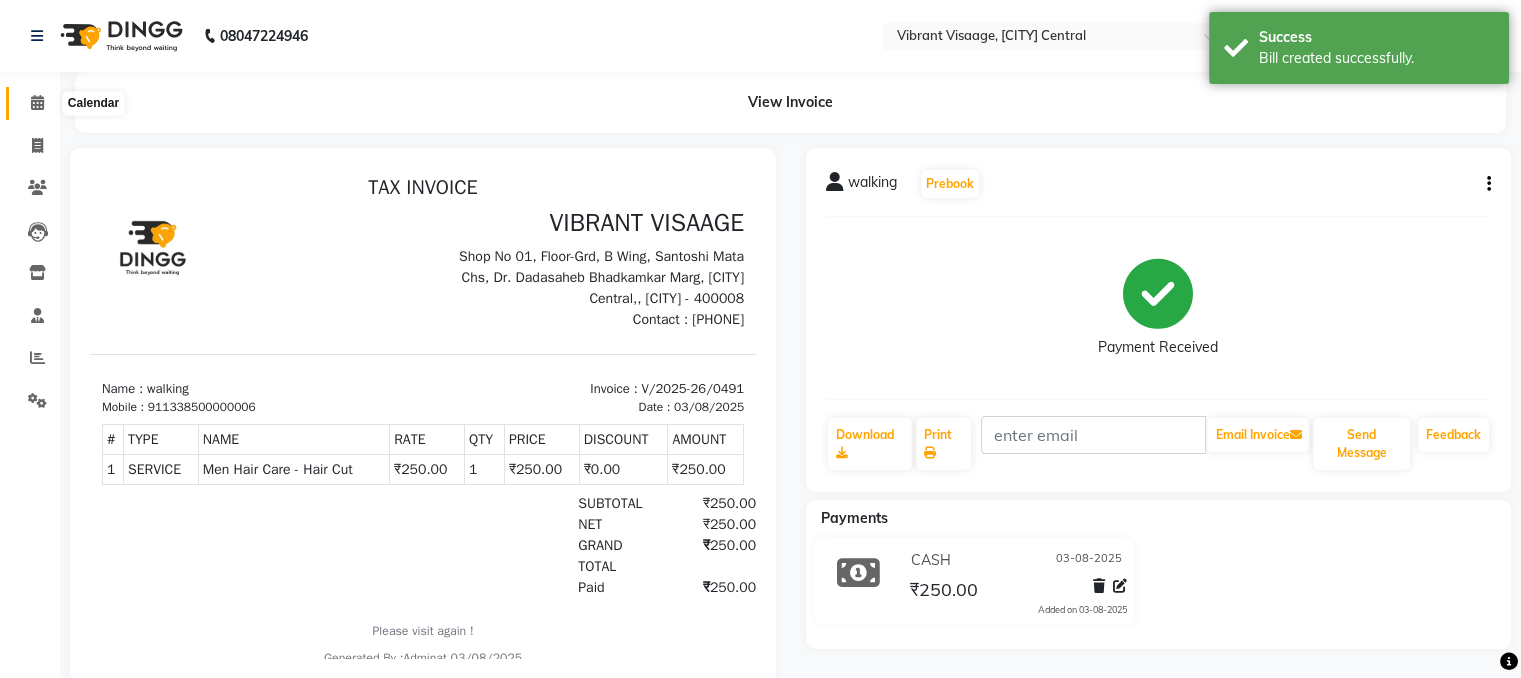 click 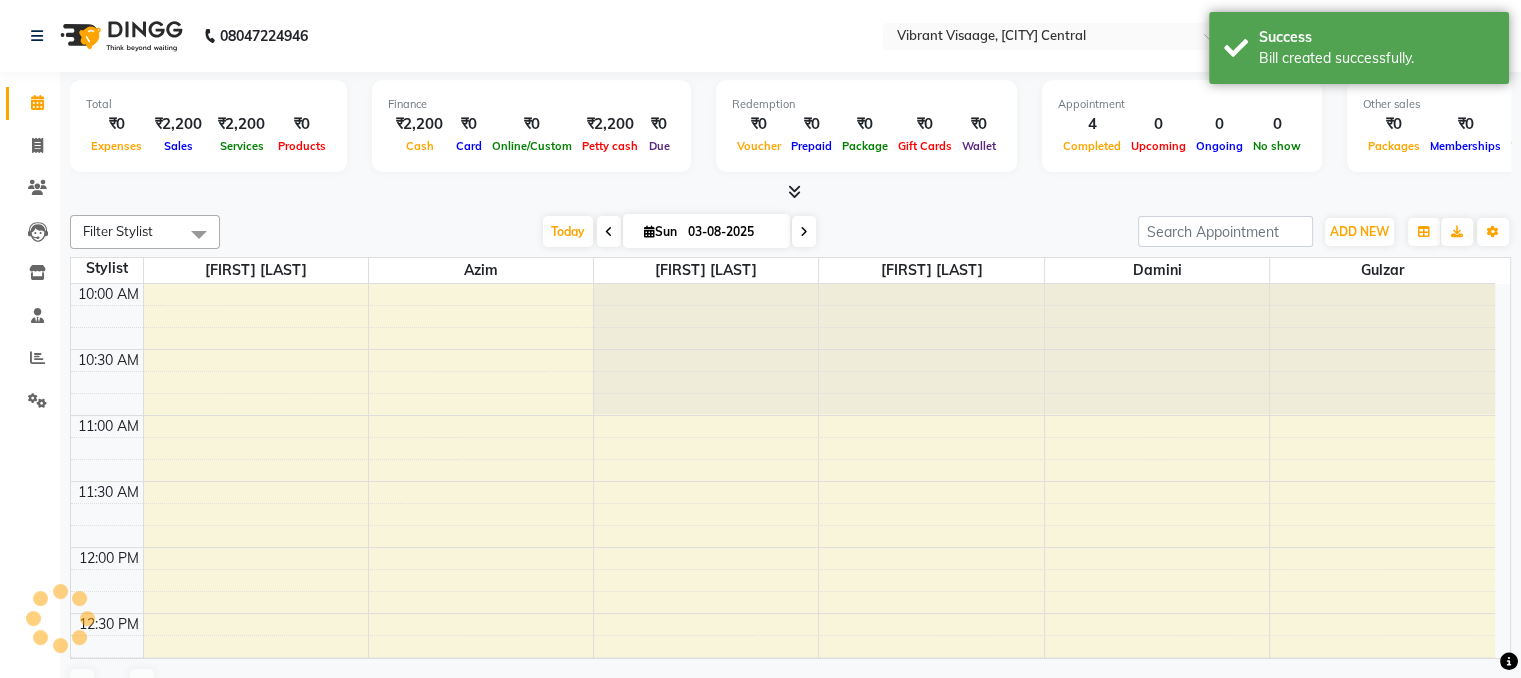 scroll, scrollTop: 0, scrollLeft: 0, axis: both 